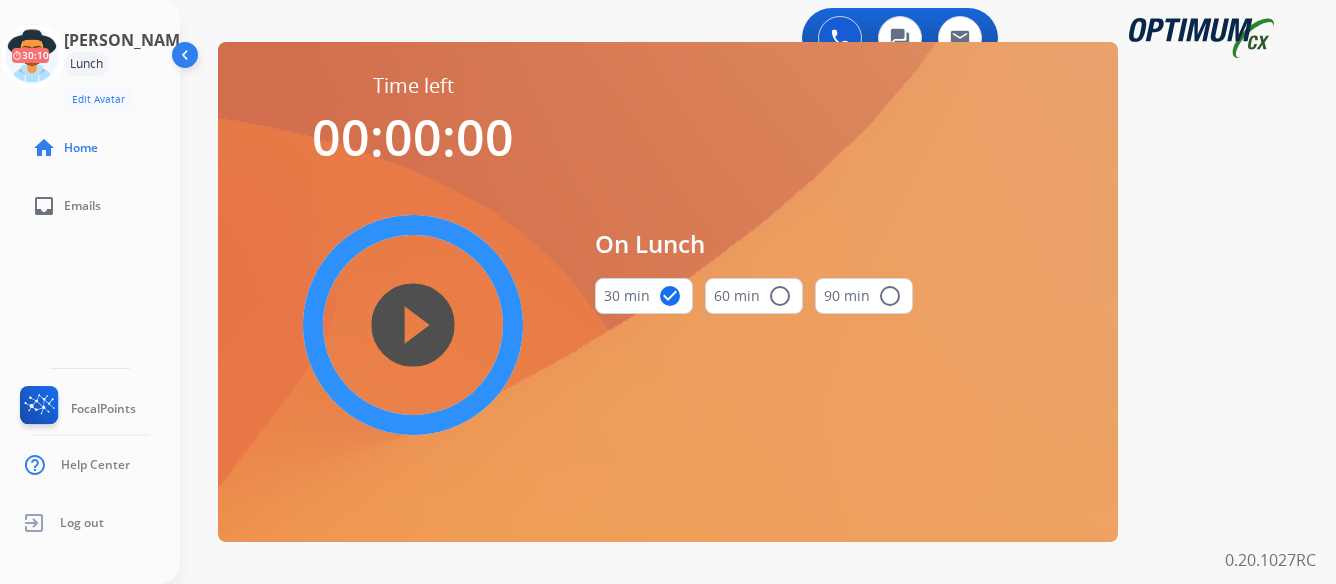 scroll, scrollTop: 0, scrollLeft: 0, axis: both 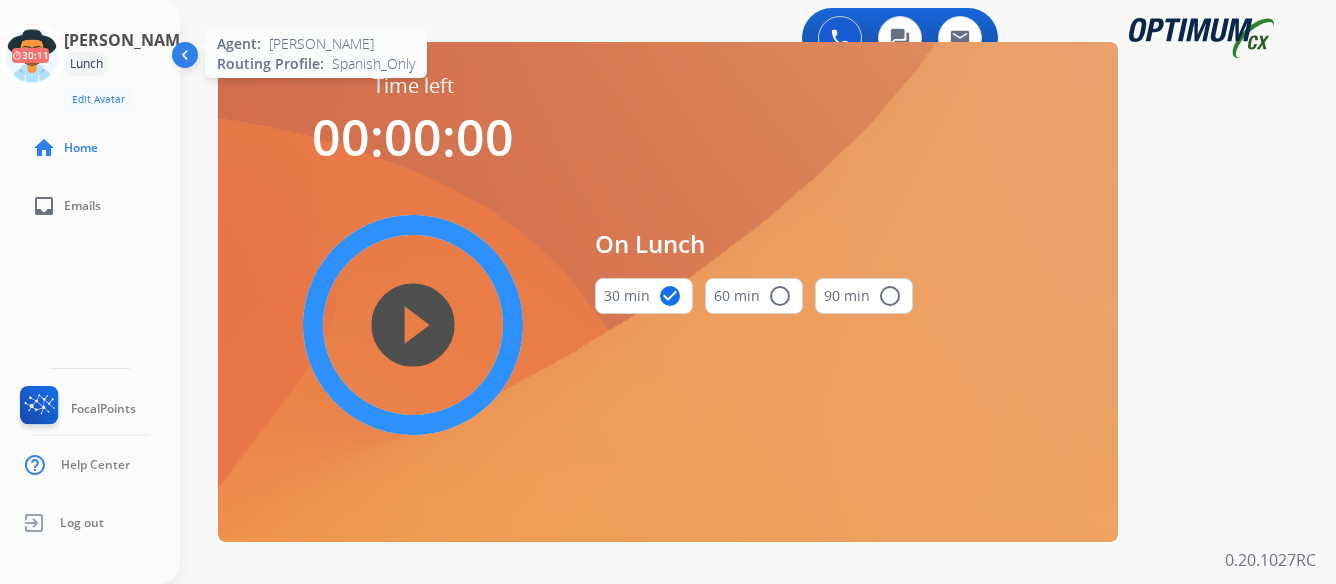 click 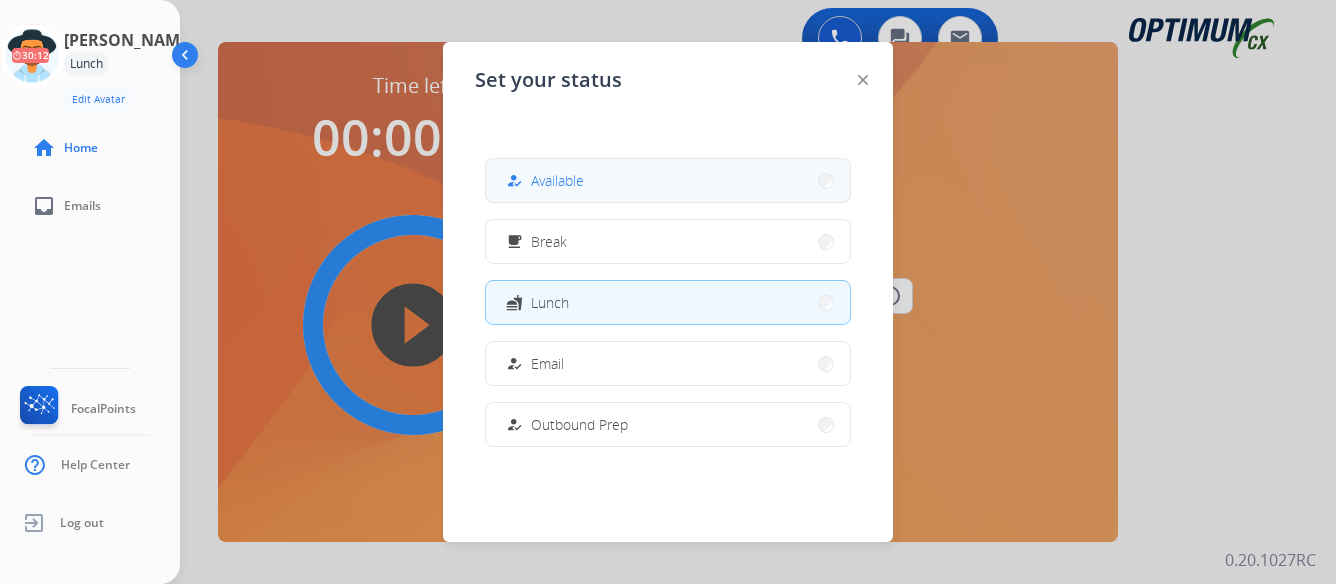 click on "how_to_reg Available" at bounding box center (668, 180) 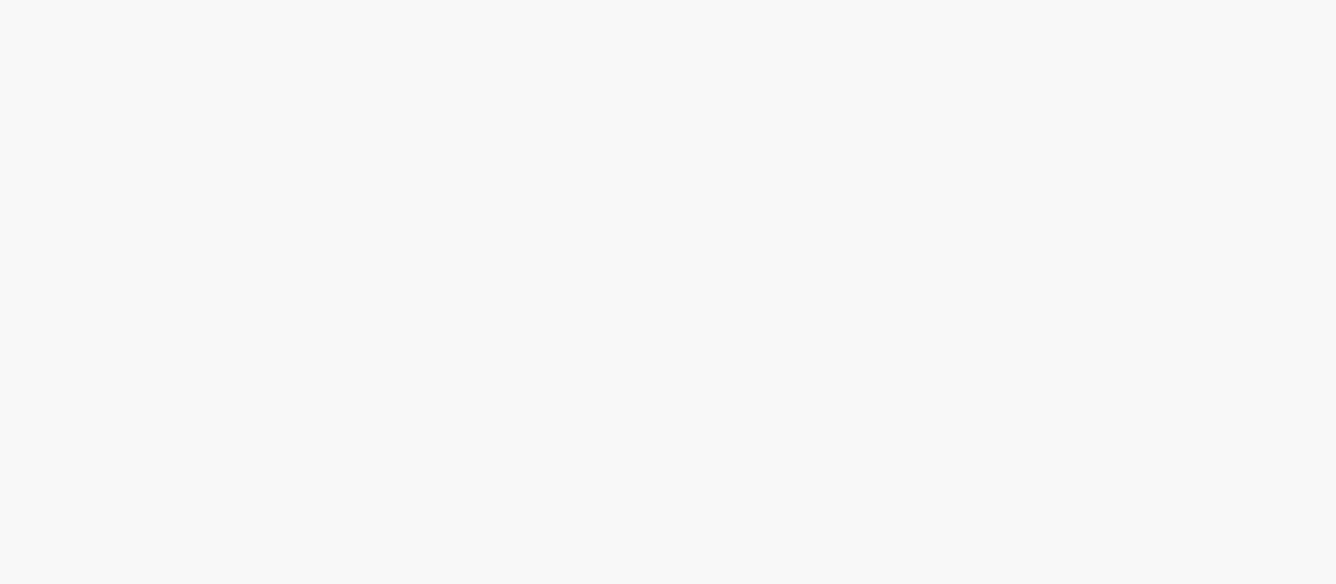 scroll, scrollTop: 0, scrollLeft: 0, axis: both 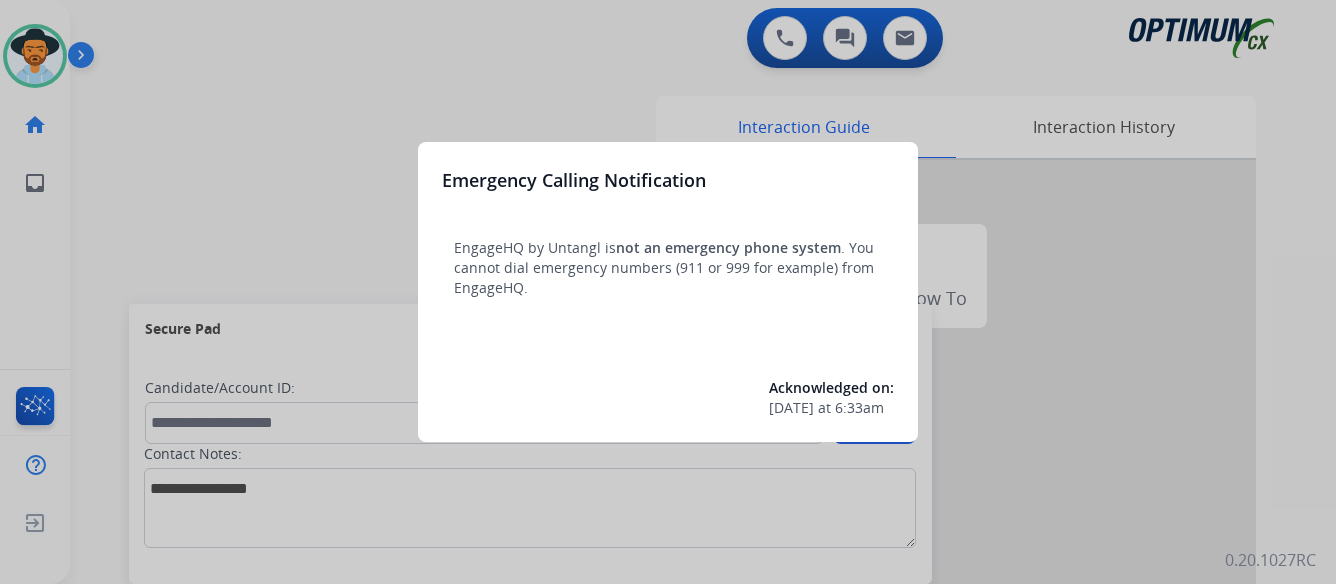 click at bounding box center [668, 292] 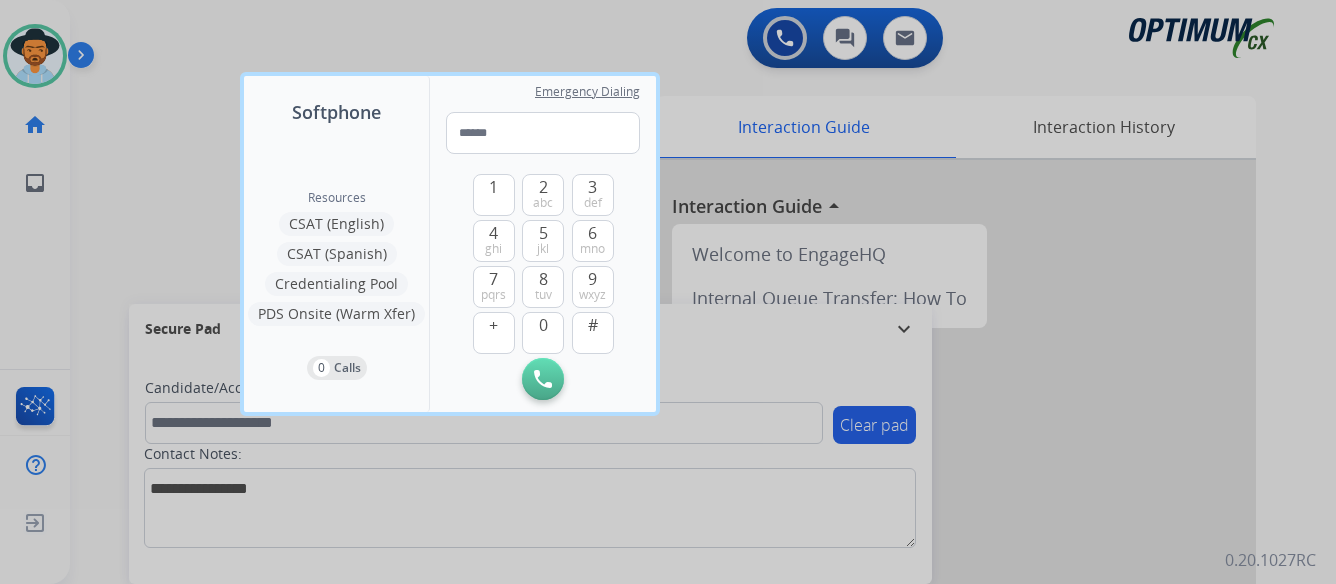 click at bounding box center [668, 292] 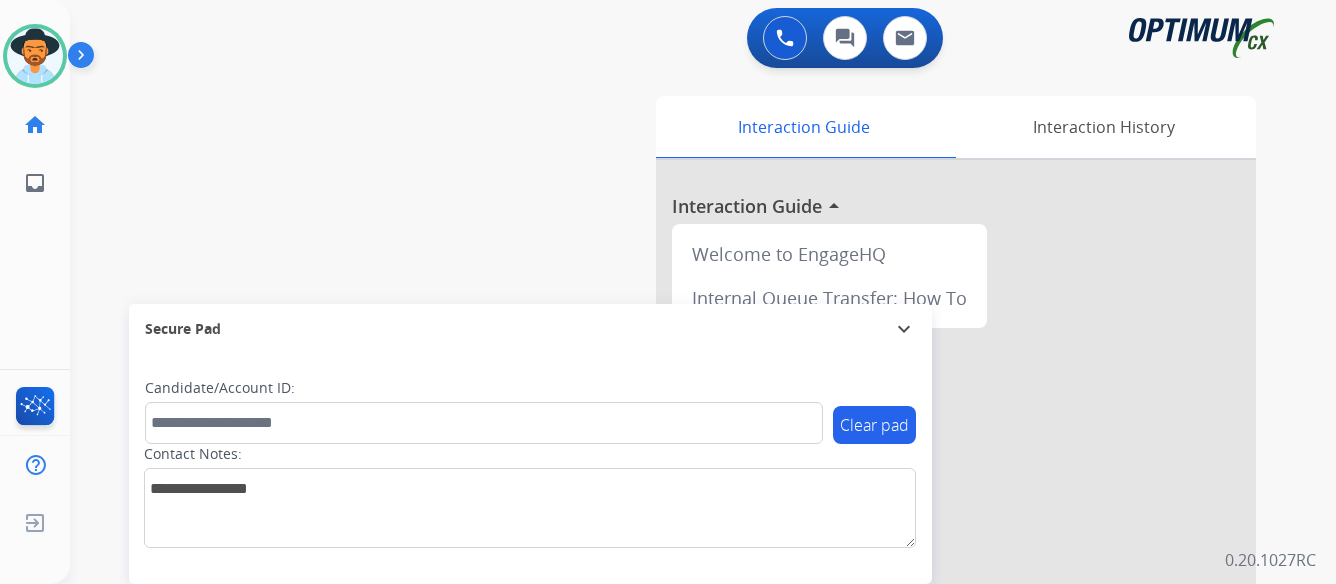 click at bounding box center [85, 59] 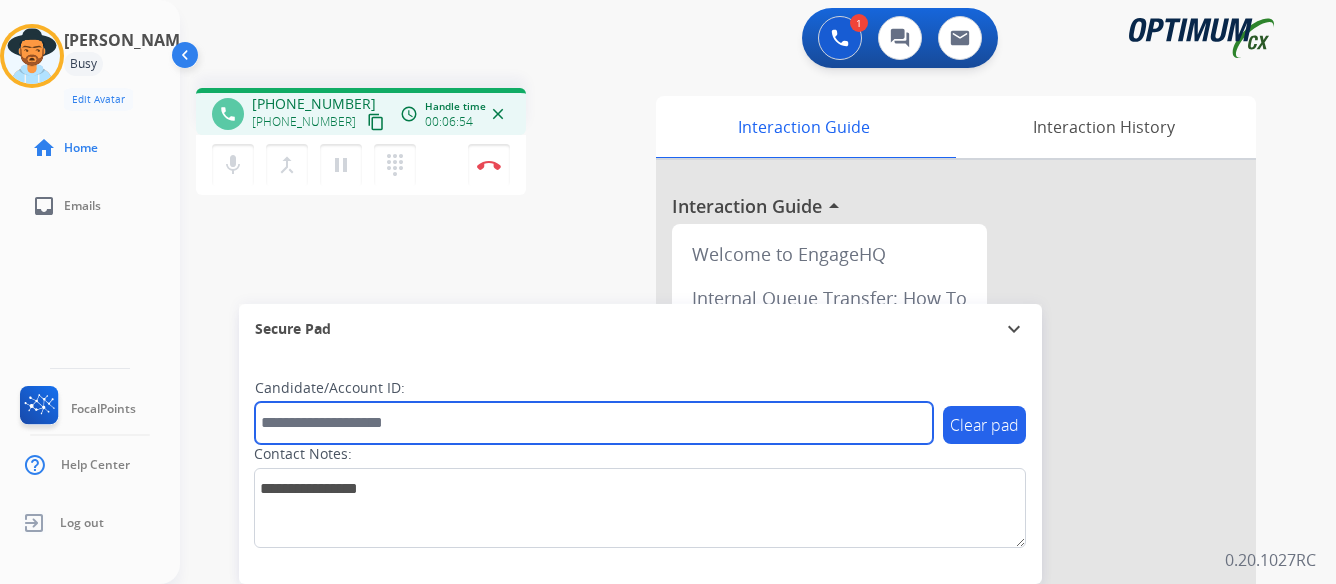 paste on "*******" 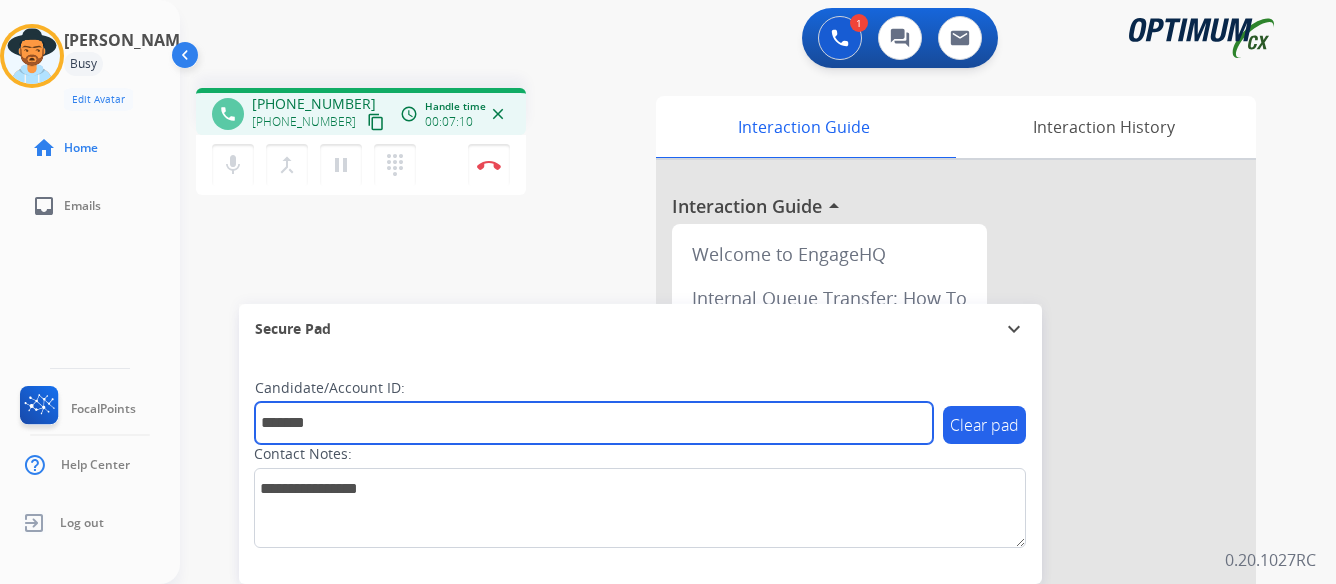 type on "*******" 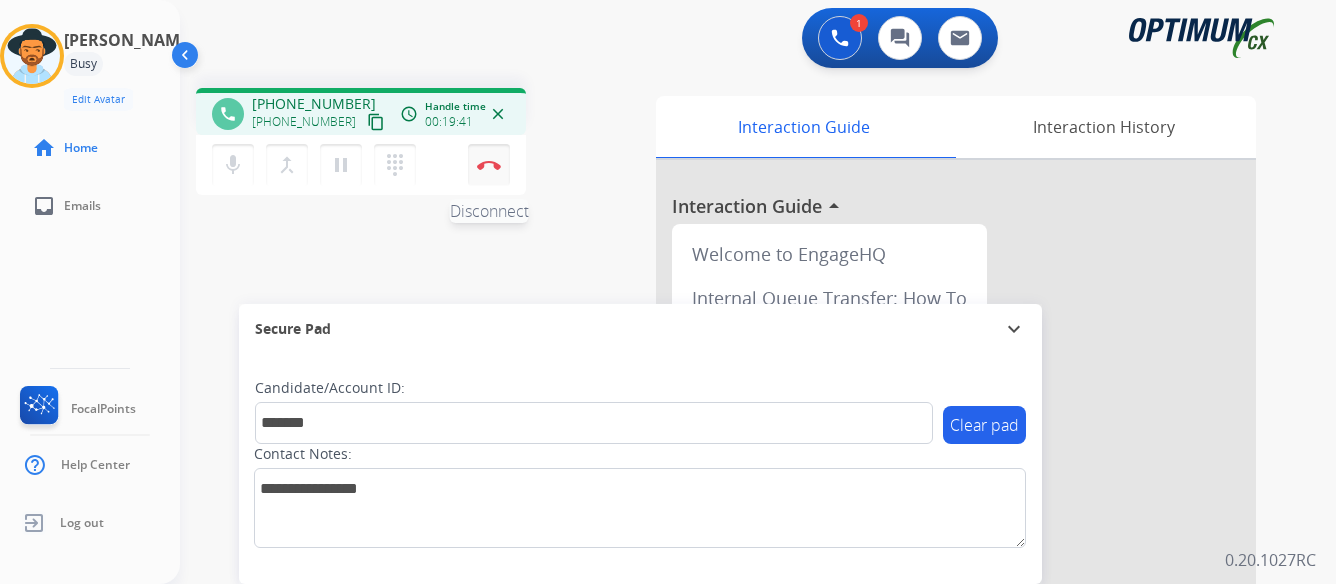 click at bounding box center (489, 165) 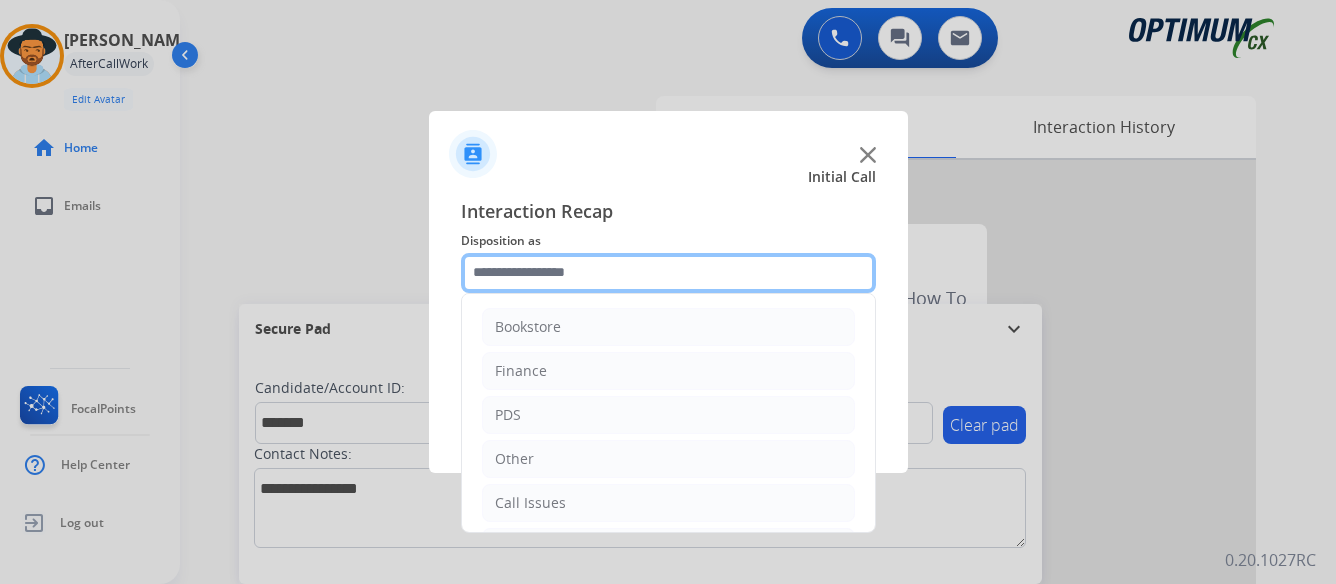 click 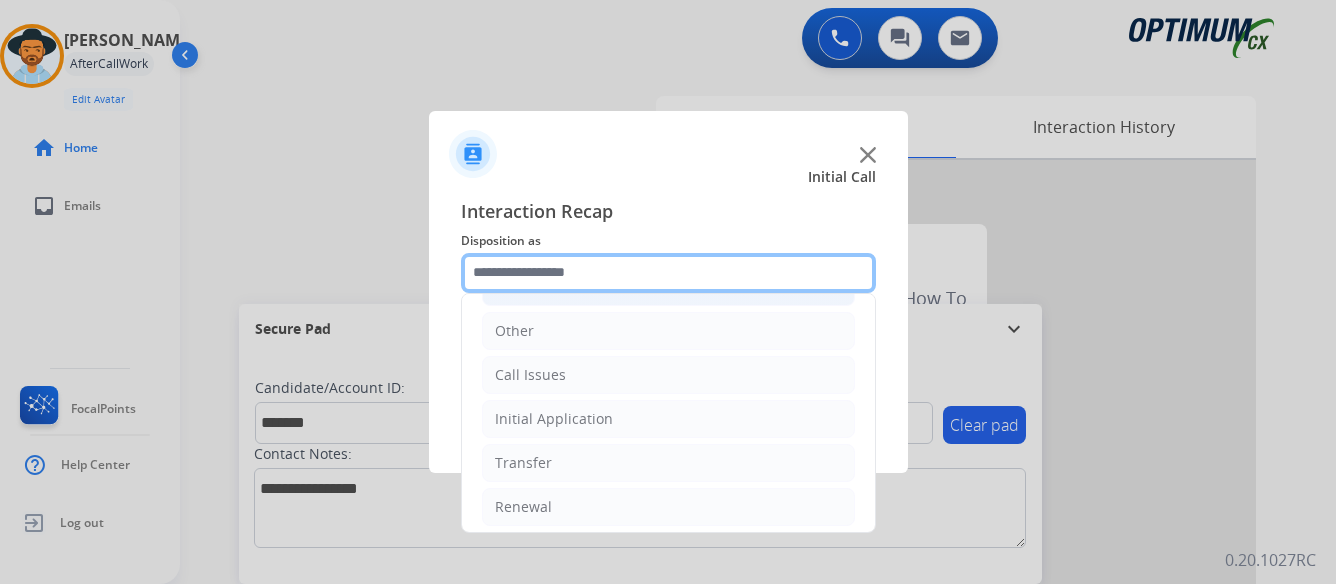 scroll, scrollTop: 136, scrollLeft: 0, axis: vertical 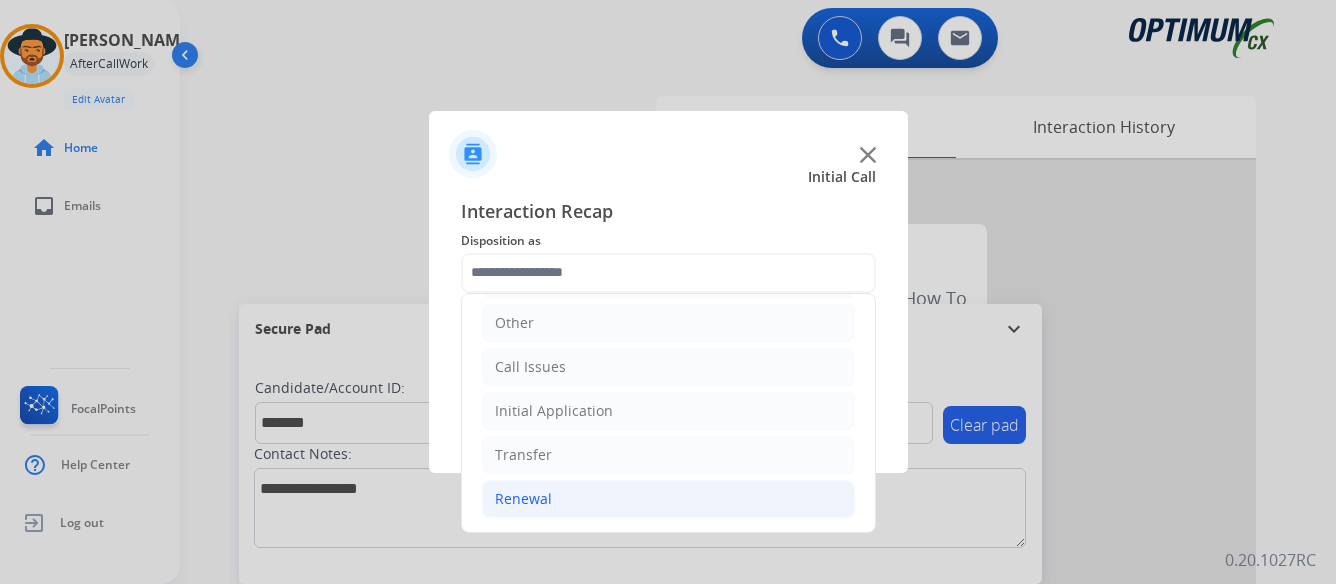 click on "Renewal" 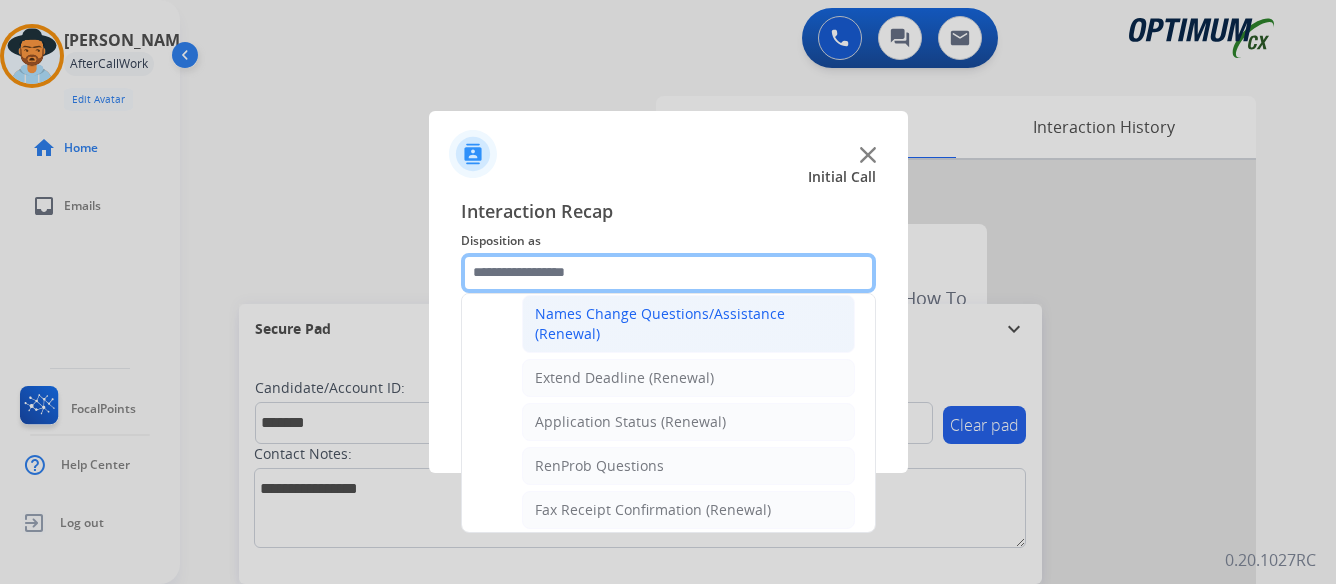 scroll, scrollTop: 400, scrollLeft: 0, axis: vertical 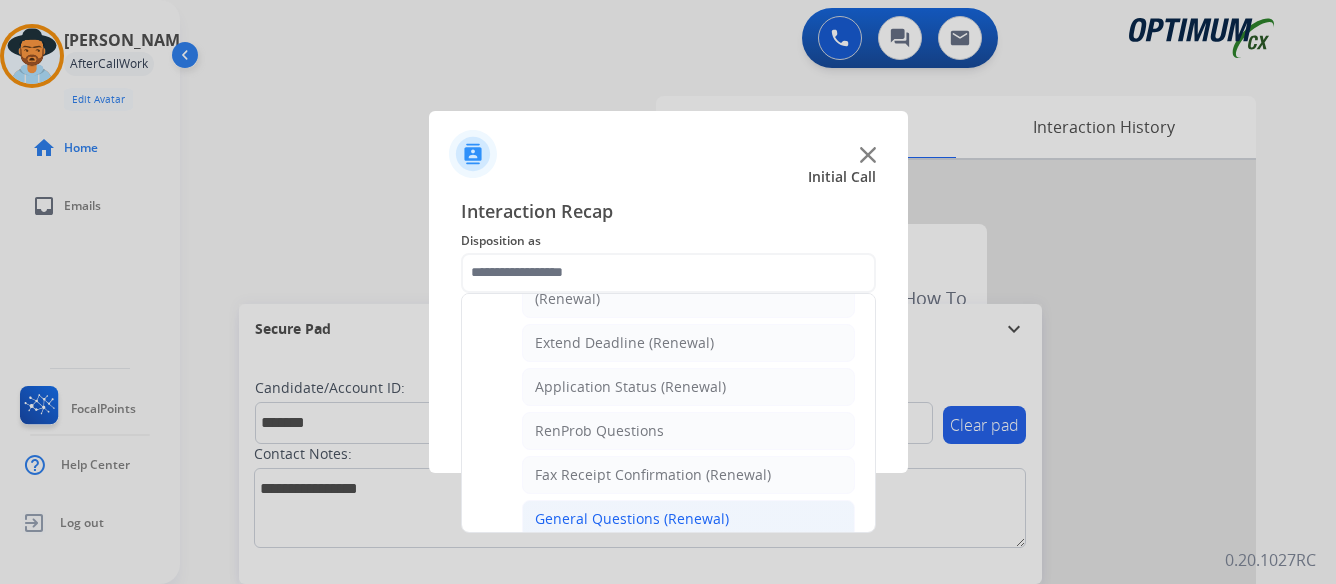 click on "General Questions (Renewal)" 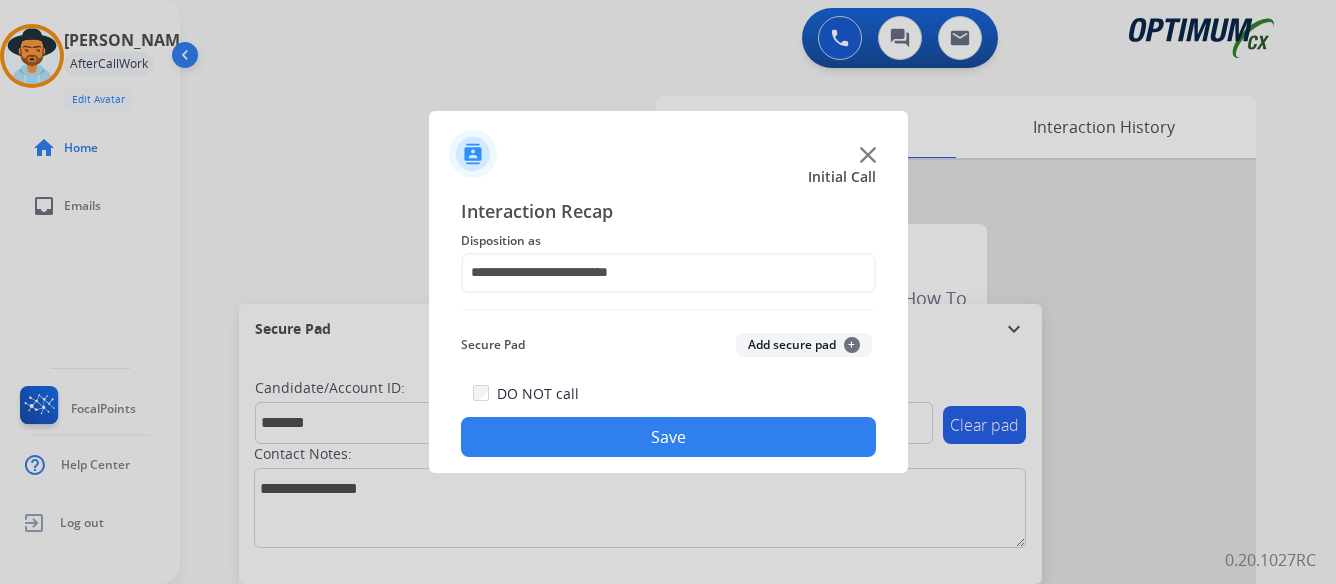click on "Save" 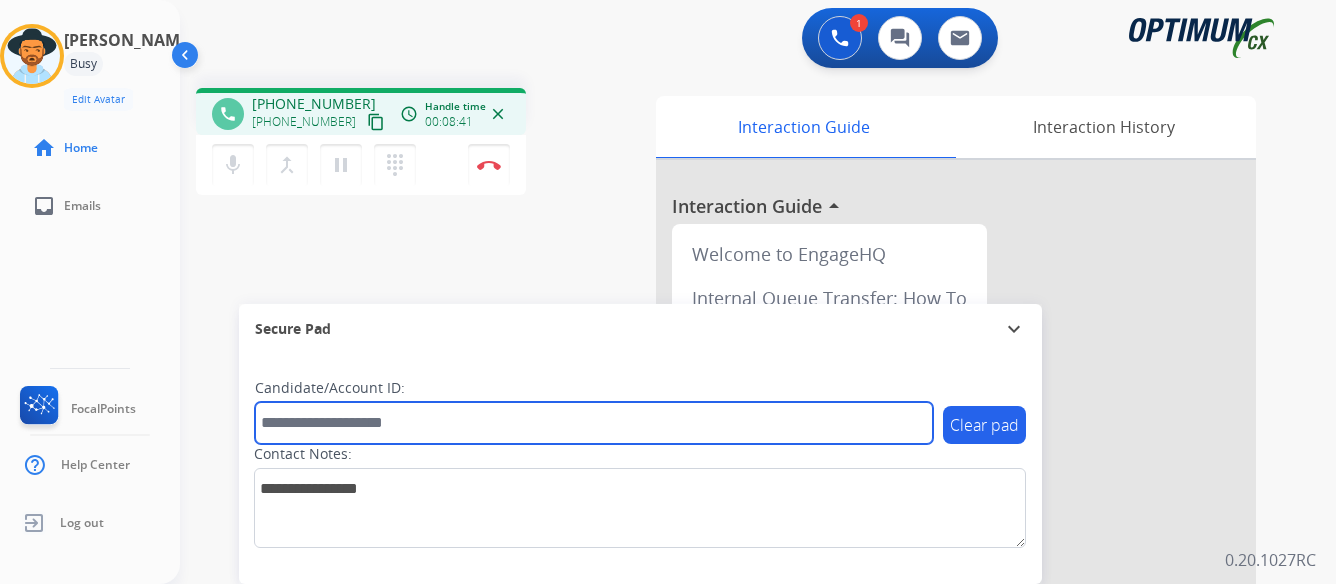 paste on "*******" 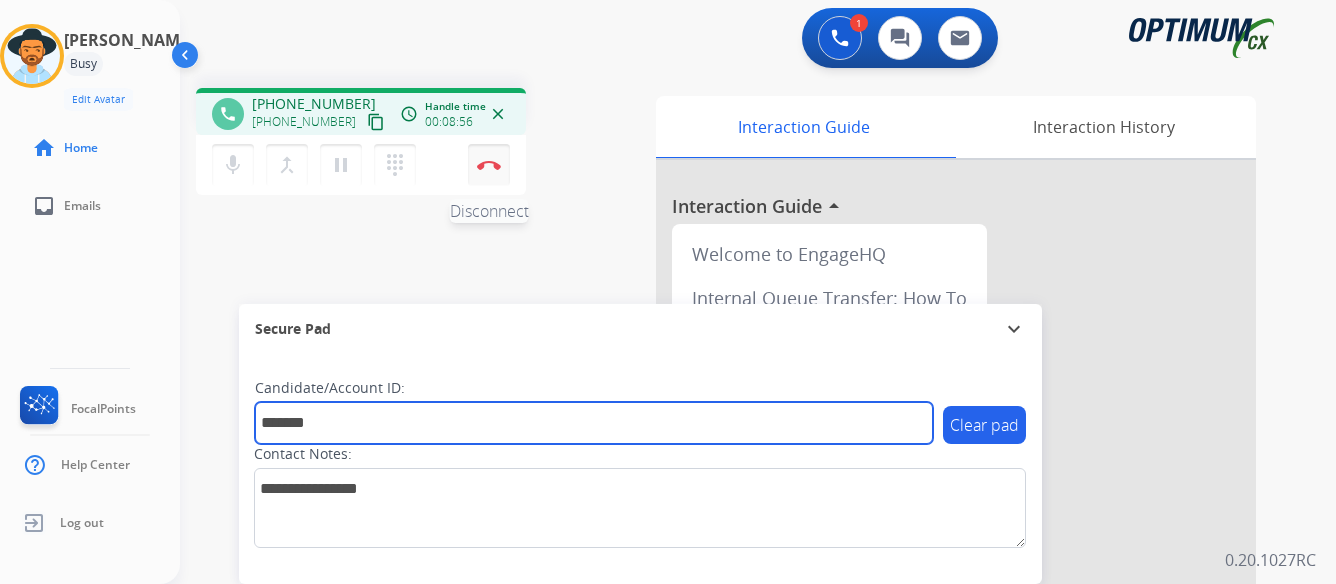 type on "*******" 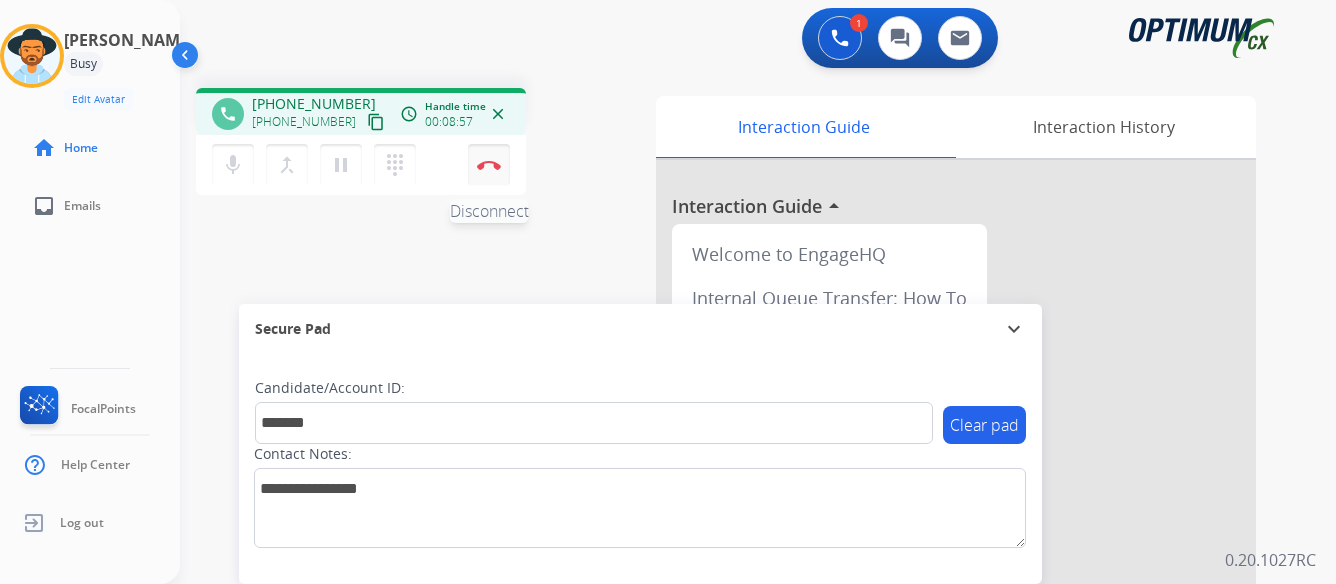 click at bounding box center [489, 165] 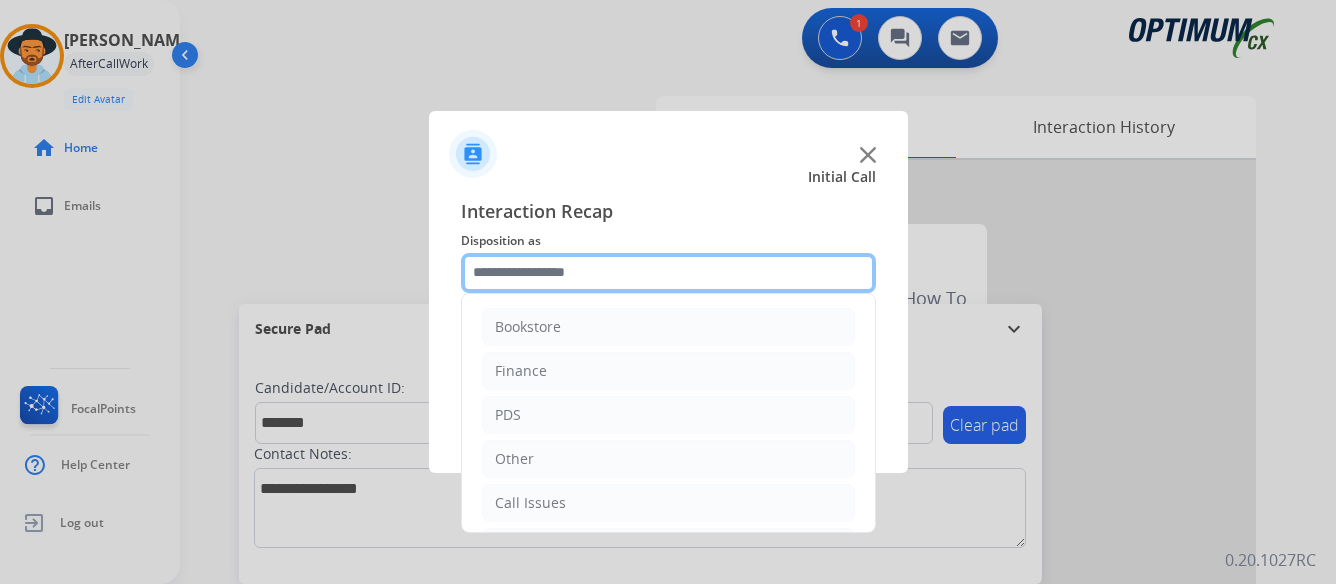 click 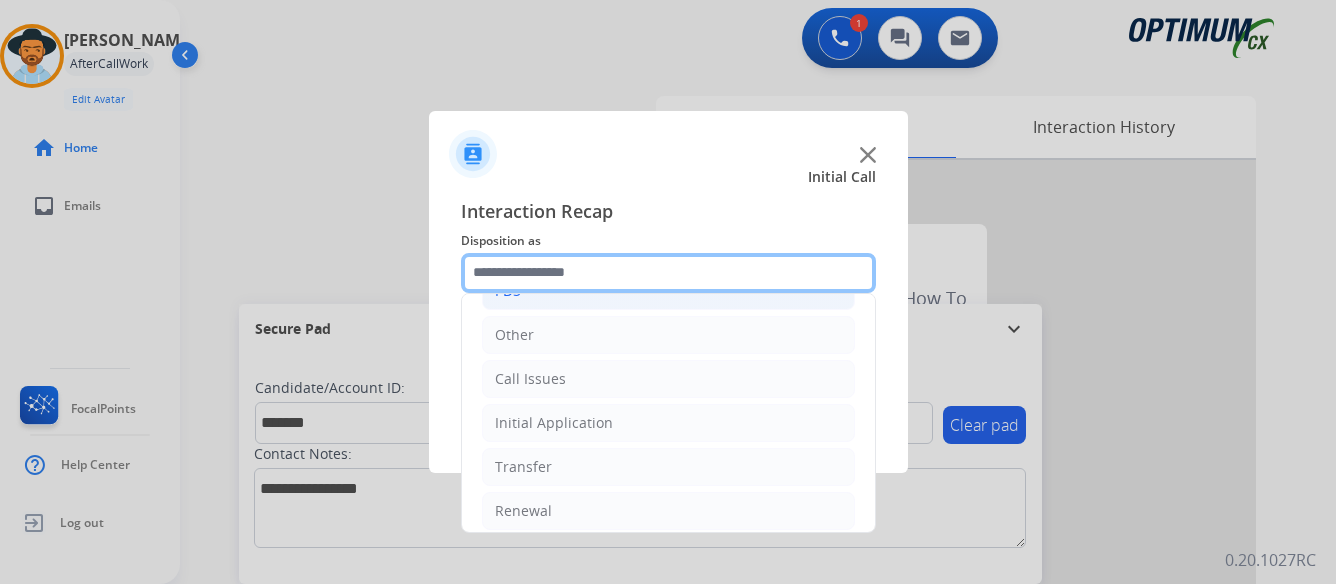 scroll, scrollTop: 136, scrollLeft: 0, axis: vertical 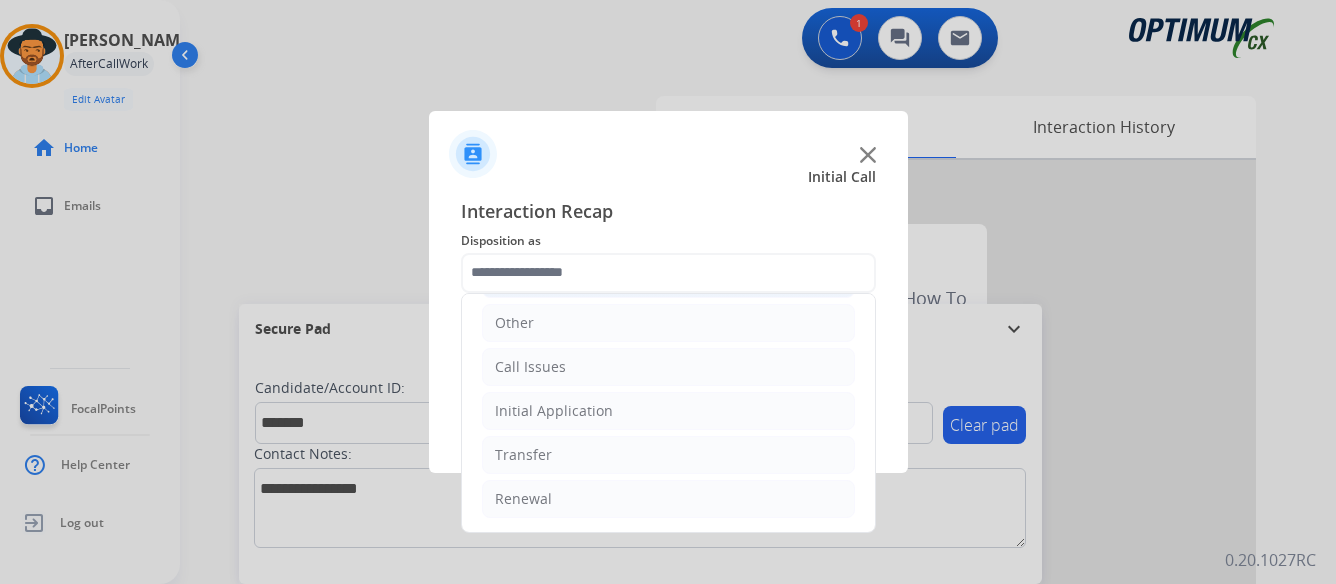 click on "Initial Application" 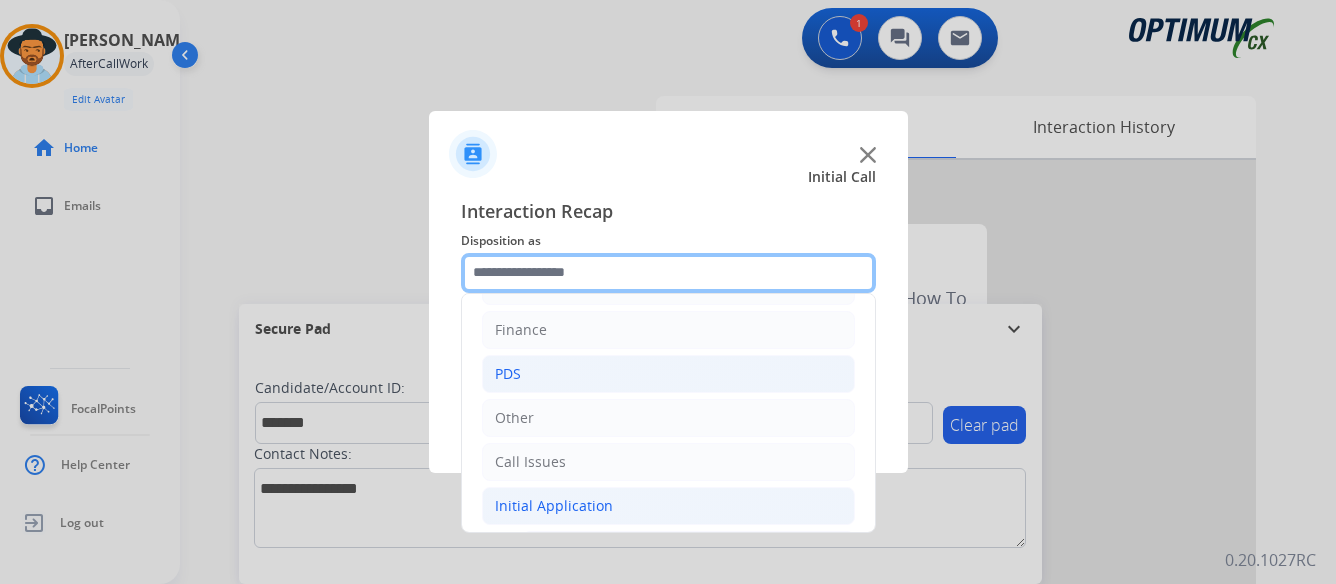 scroll, scrollTop: 36, scrollLeft: 0, axis: vertical 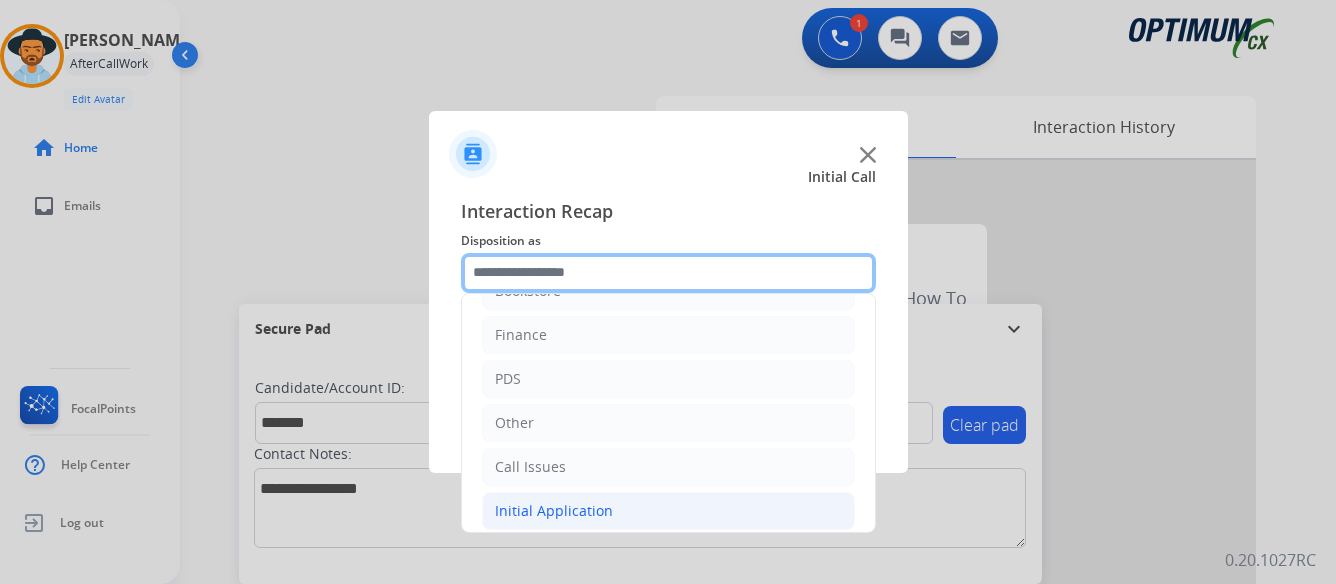 click 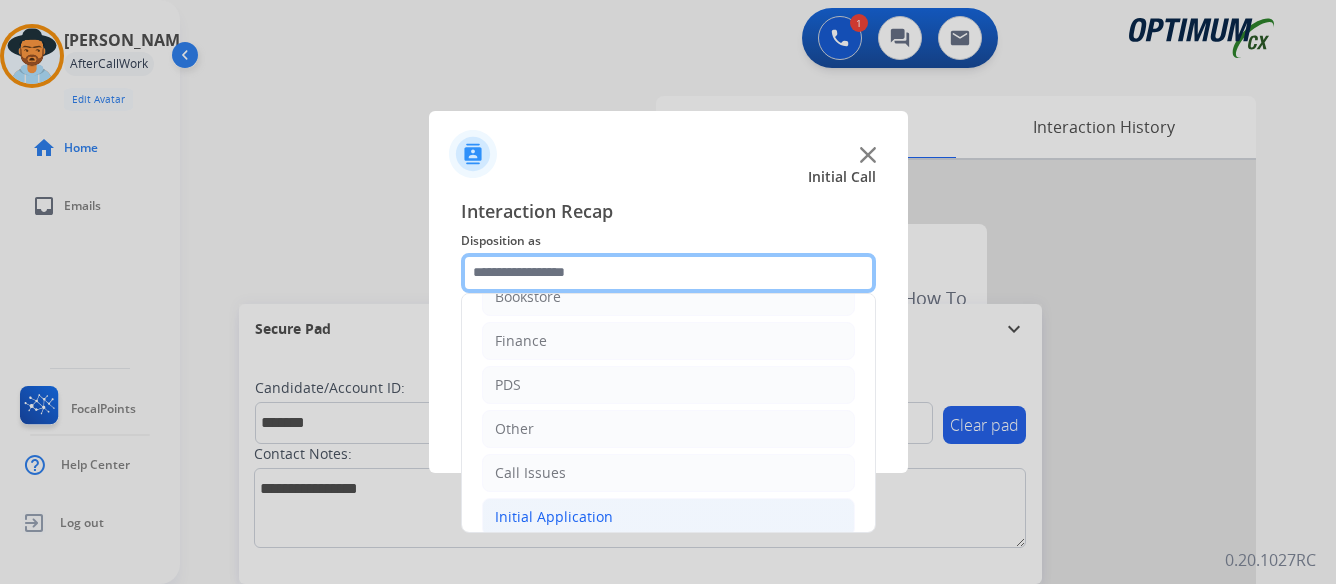 scroll, scrollTop: 0, scrollLeft: 0, axis: both 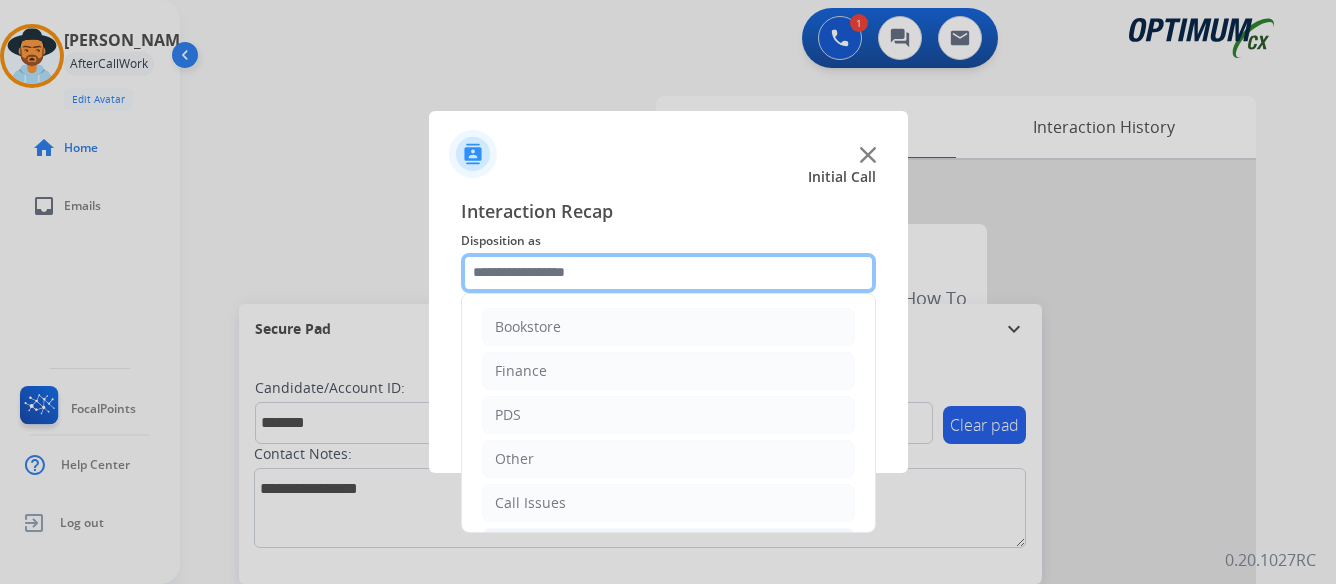click 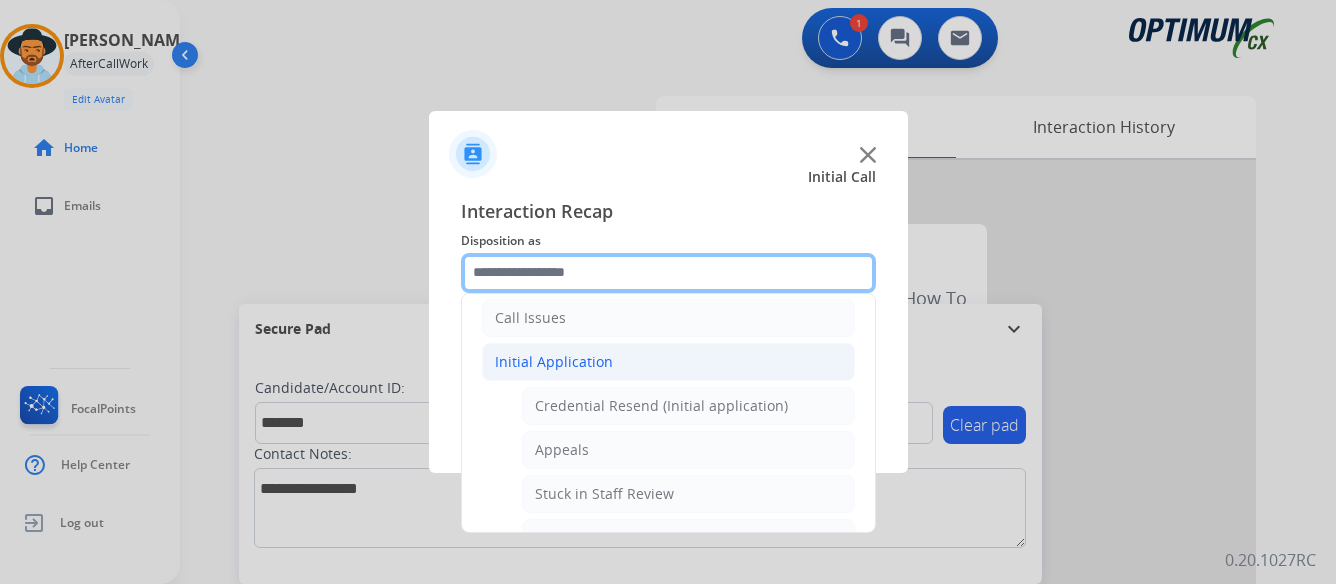 scroll, scrollTop: 200, scrollLeft: 0, axis: vertical 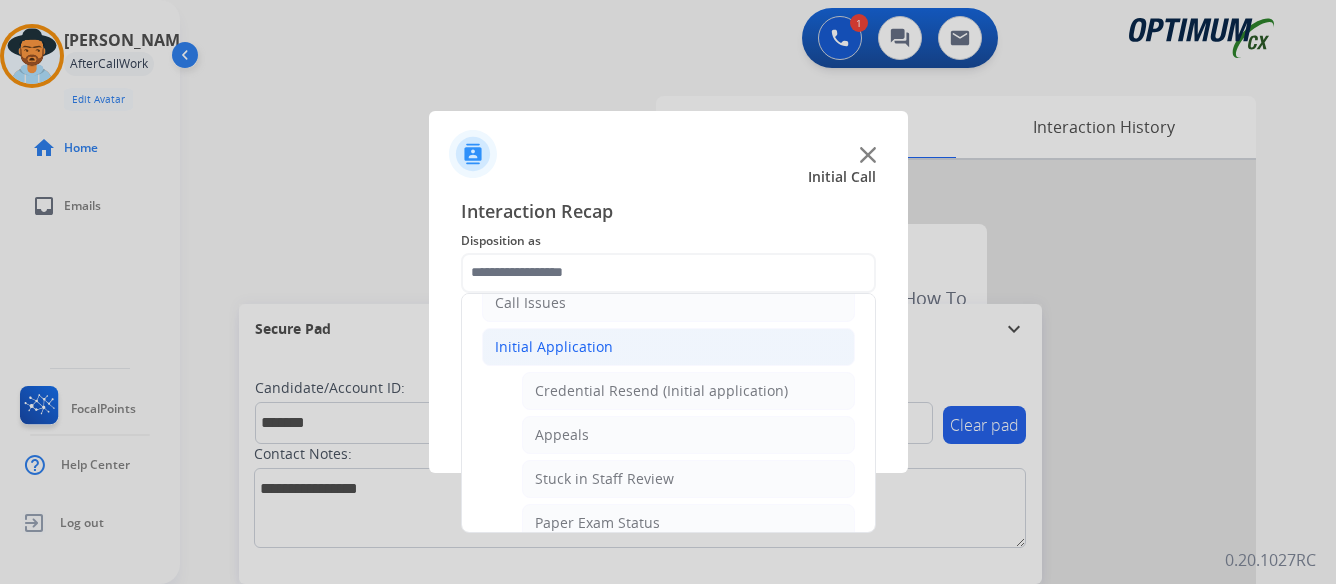 click on "Initial Application" 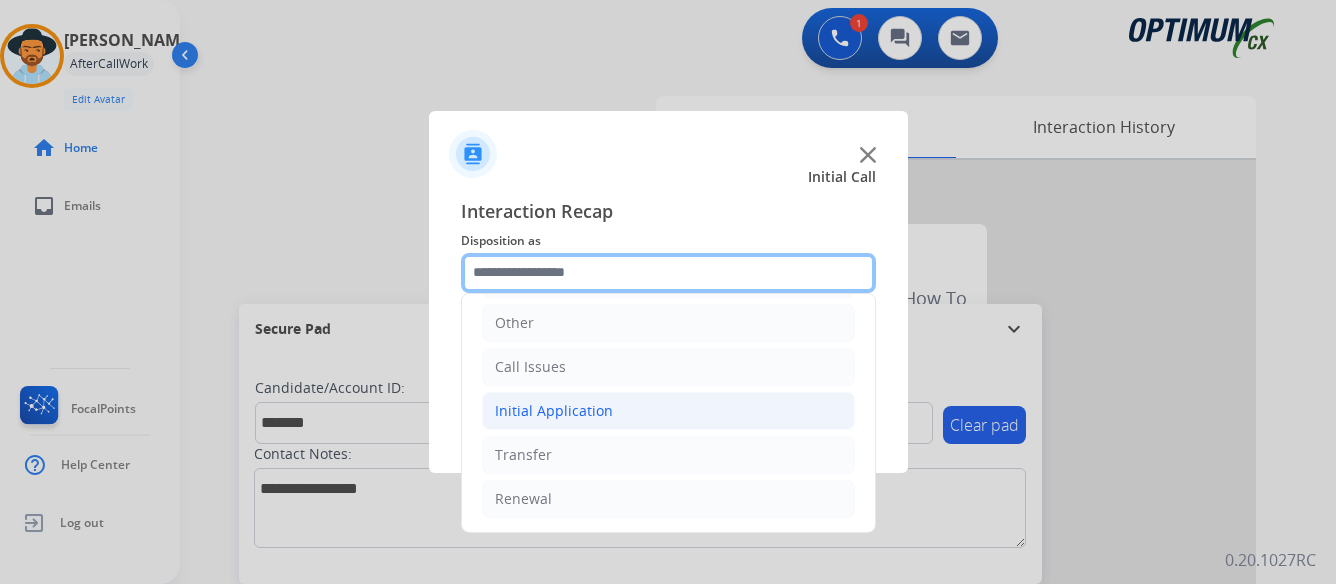 scroll, scrollTop: 136, scrollLeft: 0, axis: vertical 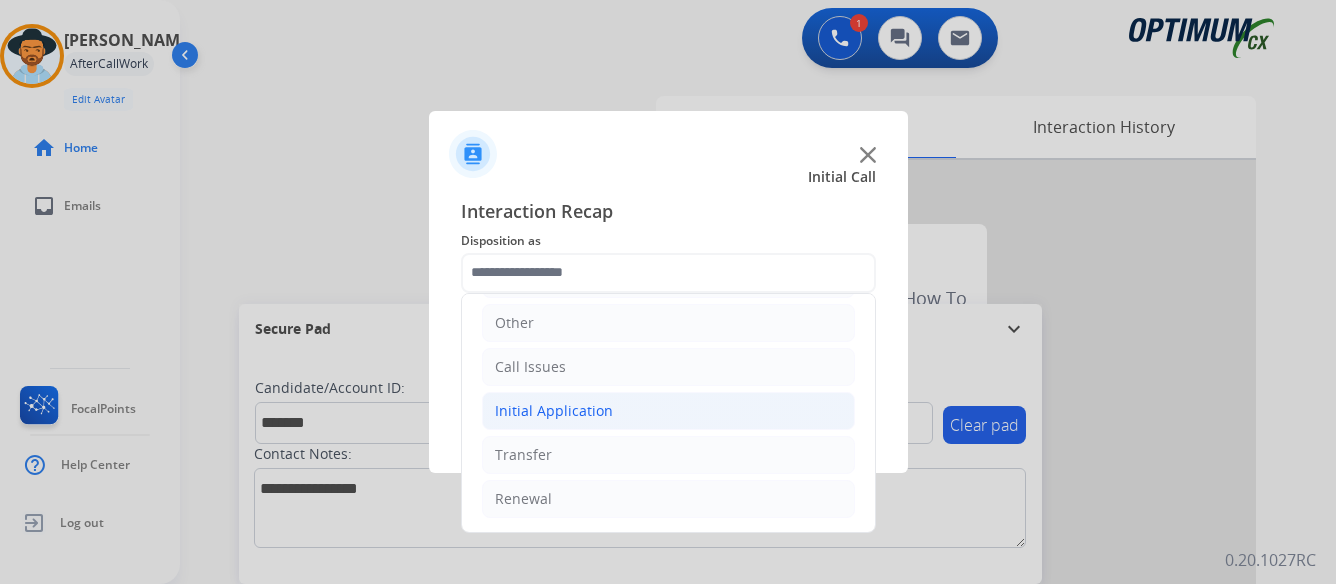 click on "Initial Application" 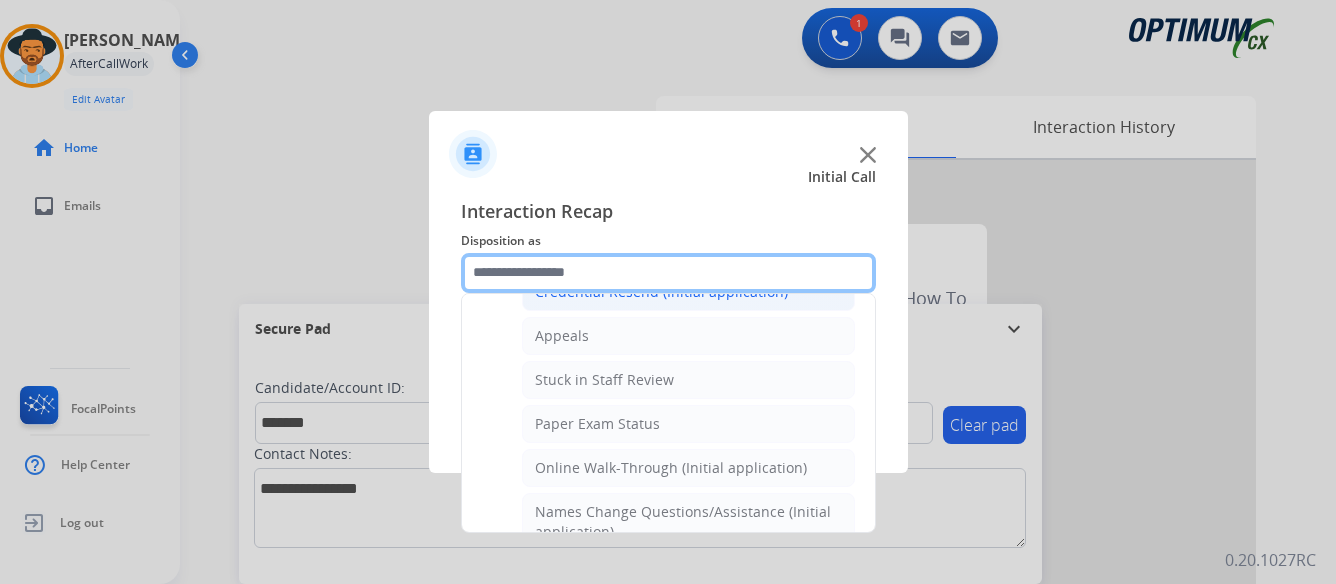 scroll, scrollTop: 300, scrollLeft: 0, axis: vertical 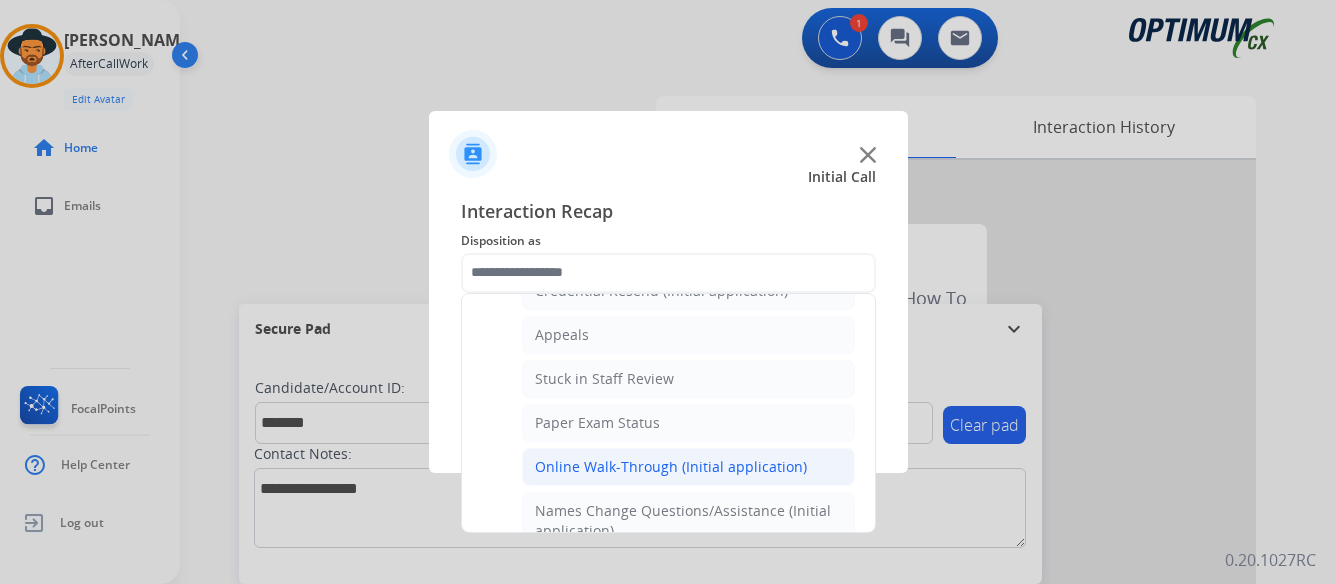 click on "Online Walk-Through (Initial application)" 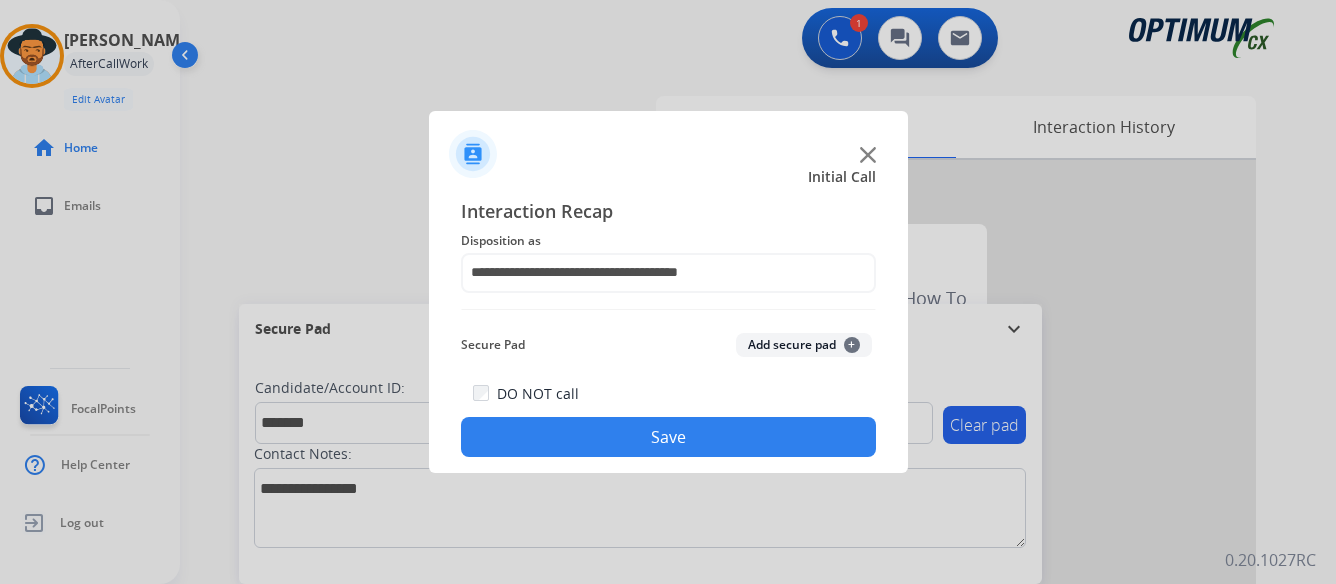 click on "Save" 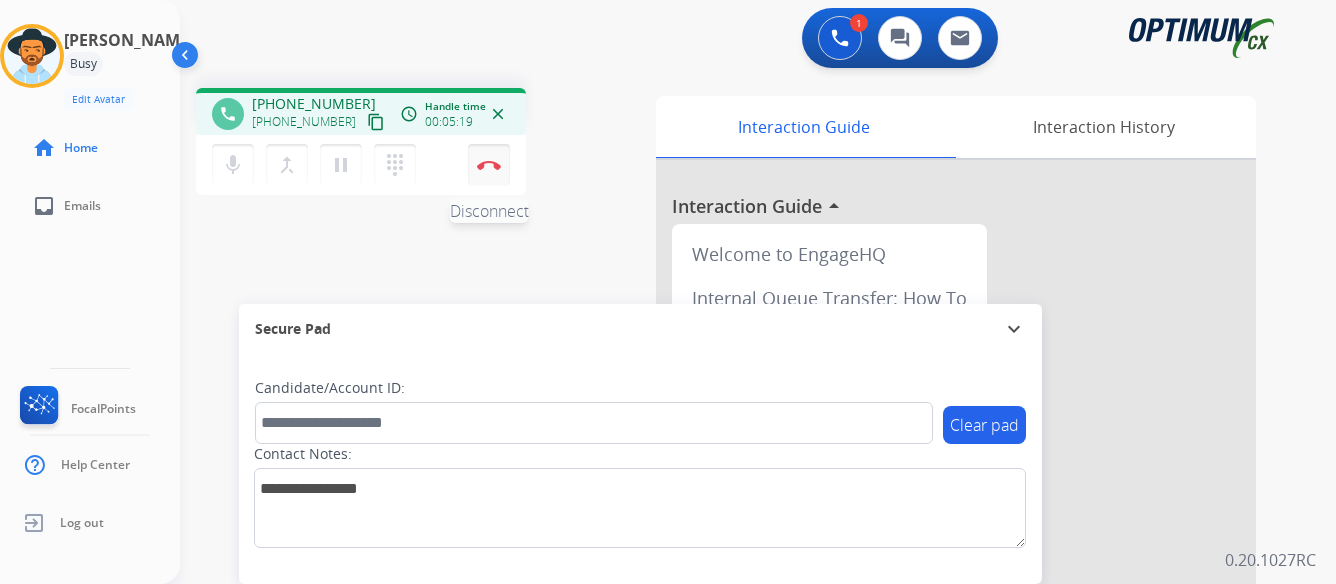 click at bounding box center [489, 165] 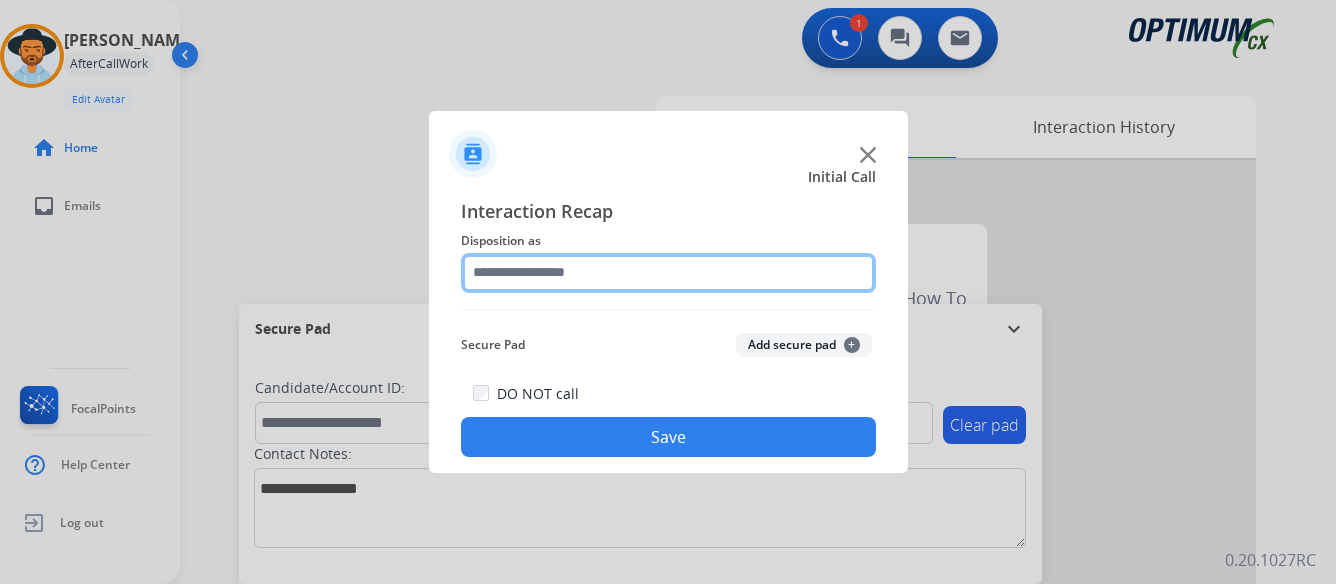 click 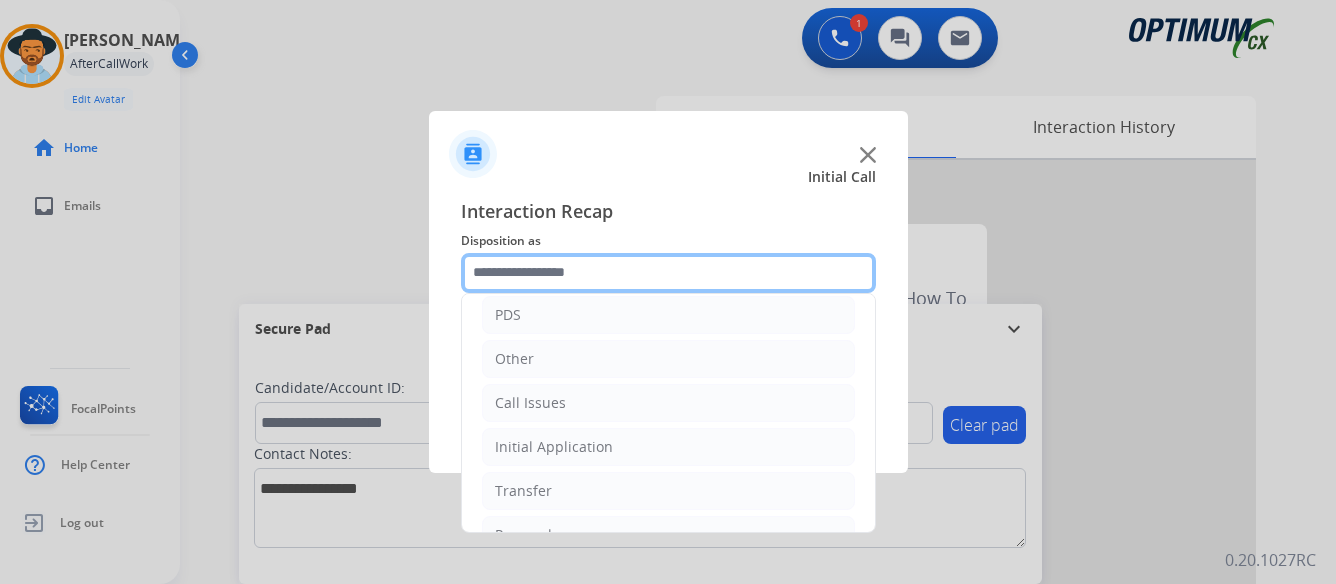scroll, scrollTop: 136, scrollLeft: 0, axis: vertical 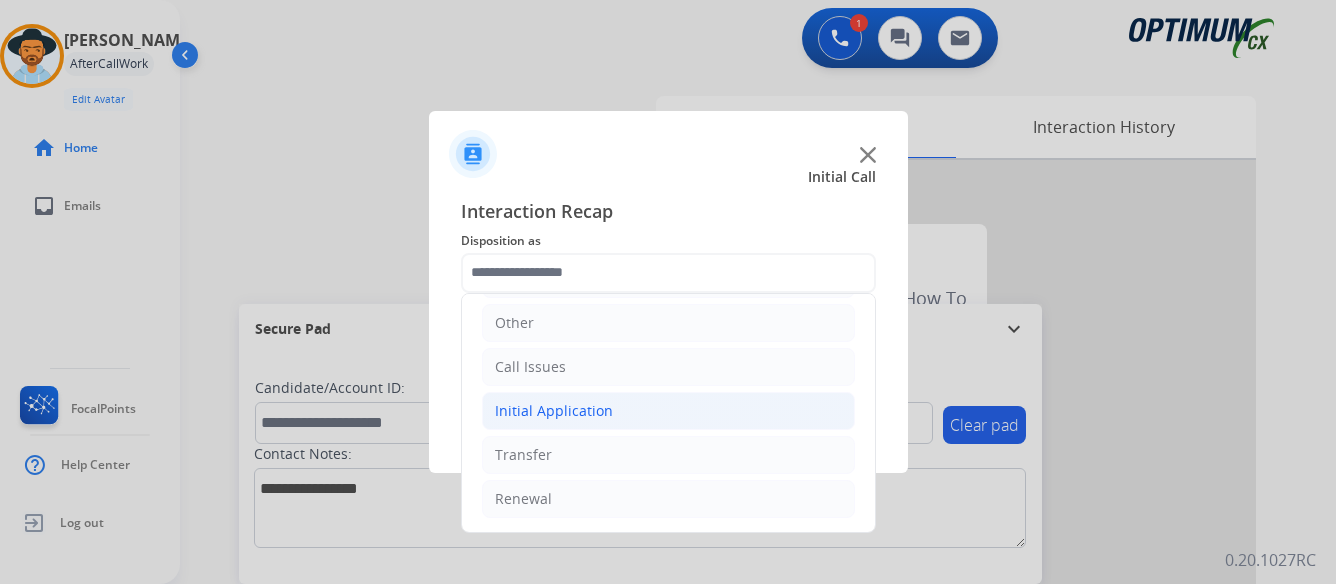 click on "Initial Application" 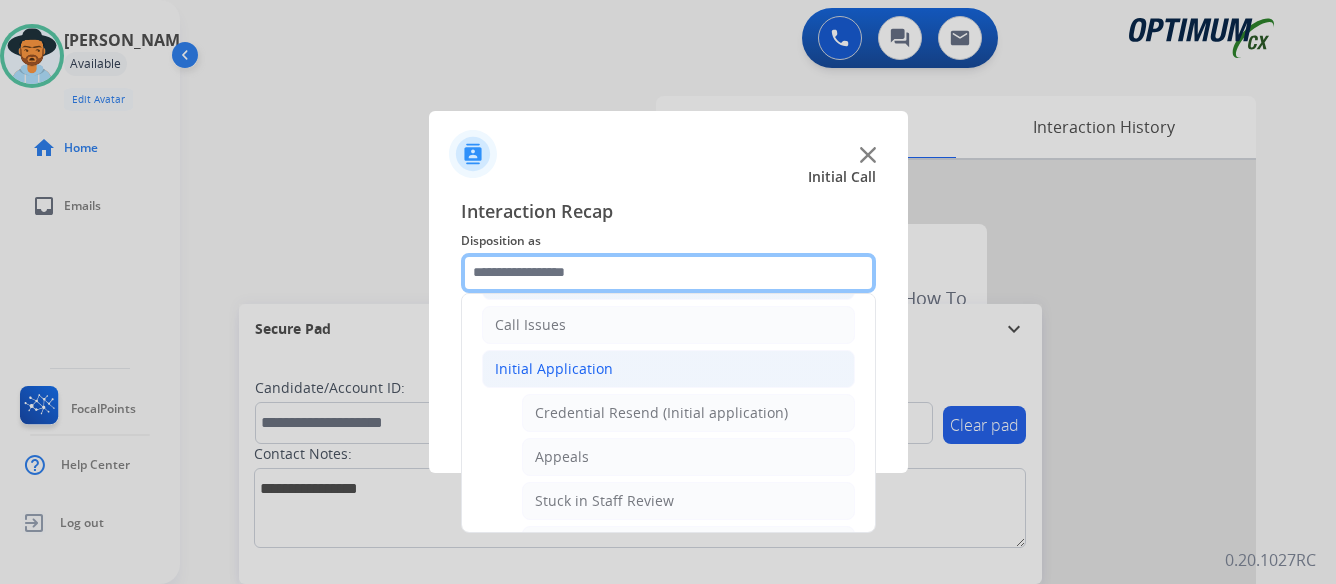 scroll, scrollTop: 200, scrollLeft: 0, axis: vertical 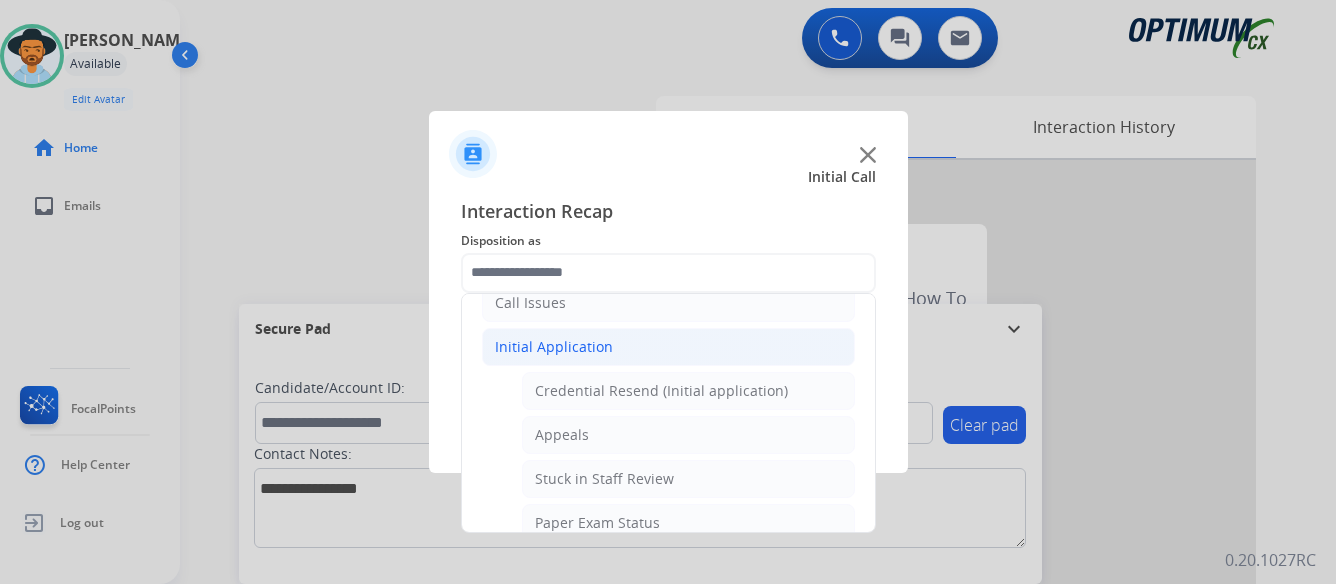click on "Initial Application" 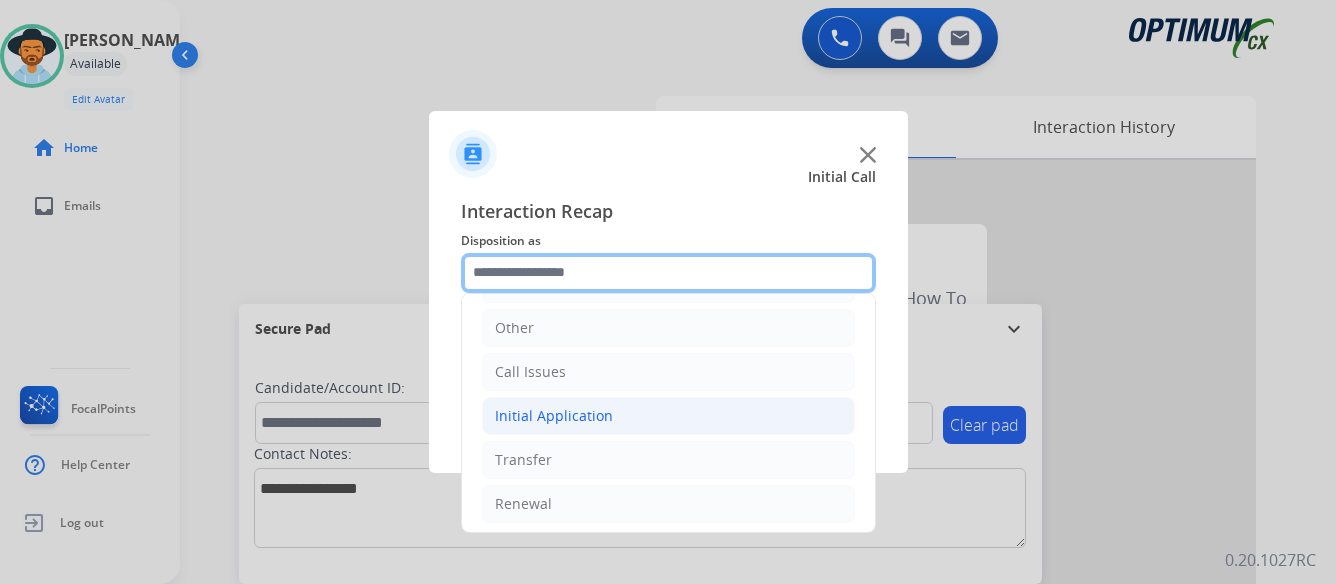 scroll, scrollTop: 136, scrollLeft: 0, axis: vertical 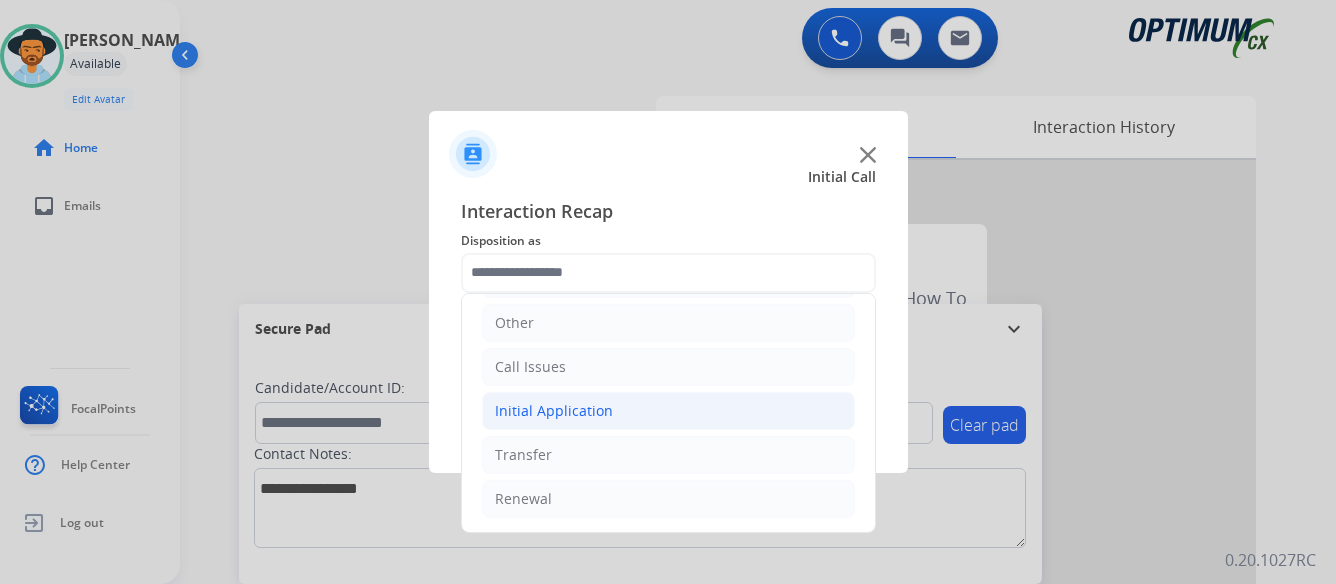 click on "Initial Application" 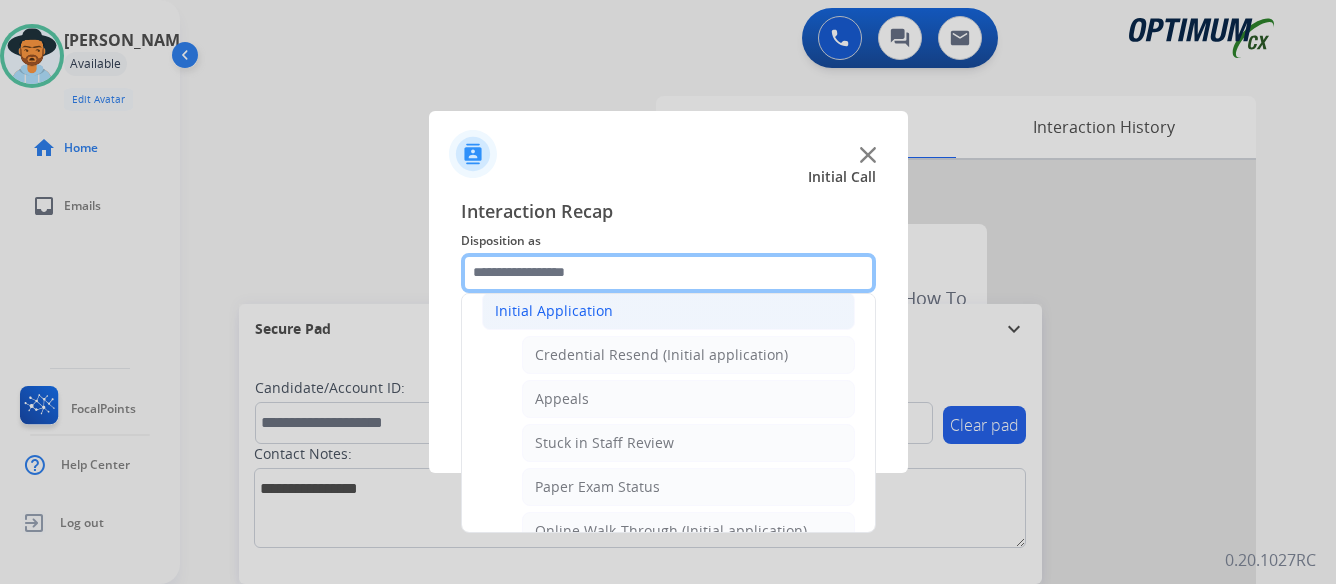 scroll, scrollTop: 336, scrollLeft: 0, axis: vertical 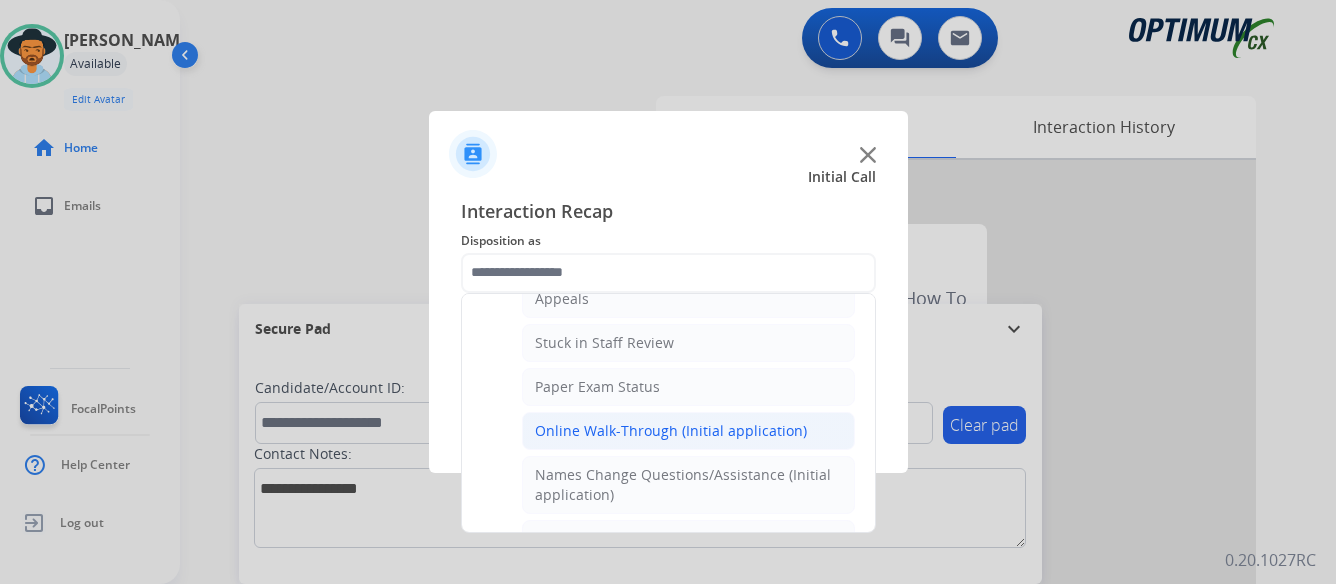 click on "Online Walk-Through (Initial application)" 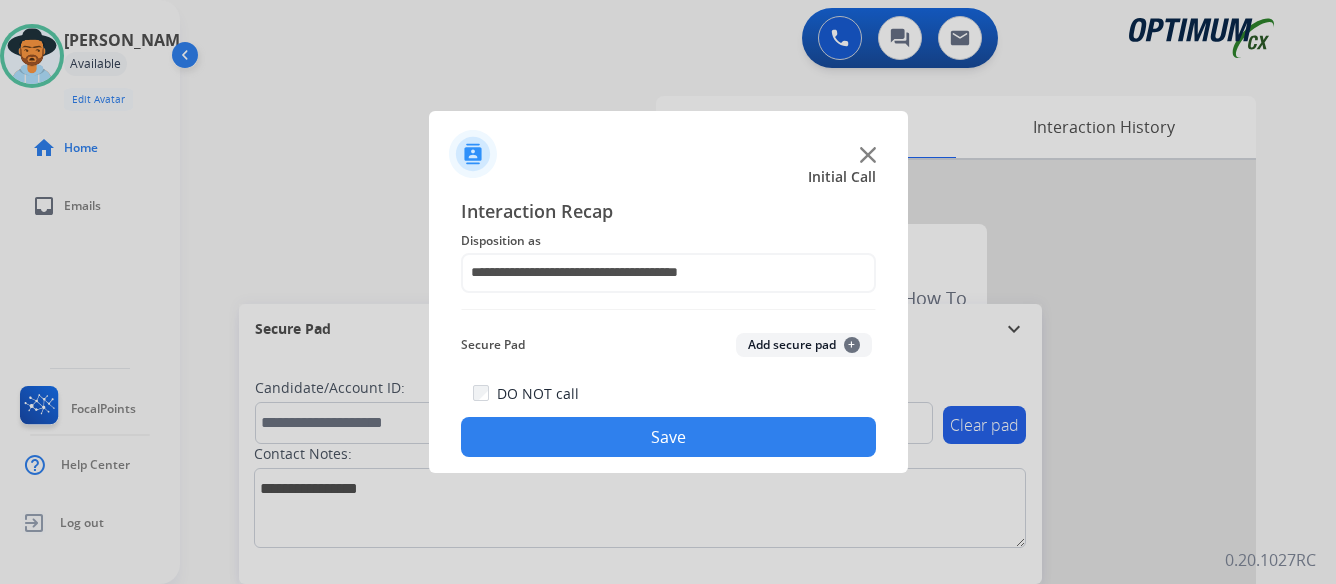 click on "Save" 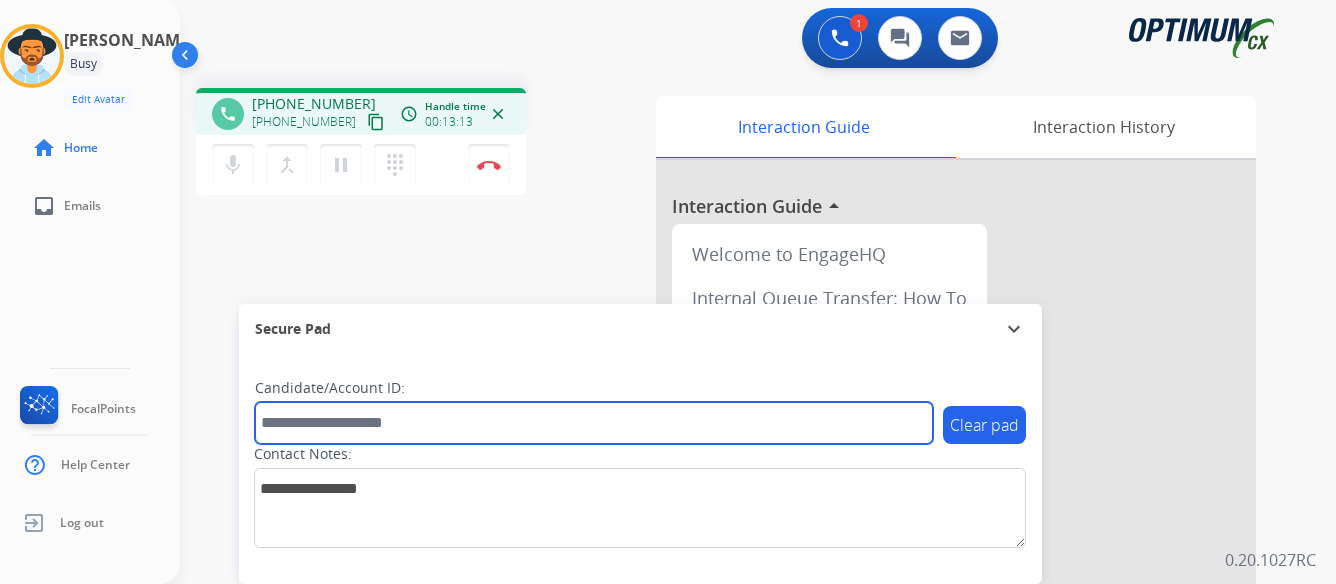 click at bounding box center [594, 423] 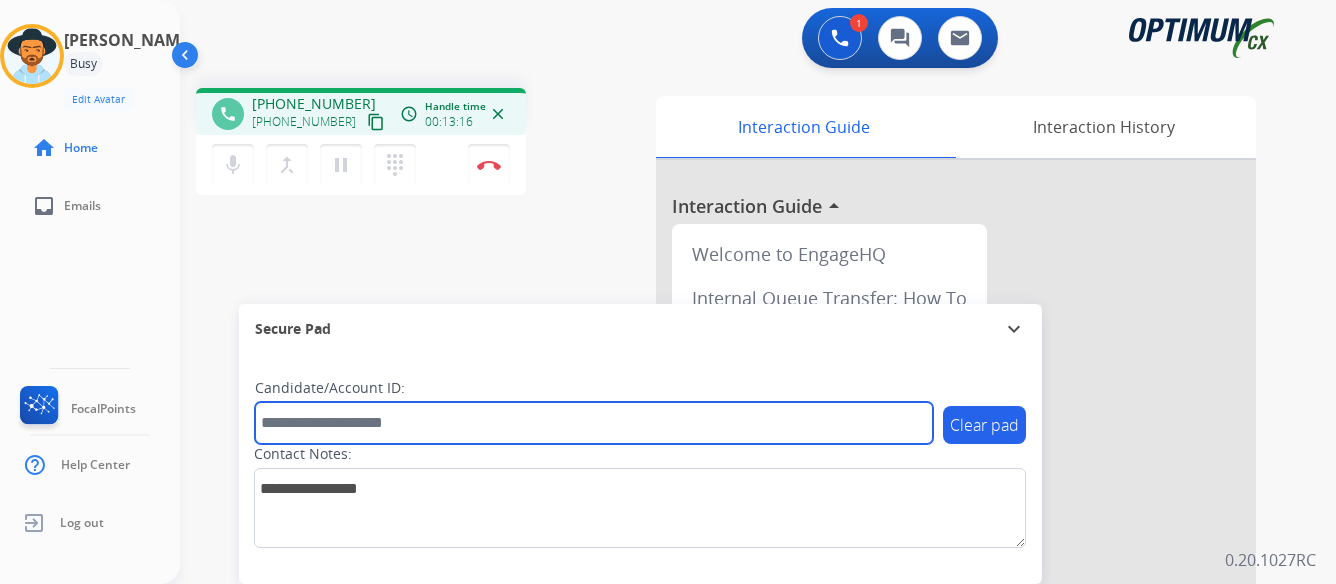 paste on "*******" 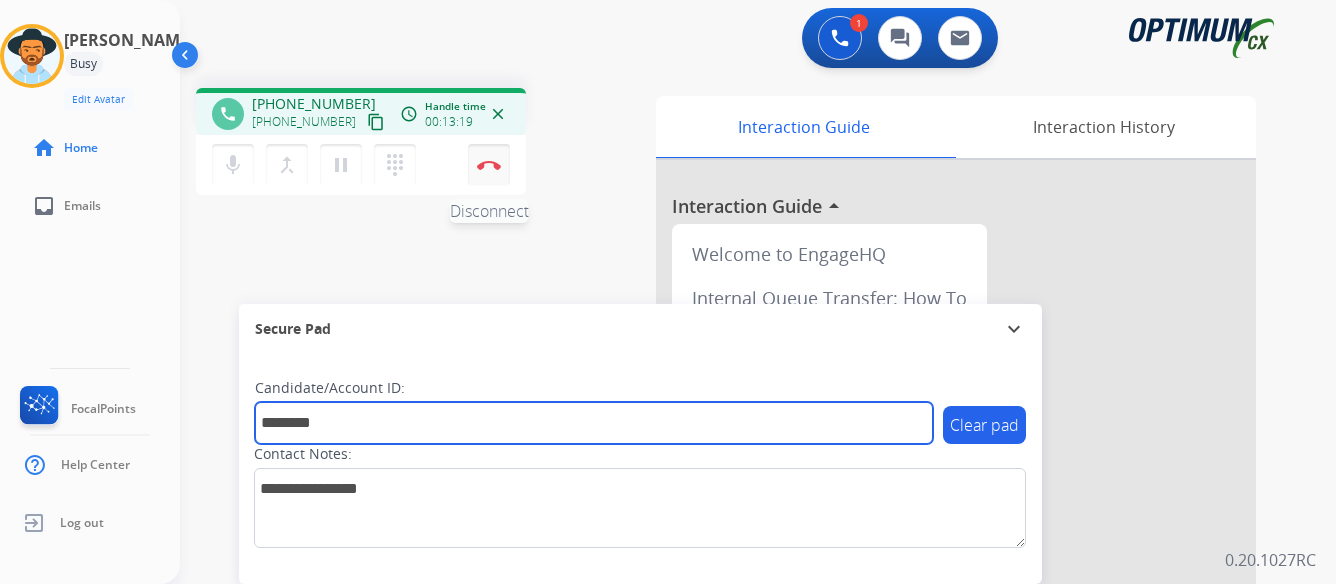 type on "*******" 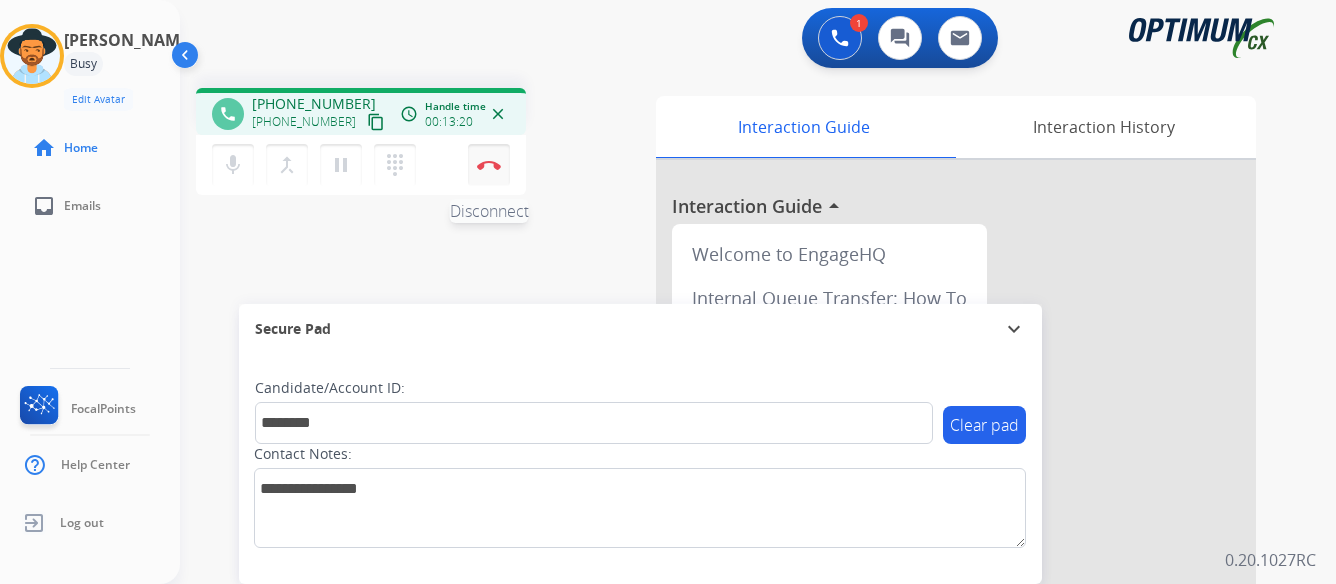 click on "Disconnect" at bounding box center [489, 165] 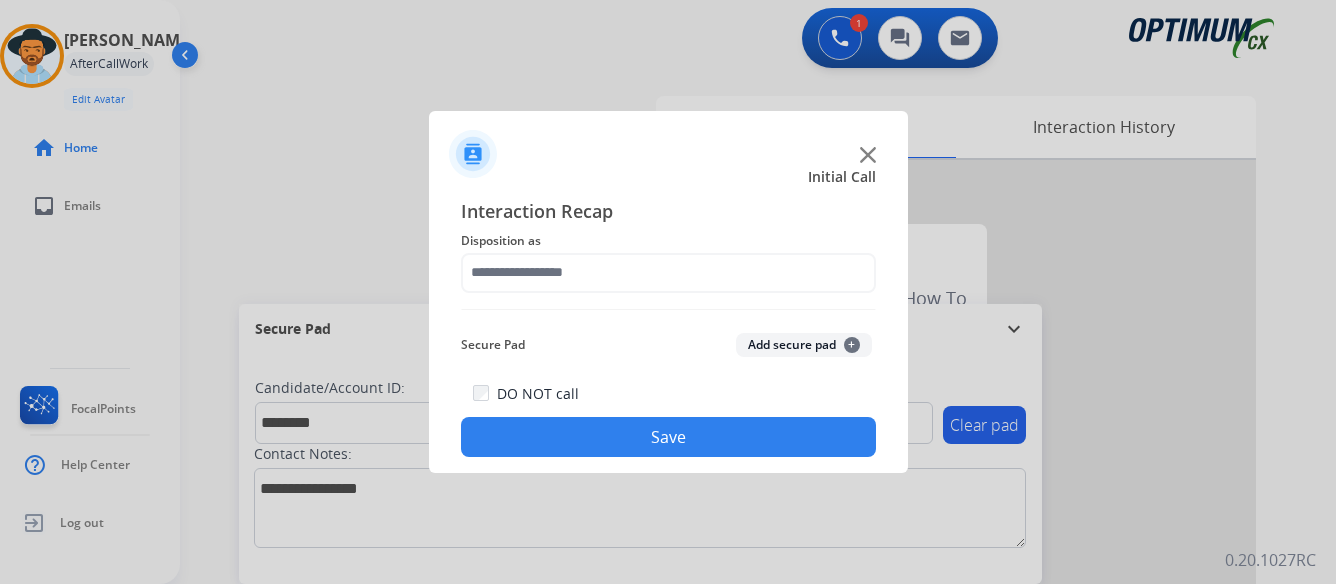 click on "Save" 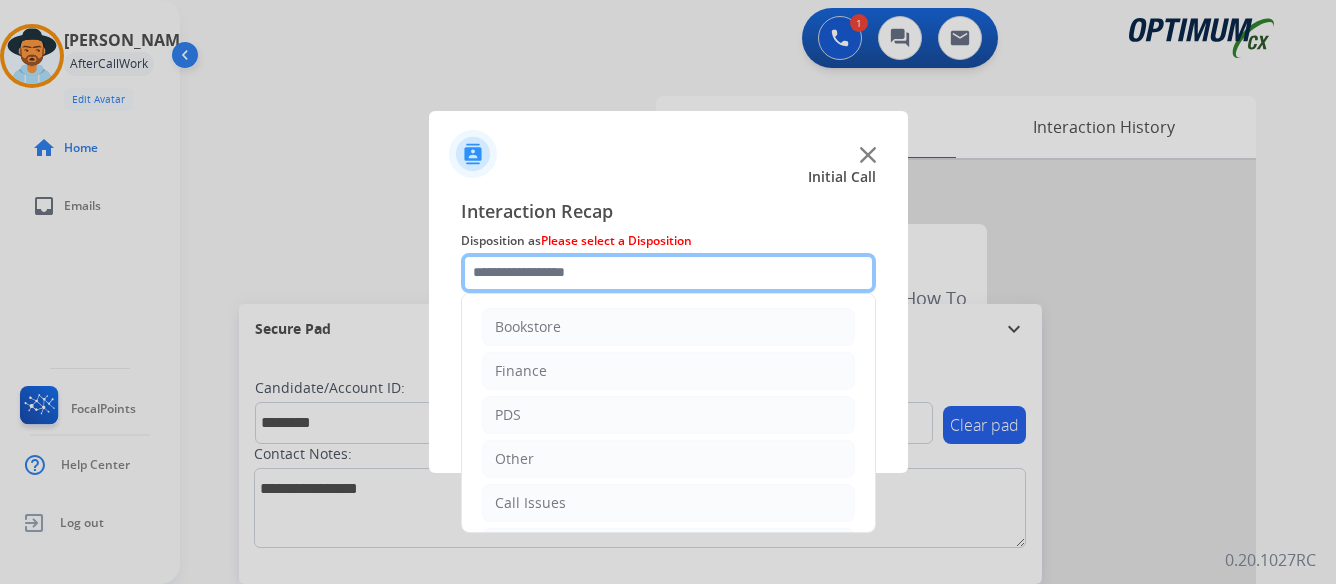 click 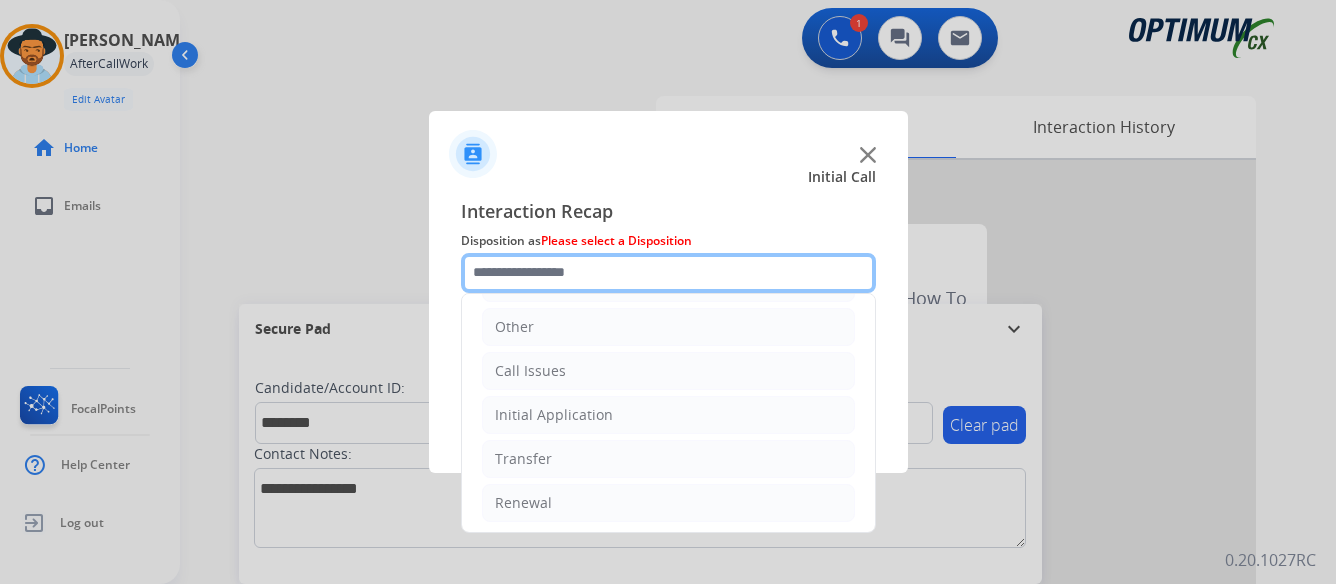 scroll, scrollTop: 136, scrollLeft: 0, axis: vertical 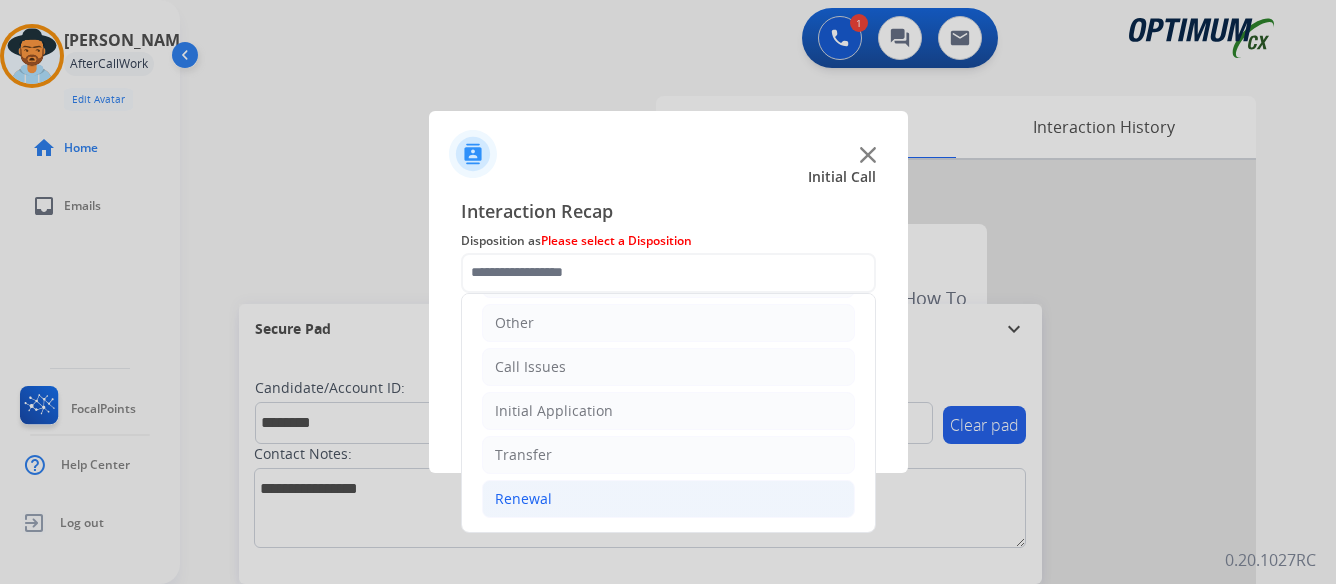 click on "Renewal" 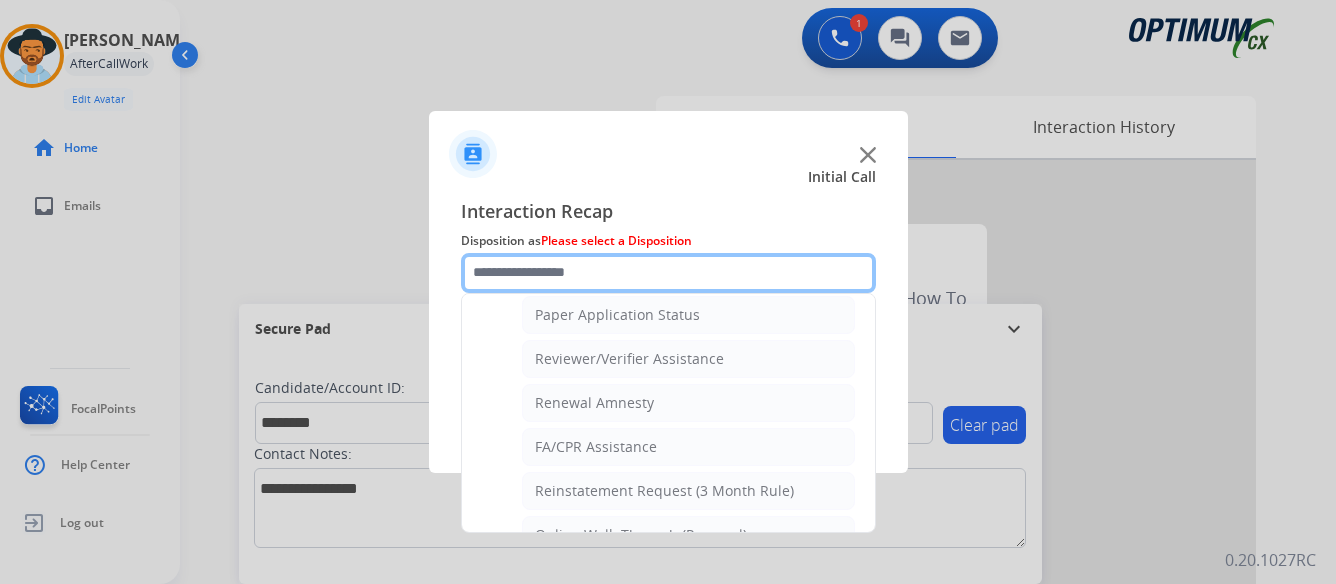 scroll, scrollTop: 772, scrollLeft: 0, axis: vertical 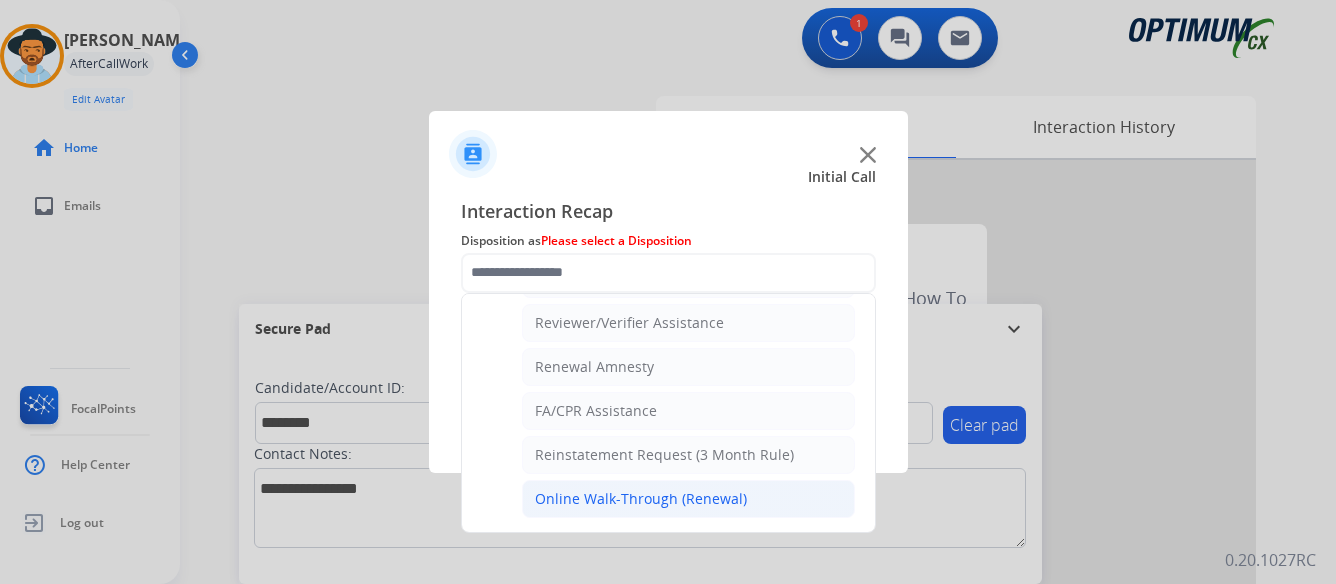 click on "Online Walk-Through (Renewal)" 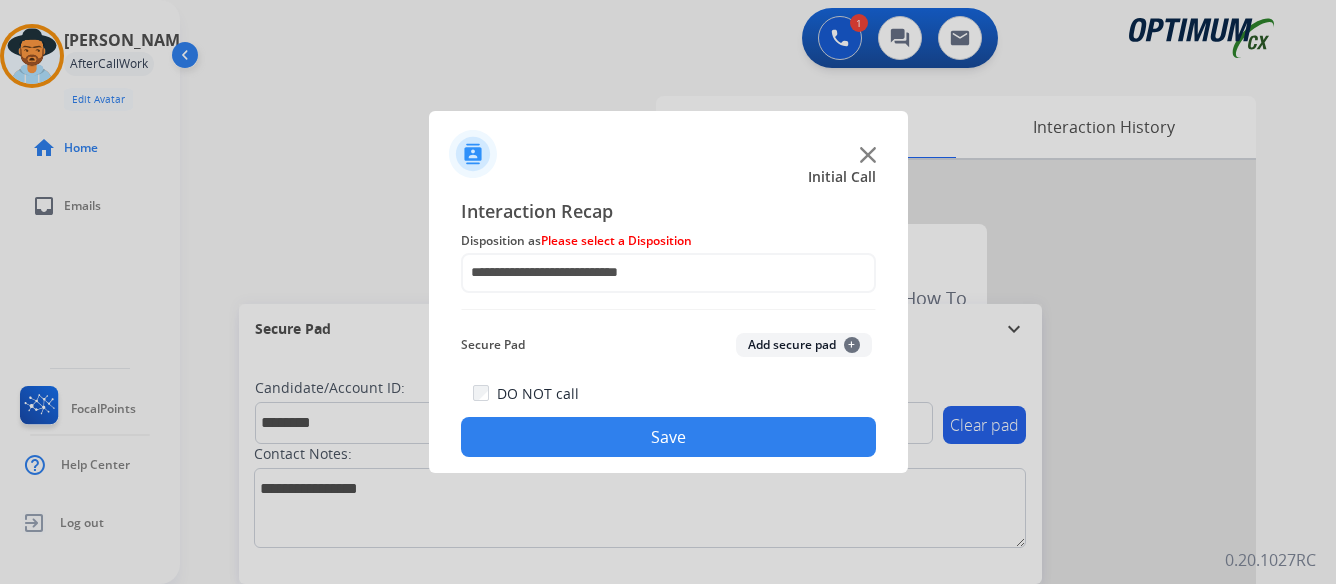 click on "Save" 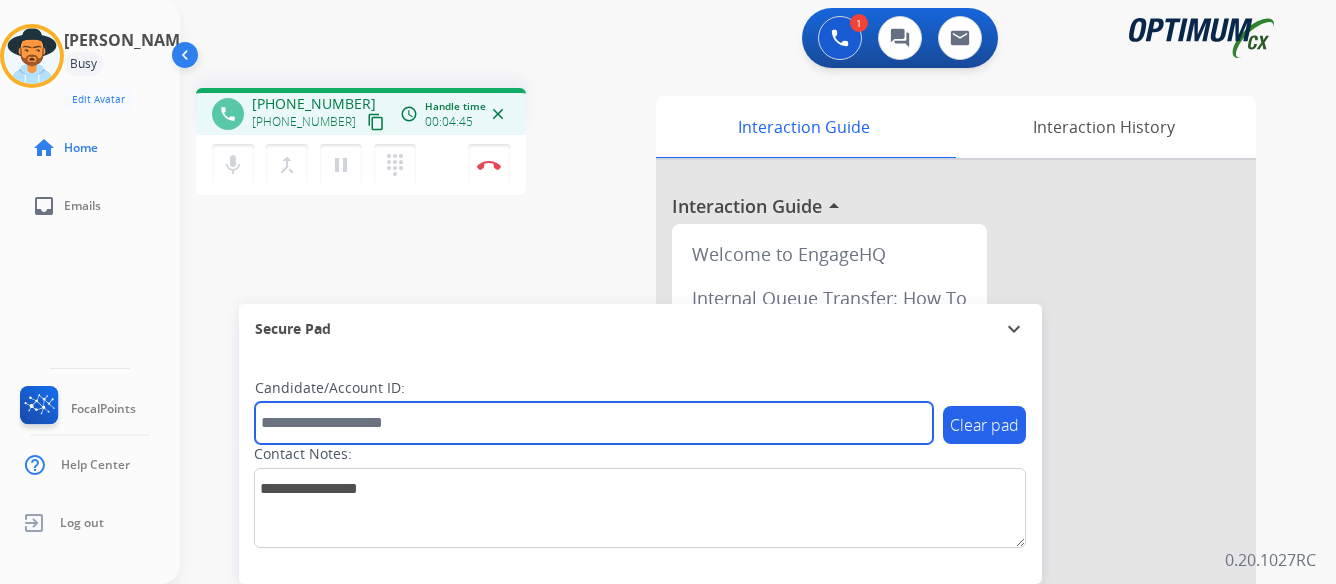 paste on "*******" 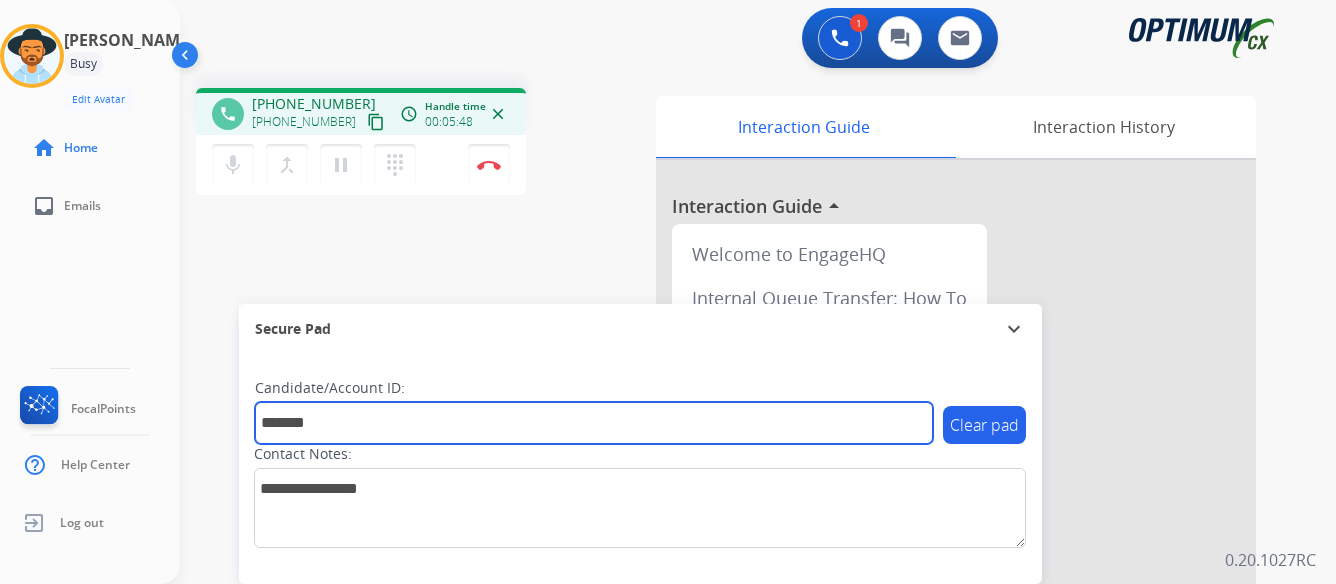 type on "*******" 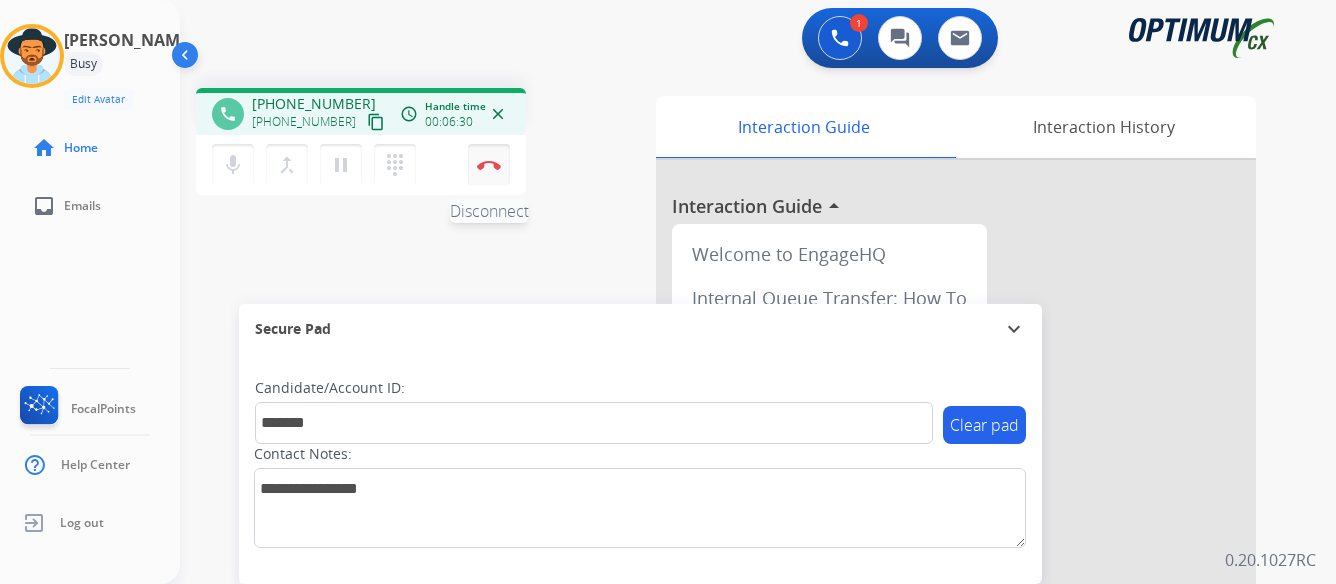 click at bounding box center (489, 165) 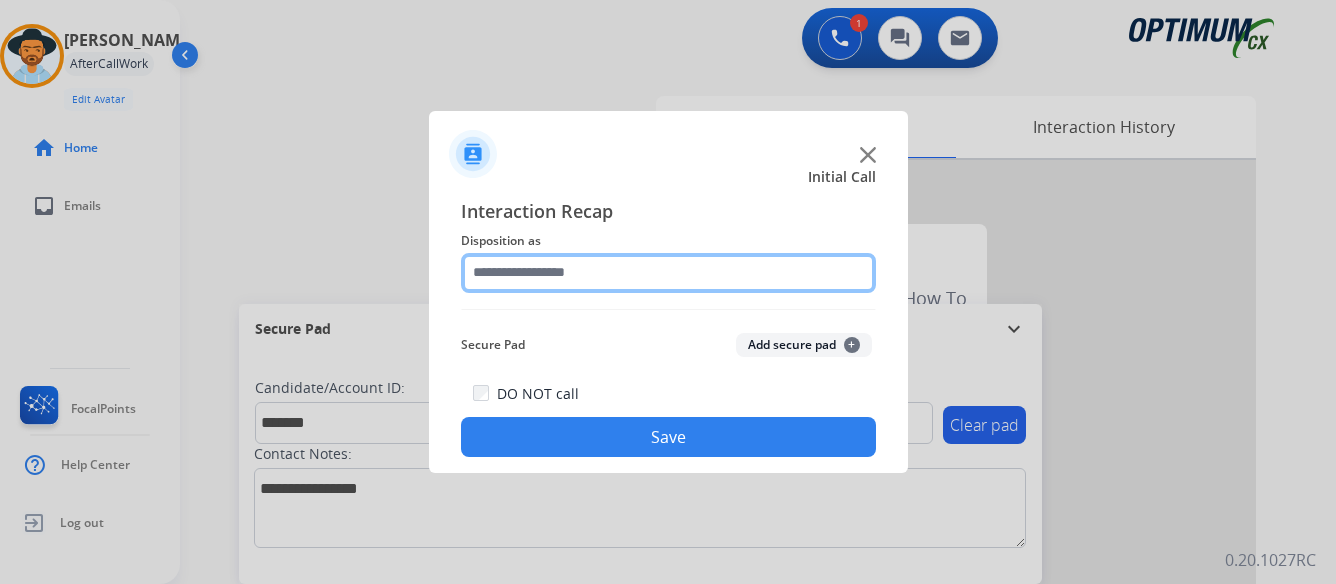 click 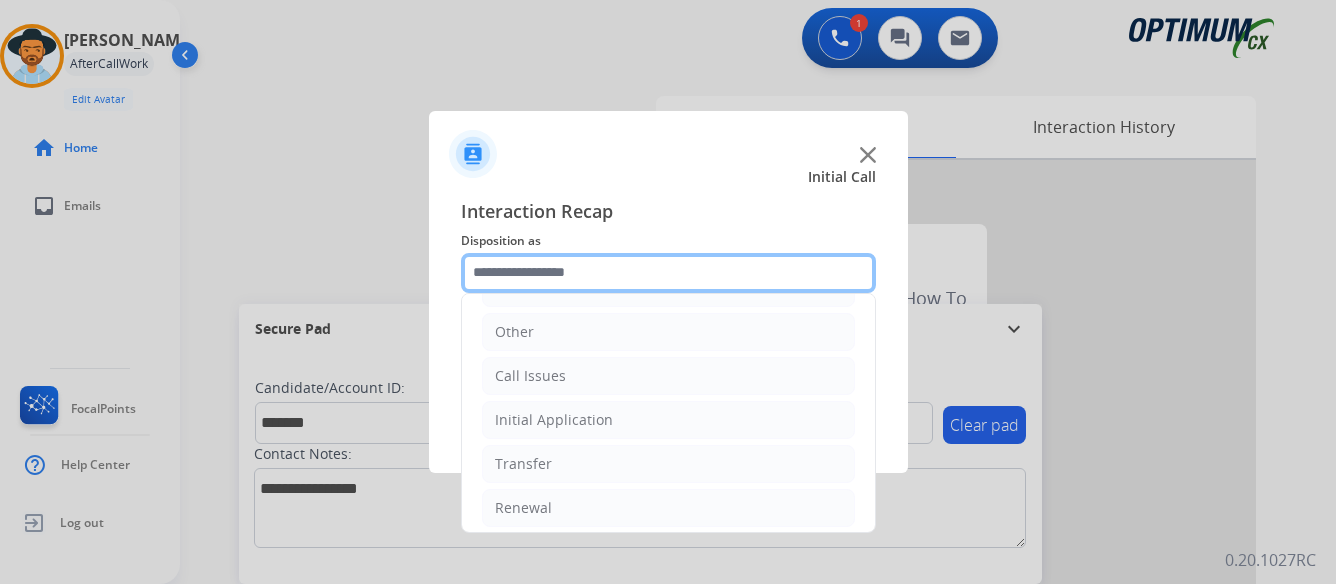 scroll, scrollTop: 136, scrollLeft: 0, axis: vertical 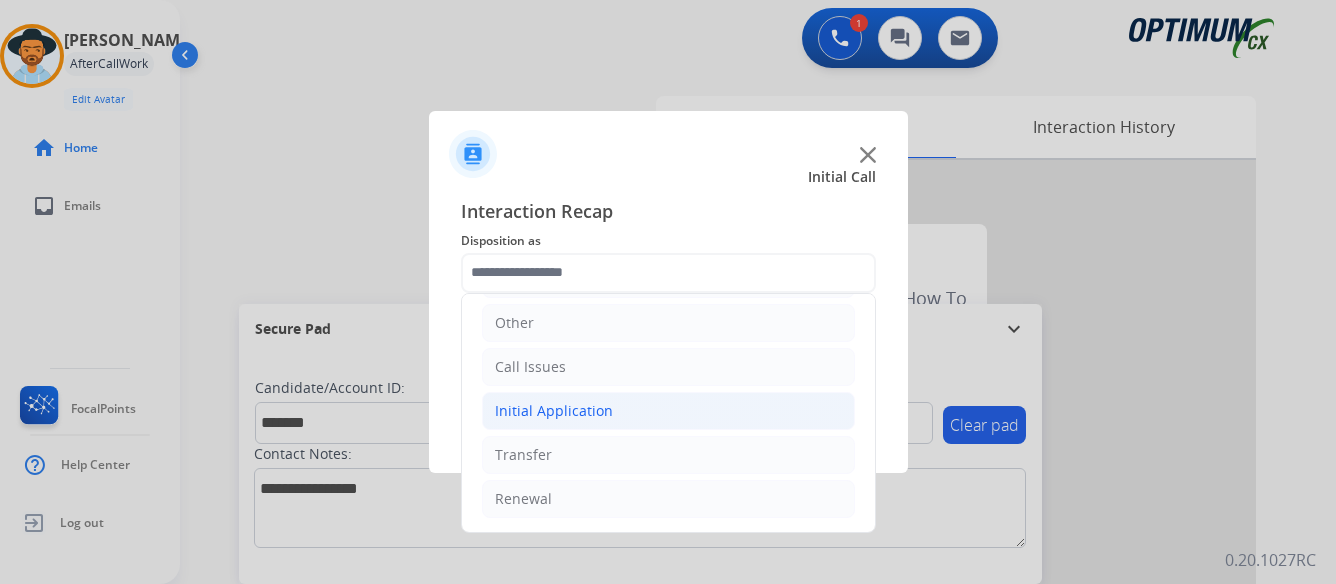 click on "Initial Application" 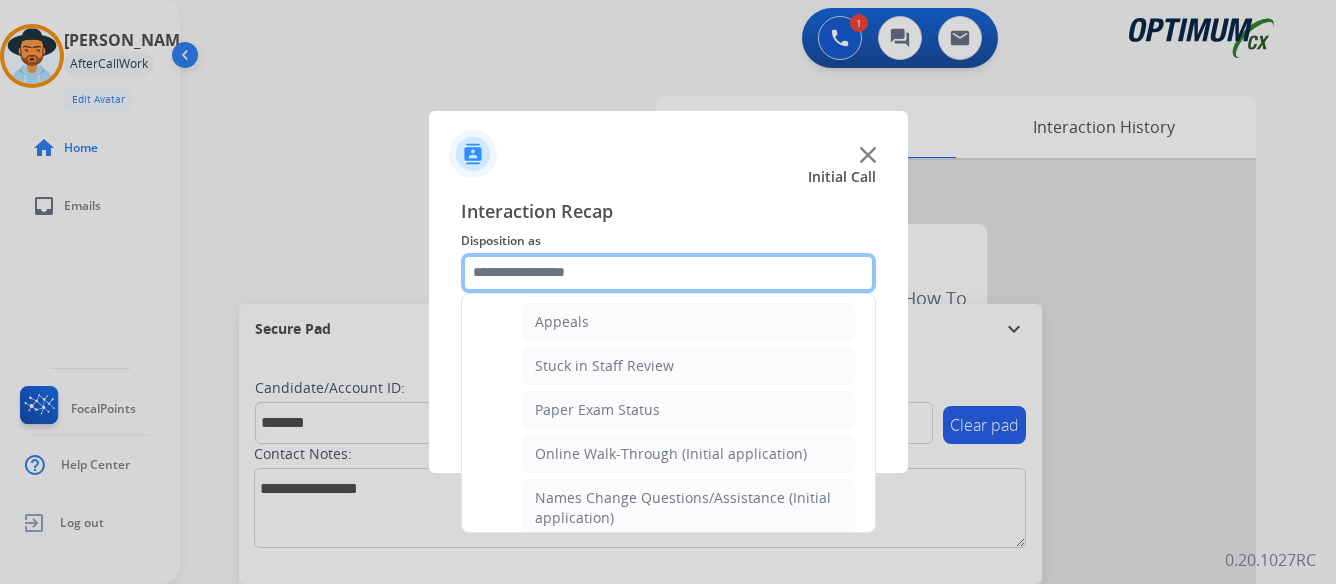 scroll, scrollTop: 336, scrollLeft: 0, axis: vertical 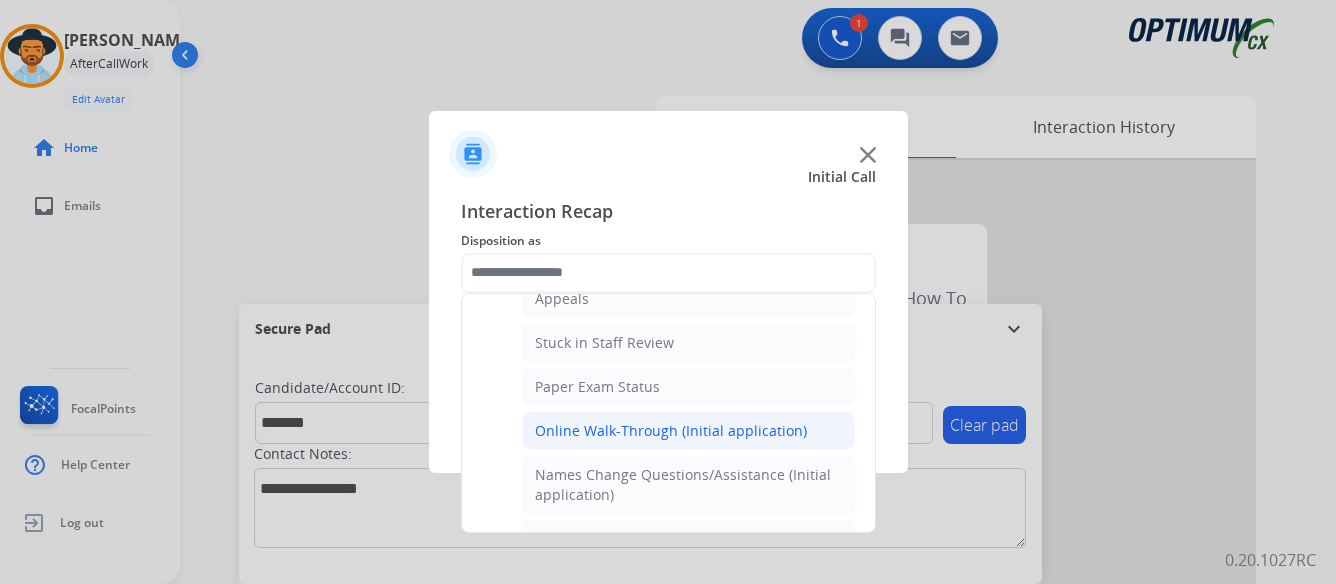 click on "Online Walk-Through (Initial application)" 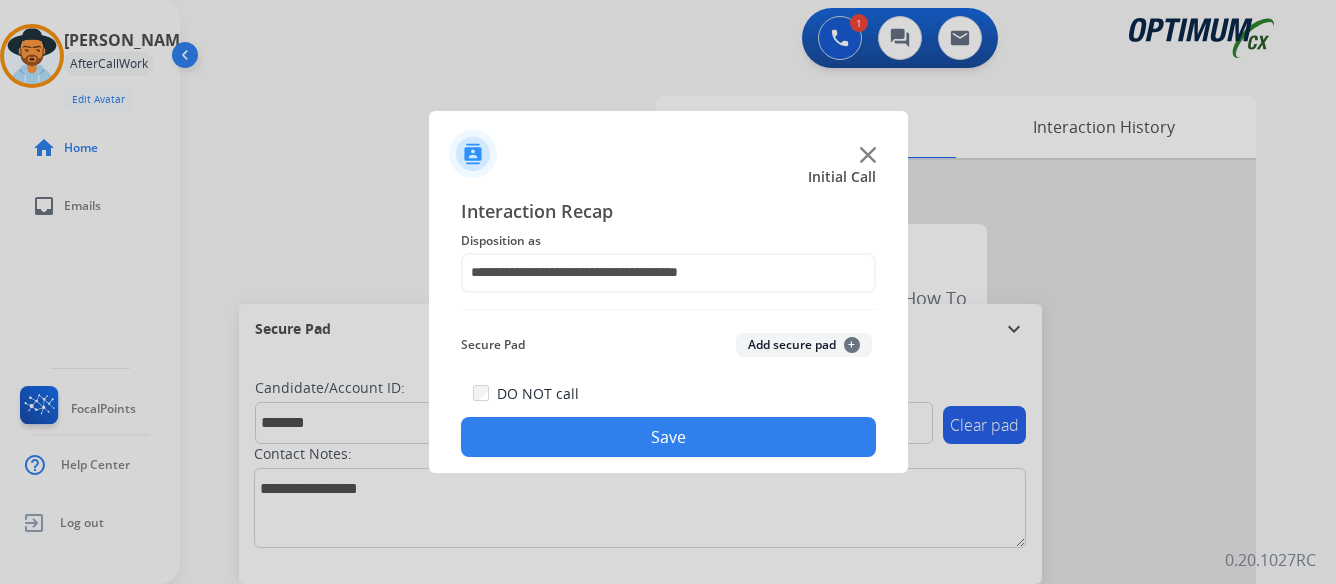 click on "Save" 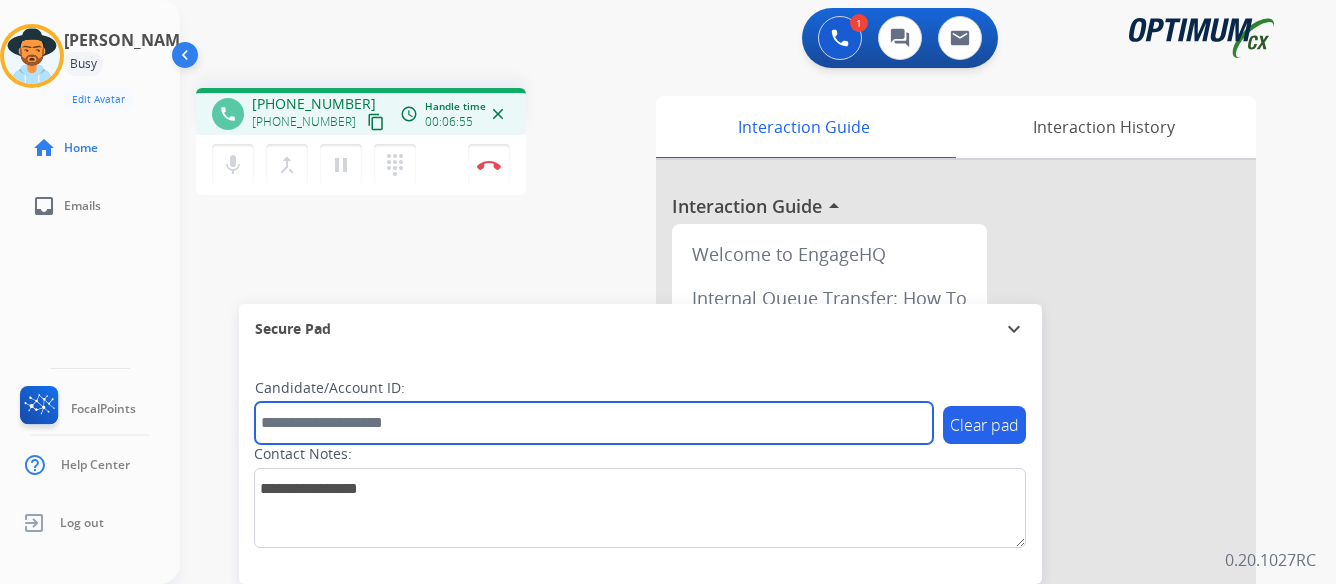 paste on "*******" 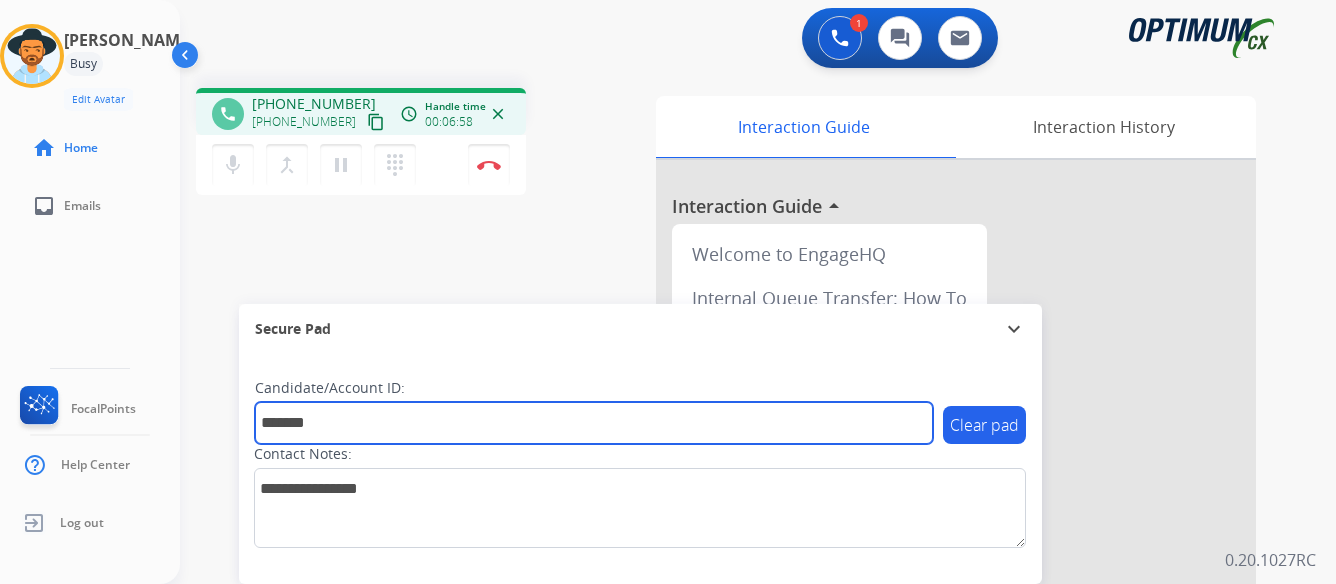 type on "*******" 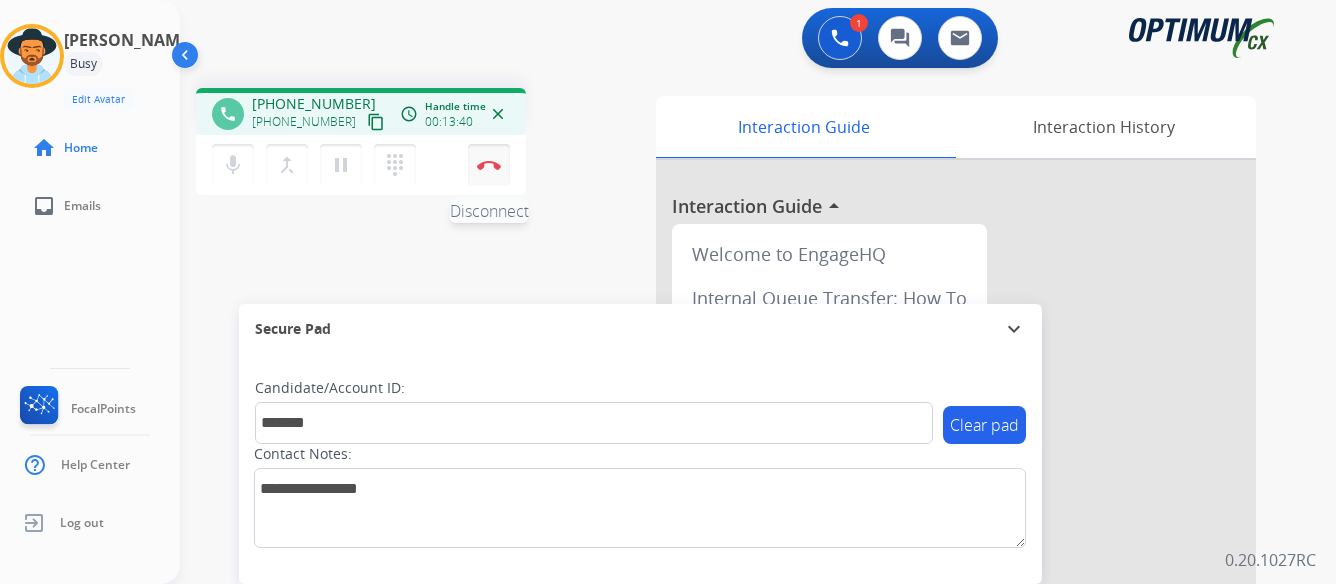 click at bounding box center (489, 165) 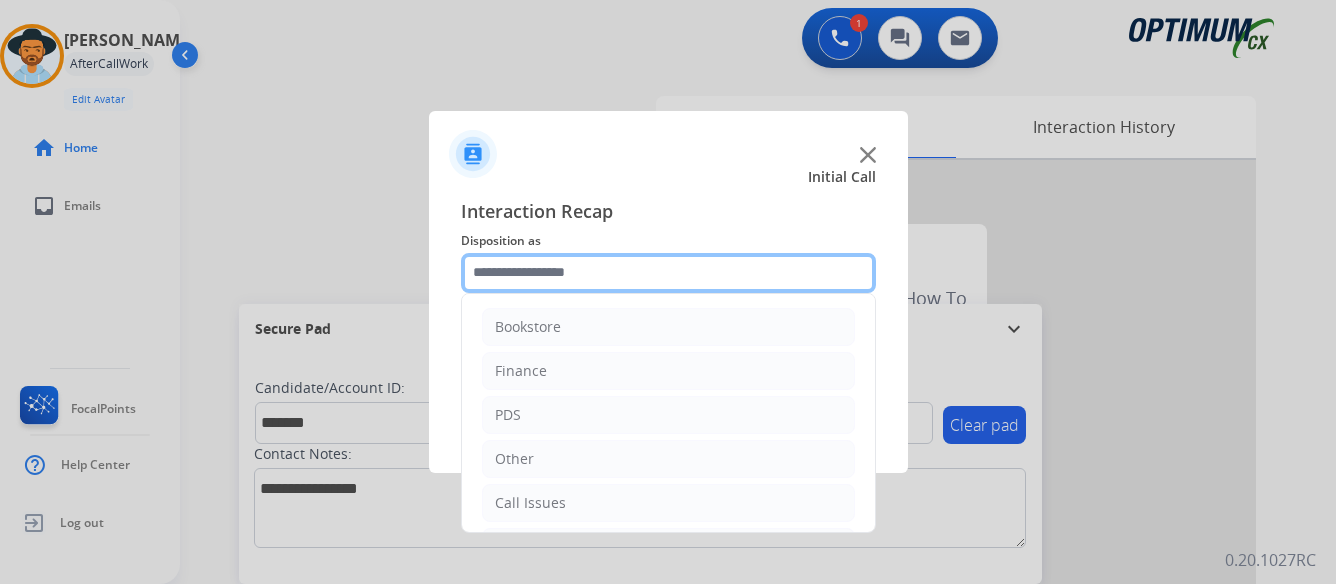 click 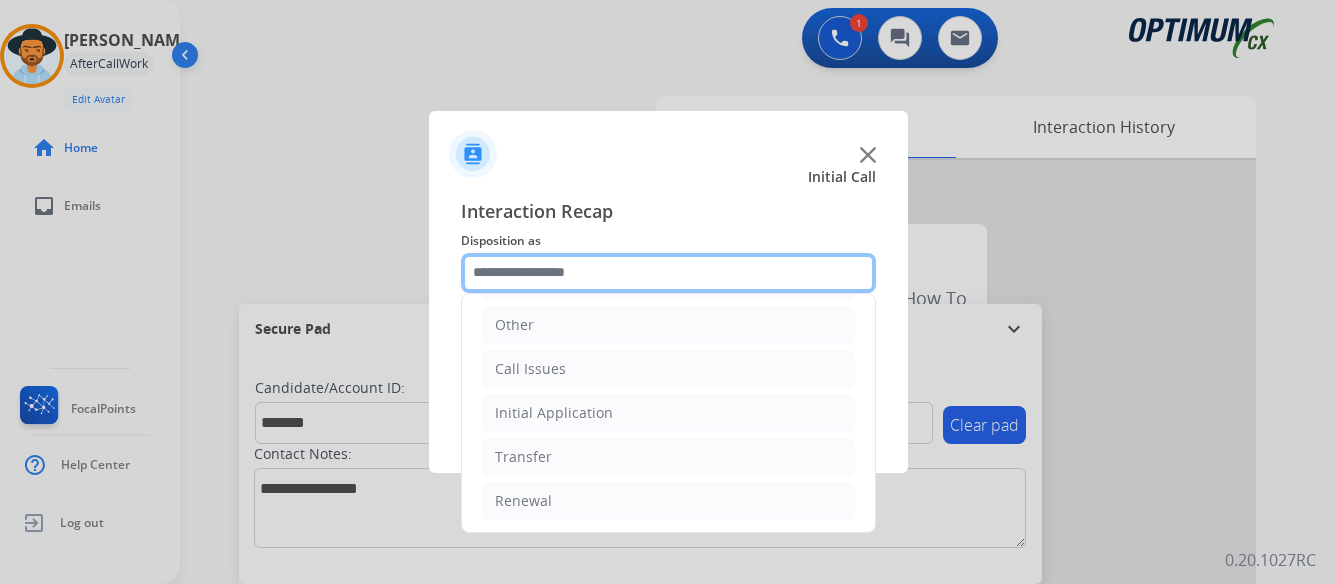 scroll, scrollTop: 136, scrollLeft: 0, axis: vertical 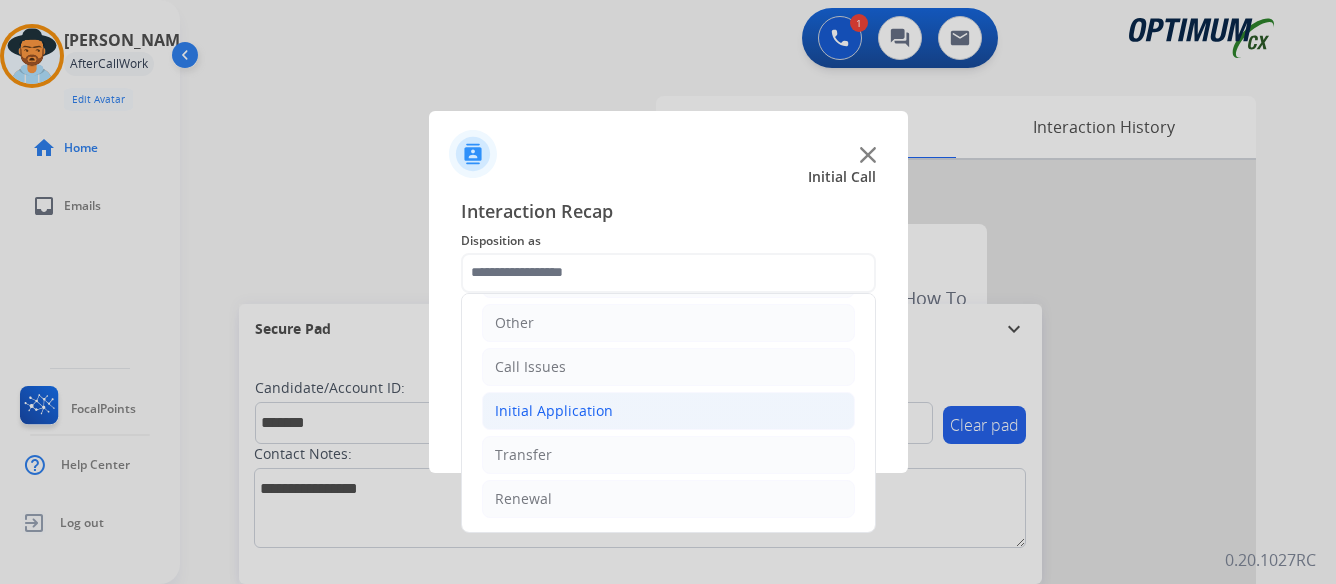 click on "Initial Application" 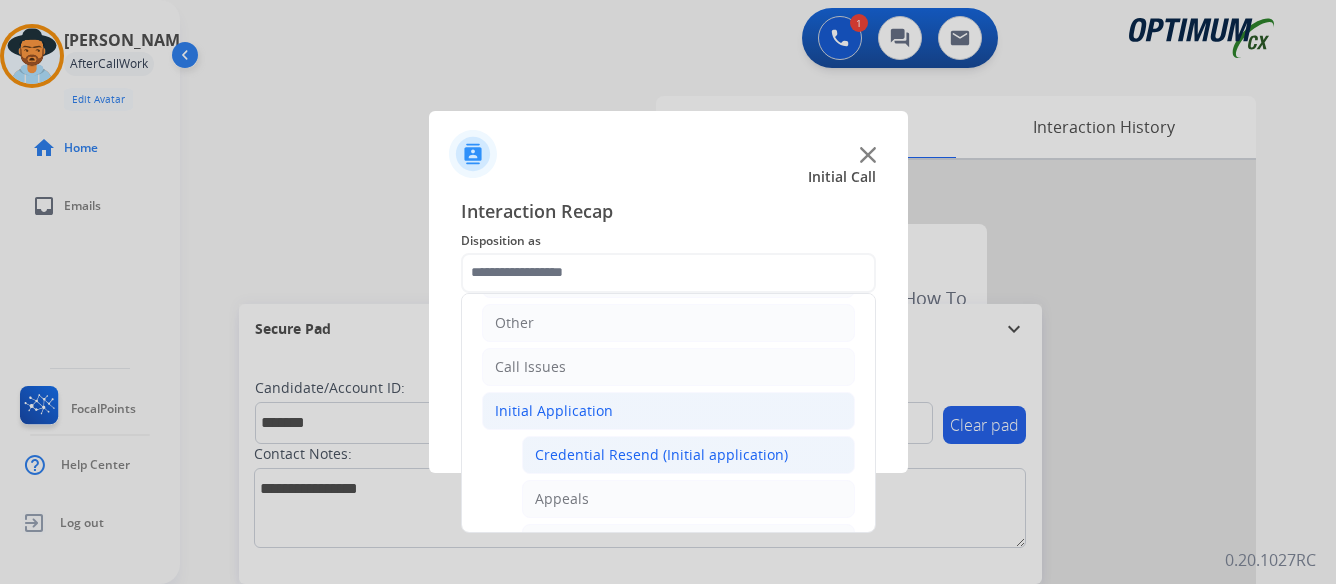 click on "Credential Resend (Initial application)" 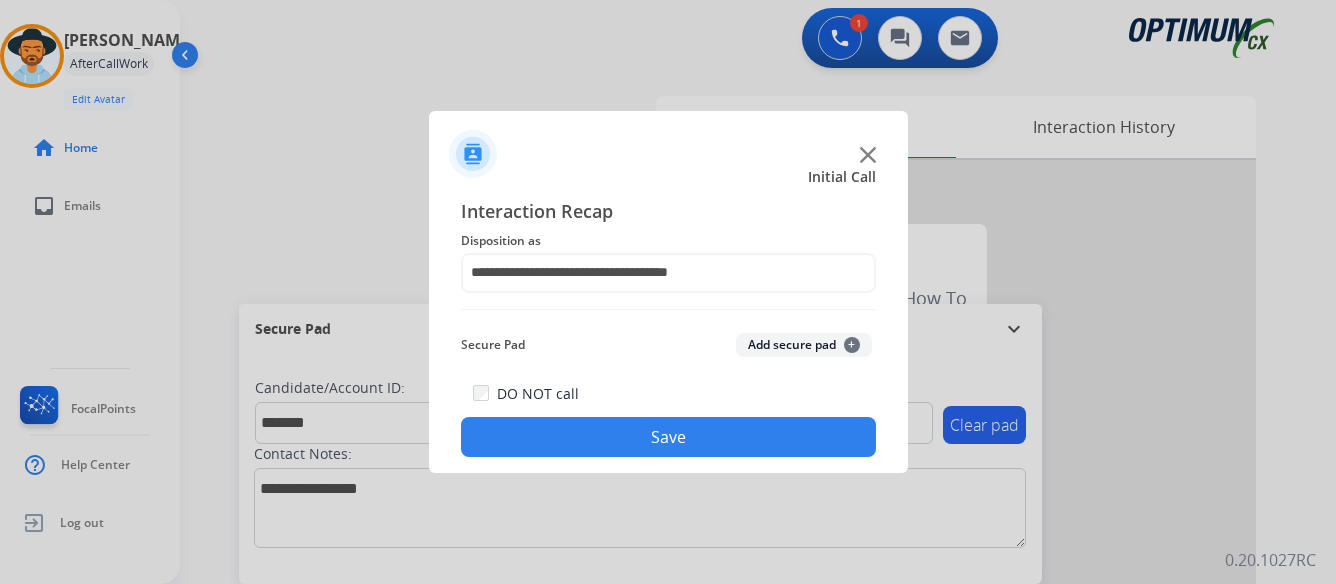 click on "Save" 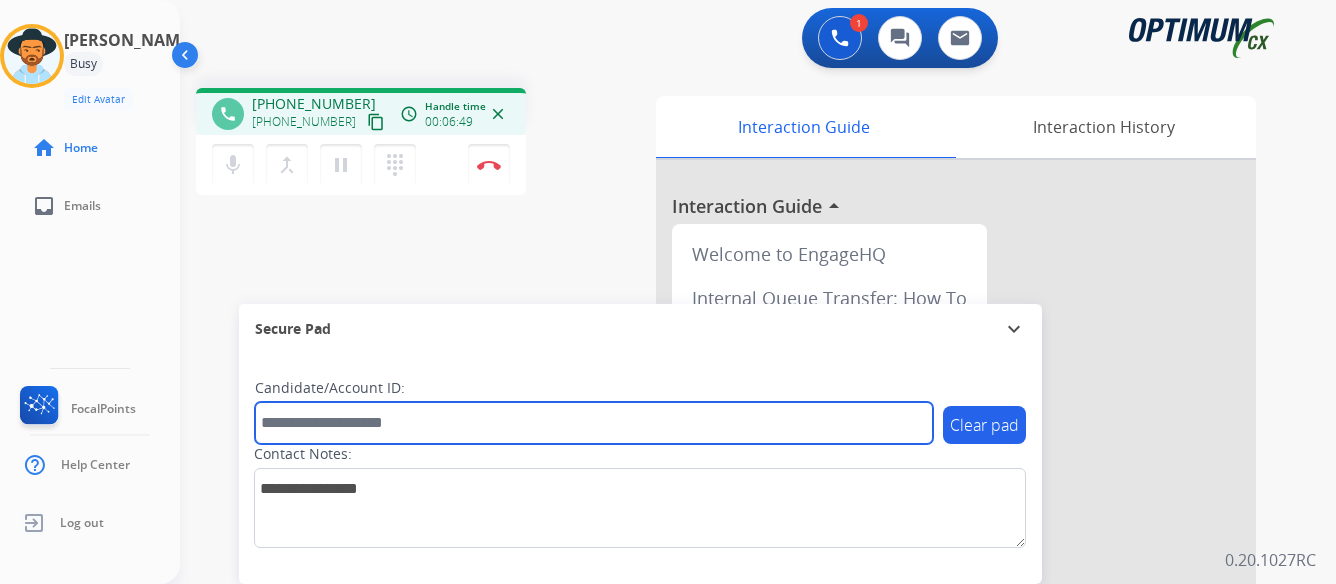 paste on "*******" 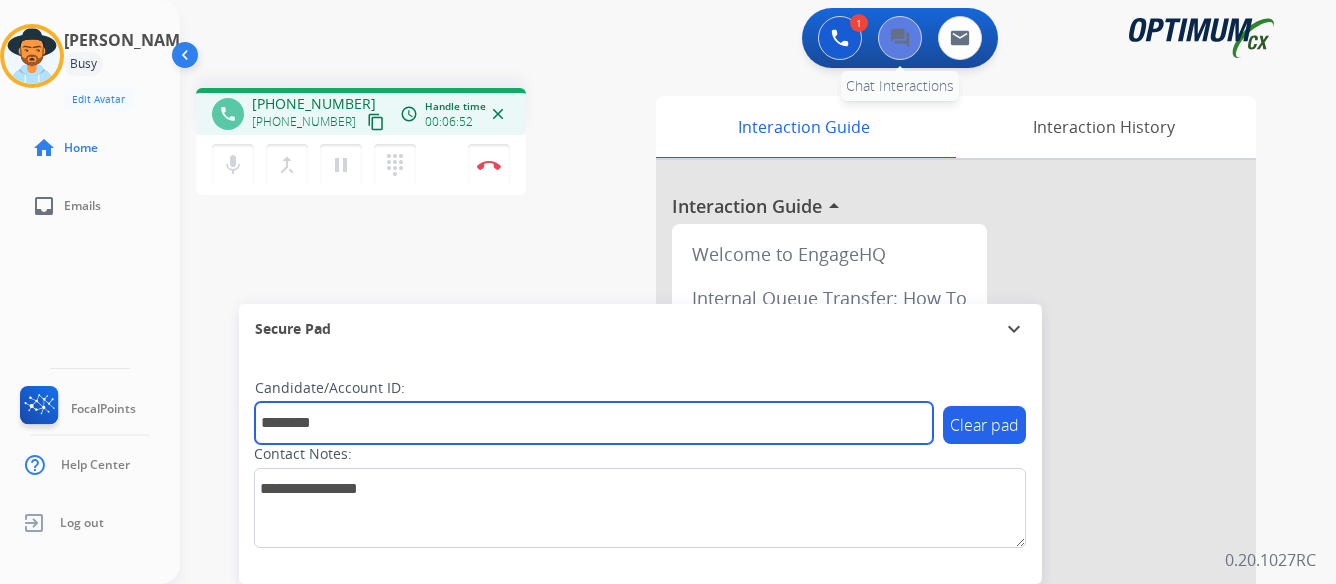 type on "*******" 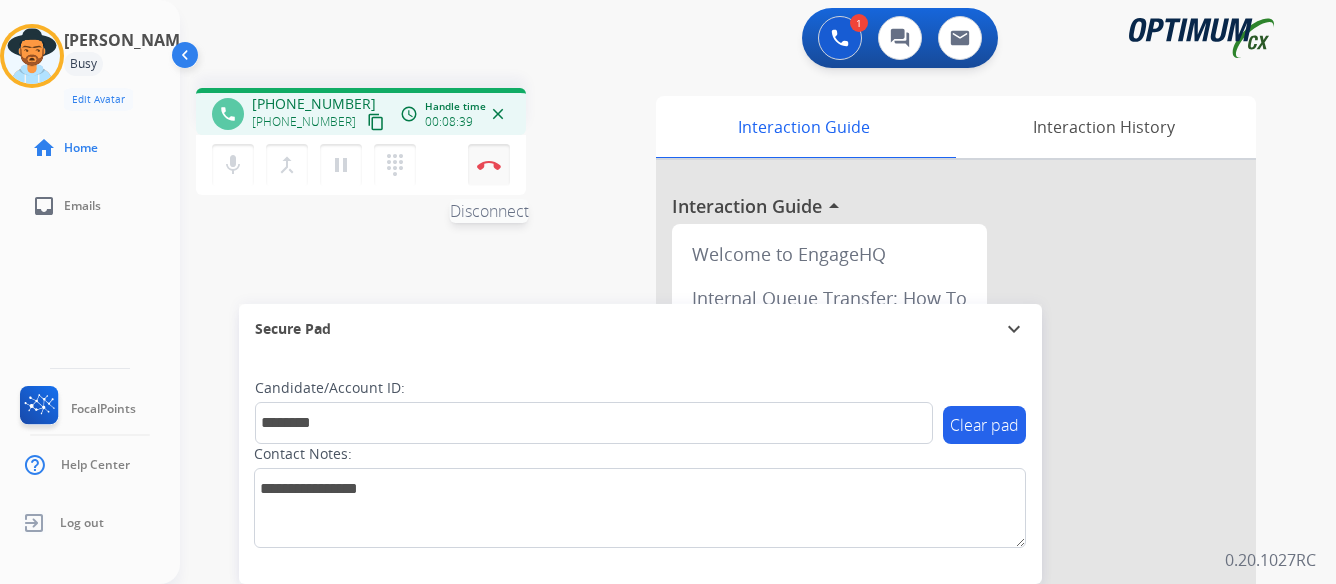 click at bounding box center [489, 165] 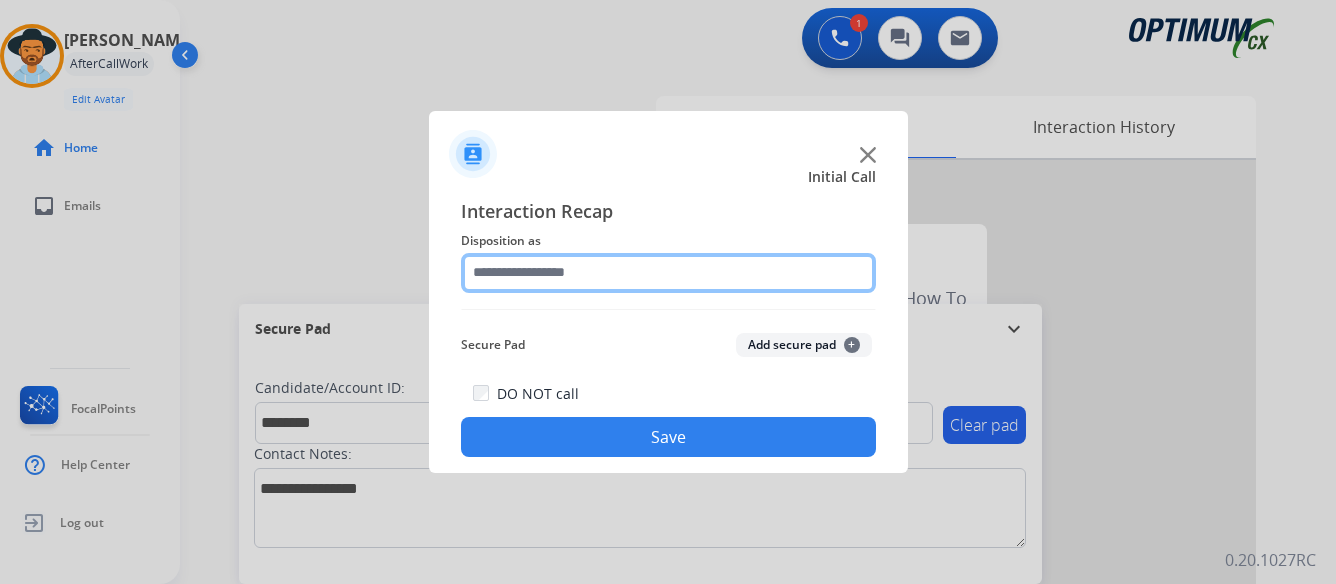 click 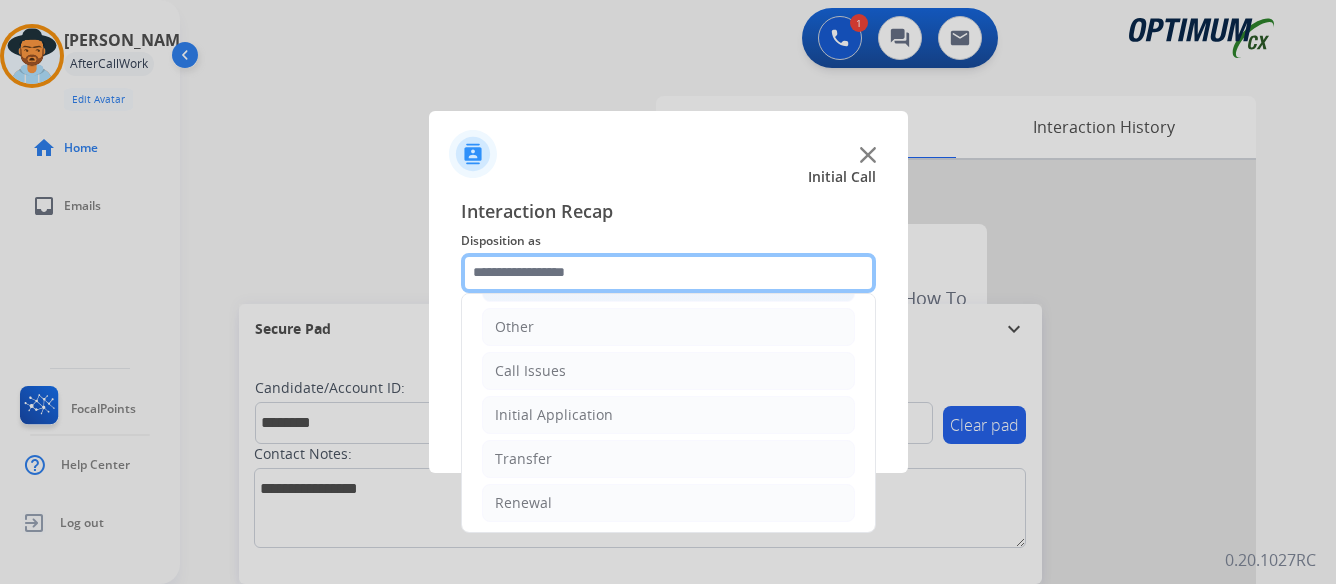 scroll, scrollTop: 136, scrollLeft: 0, axis: vertical 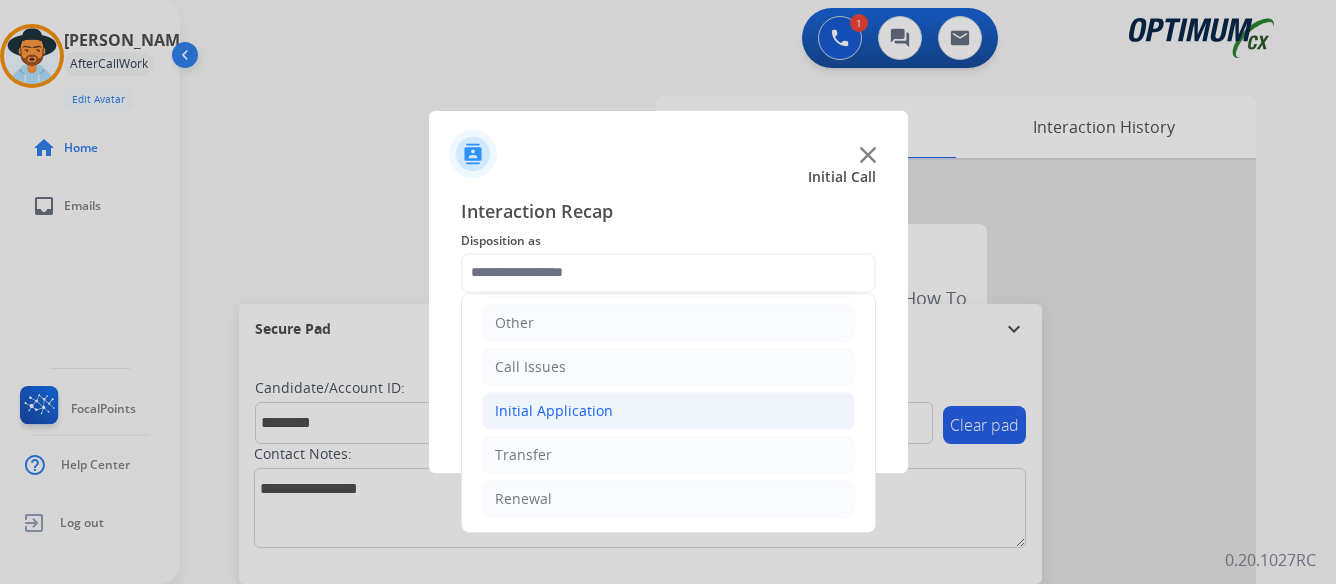 click on "Initial Application" 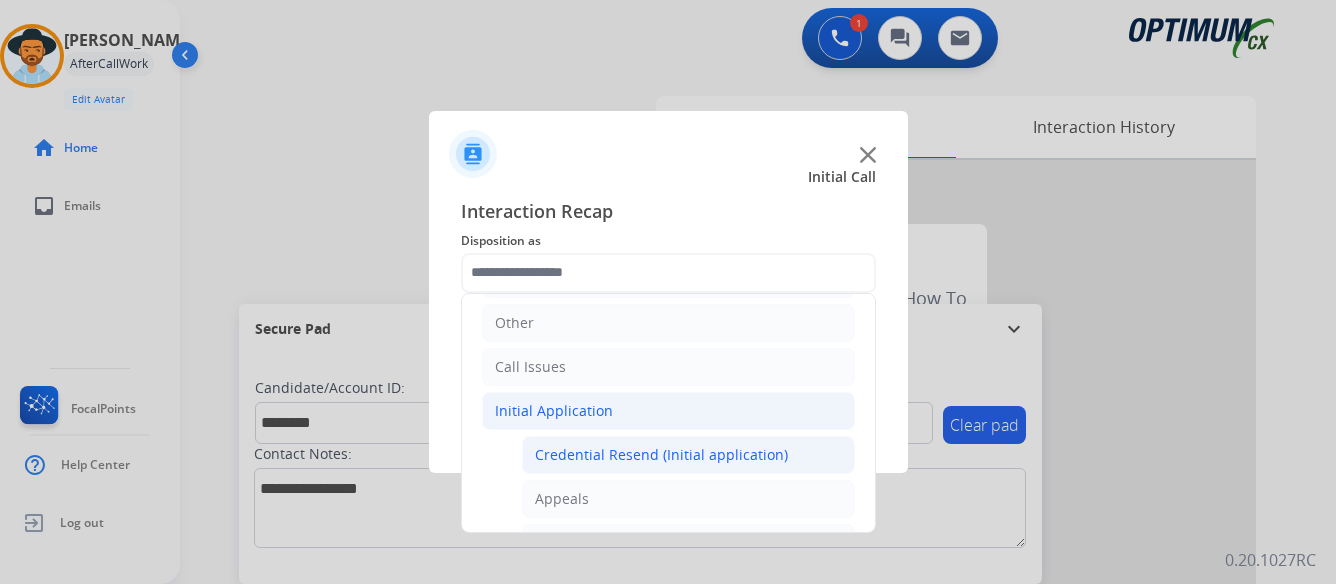 click on "Credential Resend (Initial application)" 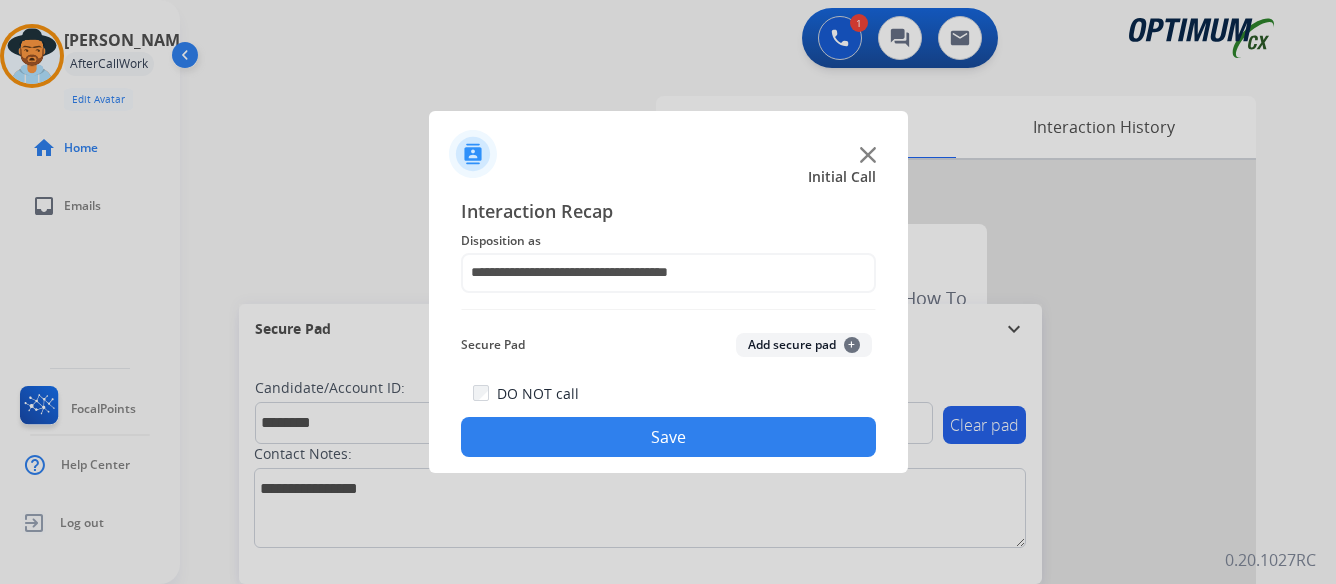 click on "Save" 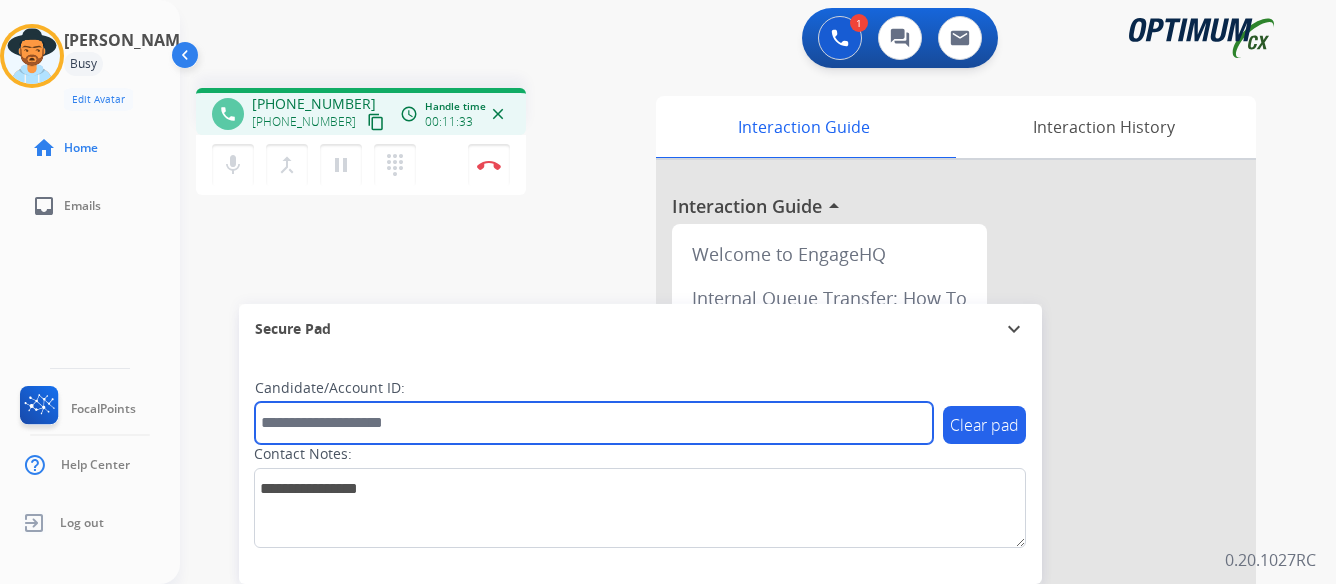 paste on "*******" 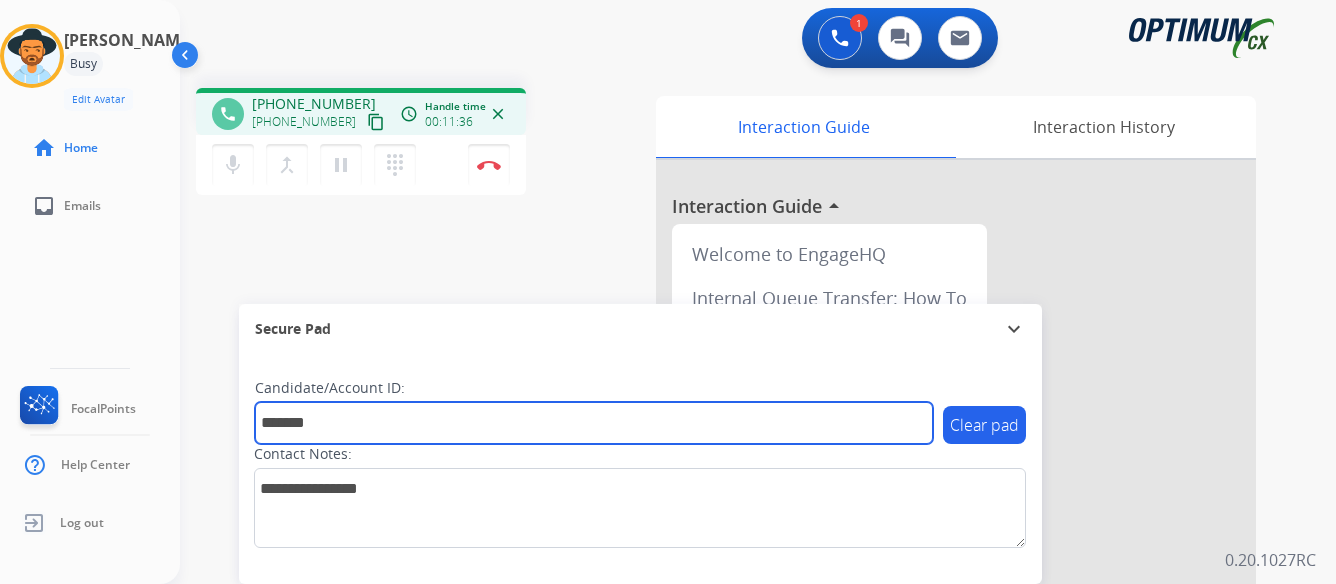 type on "*******" 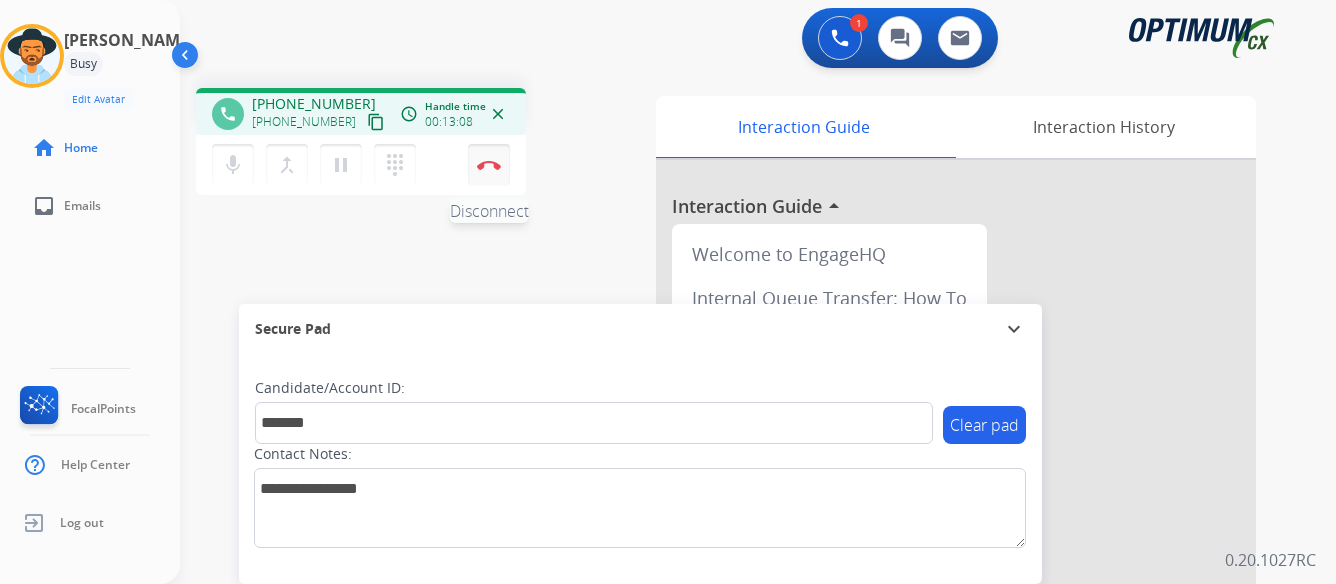 click at bounding box center [489, 165] 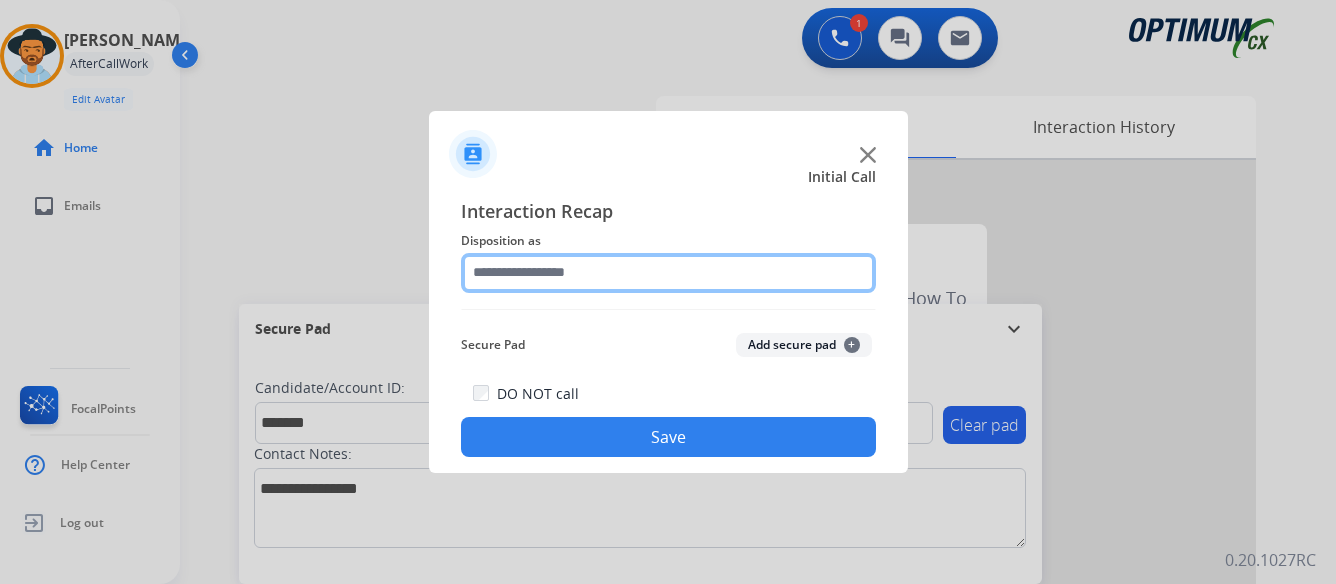 click 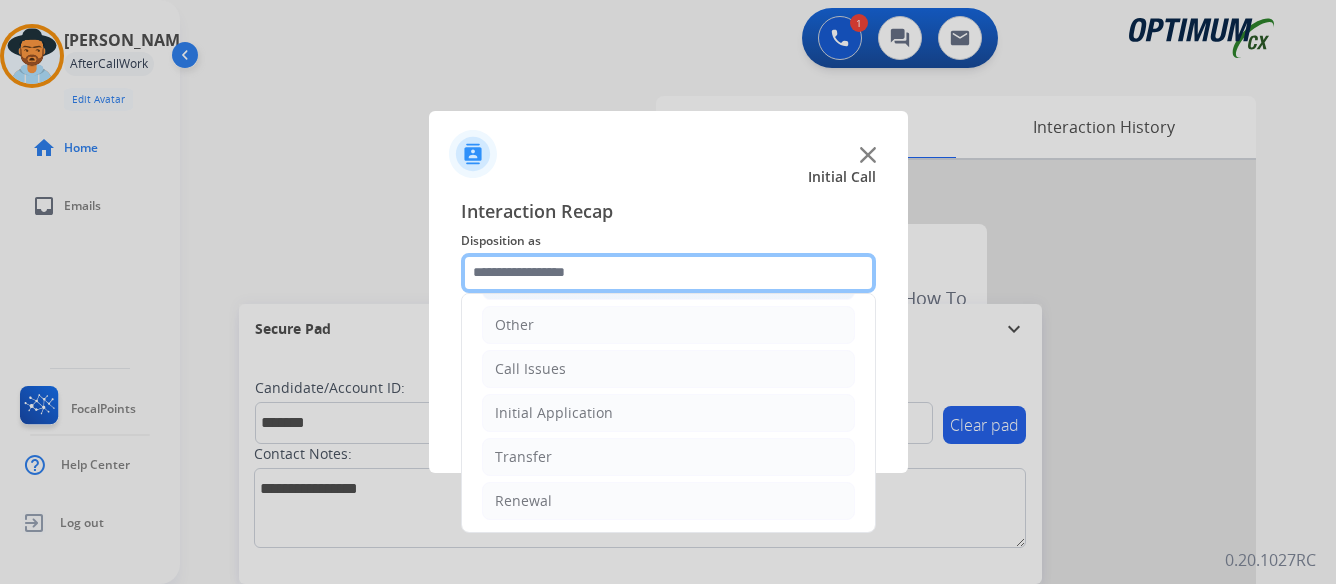 scroll, scrollTop: 136, scrollLeft: 0, axis: vertical 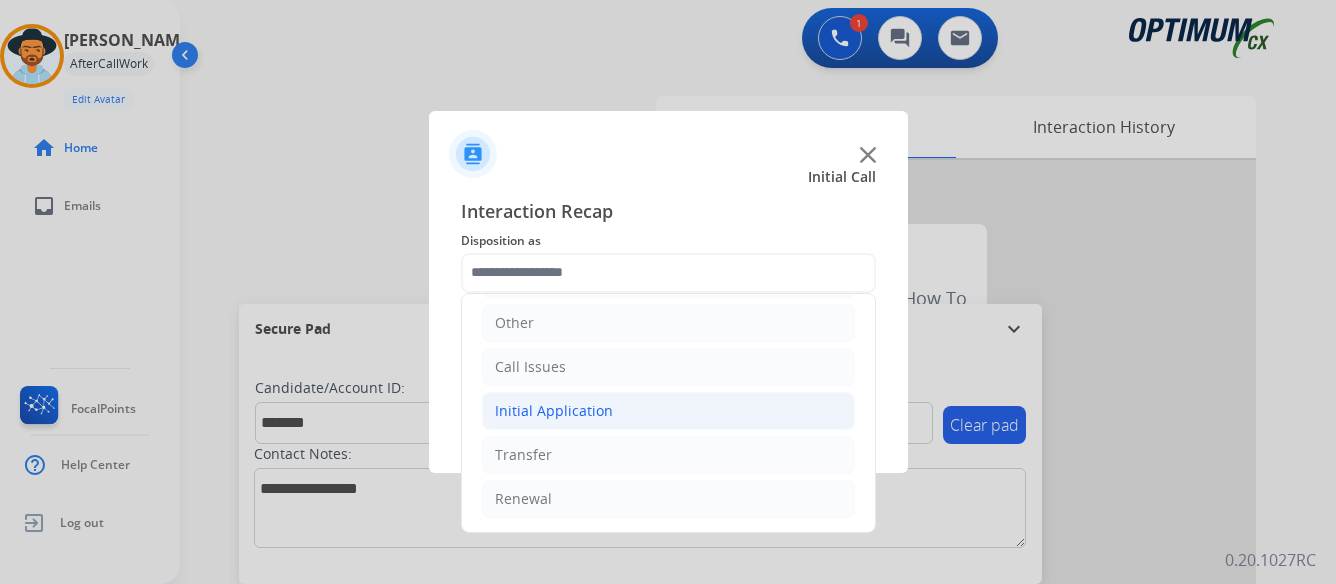 click on "Initial Application" 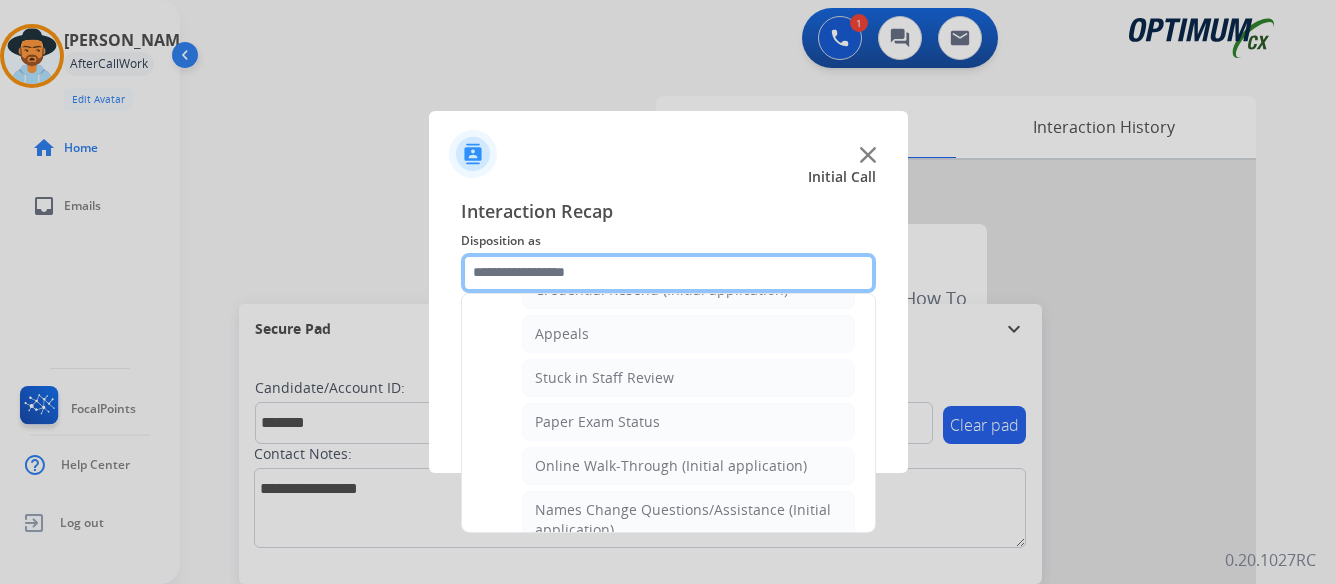 scroll, scrollTop: 336, scrollLeft: 0, axis: vertical 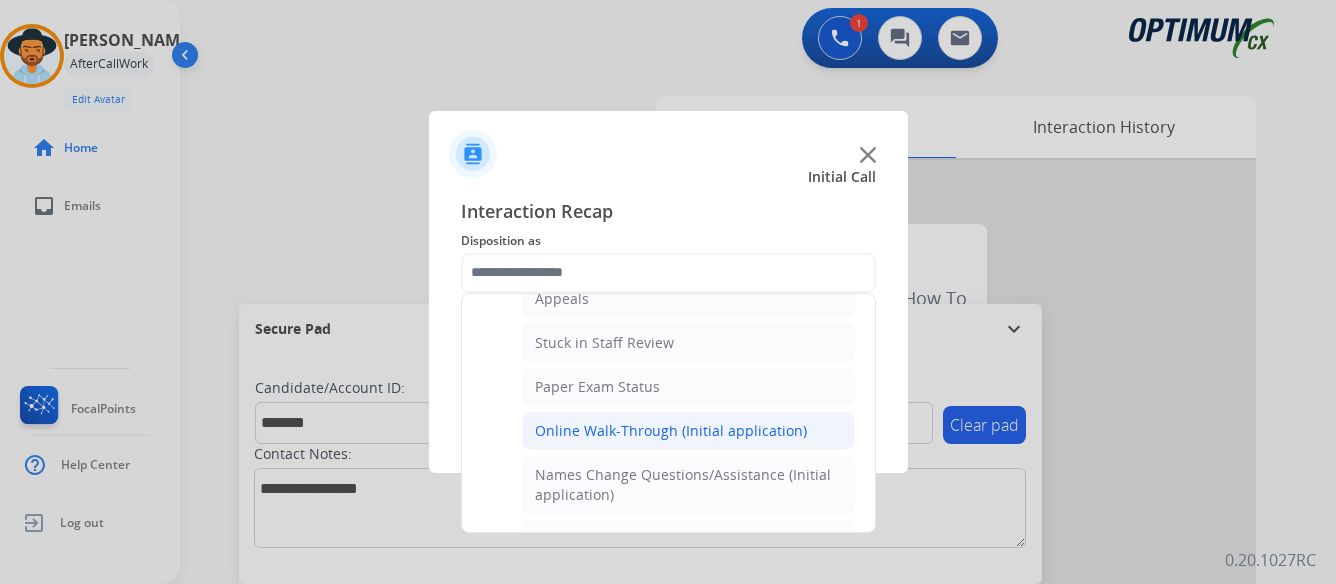 click on "Online Walk-Through (Initial application)" 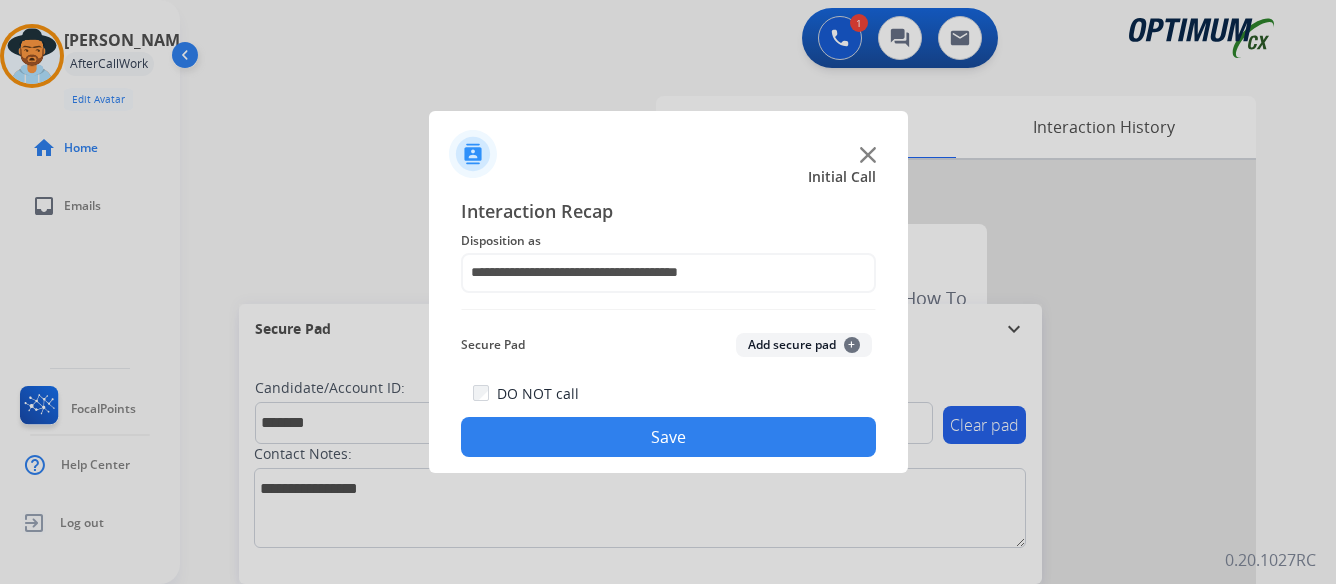click on "Save" 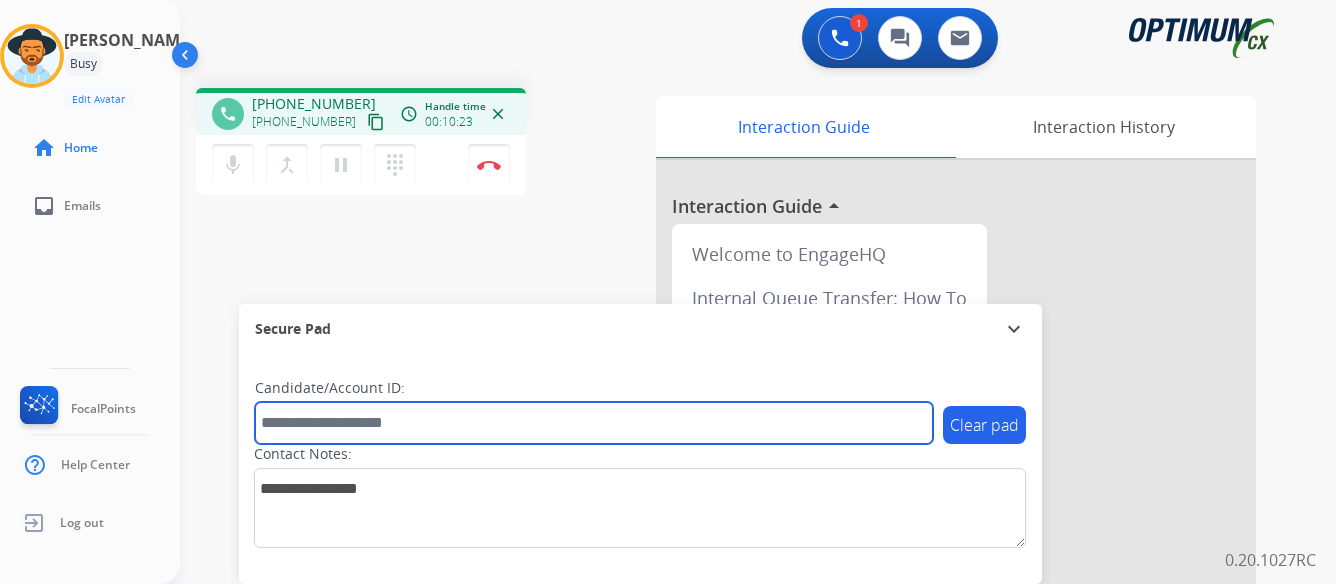 paste on "*******" 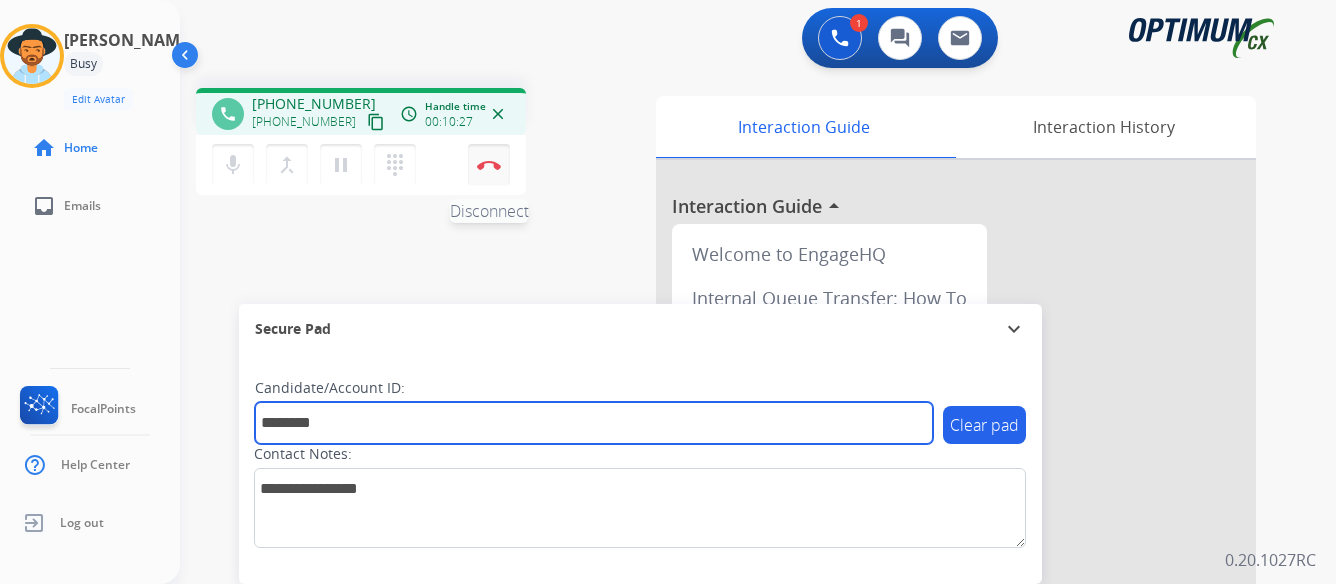 type on "*******" 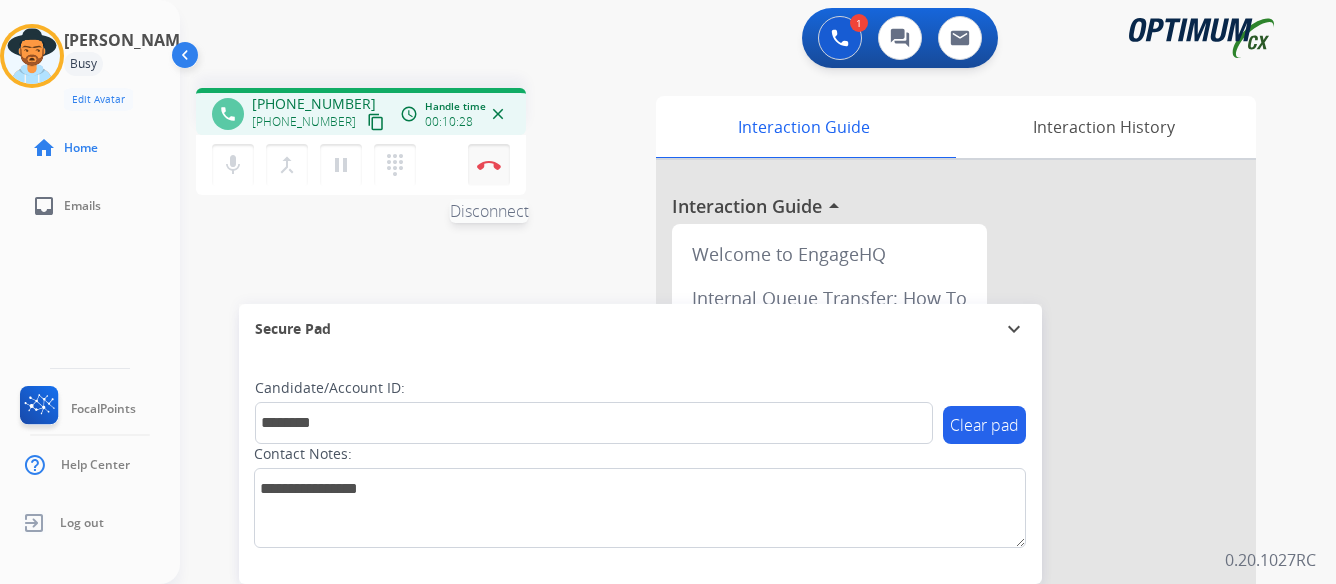 click at bounding box center (489, 165) 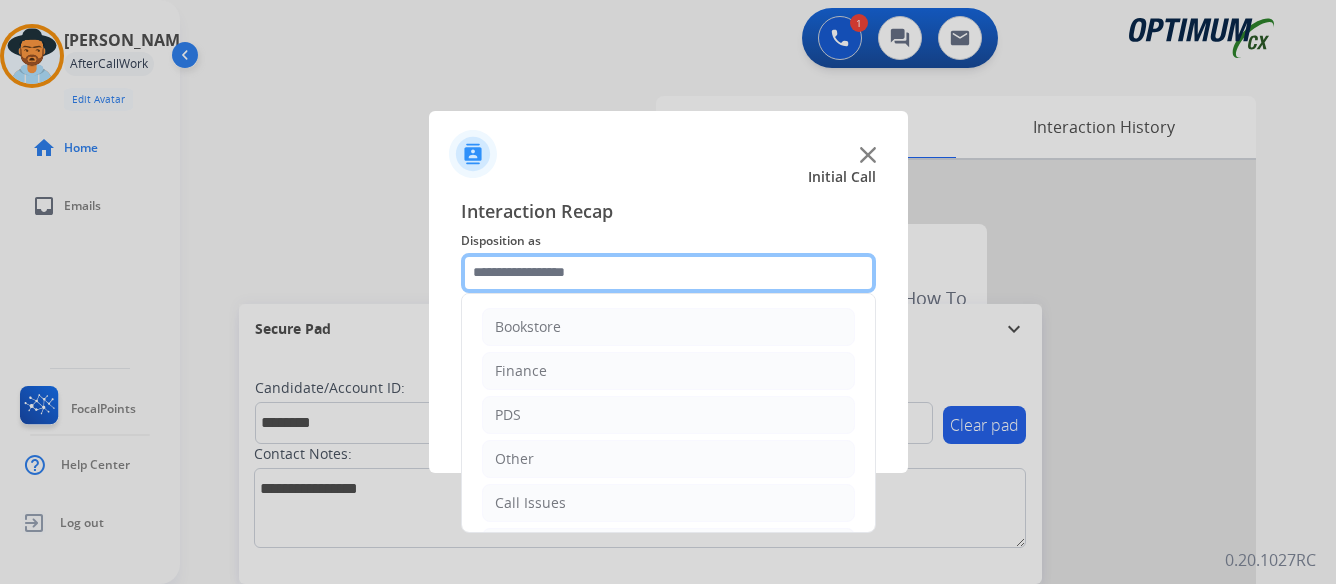 click 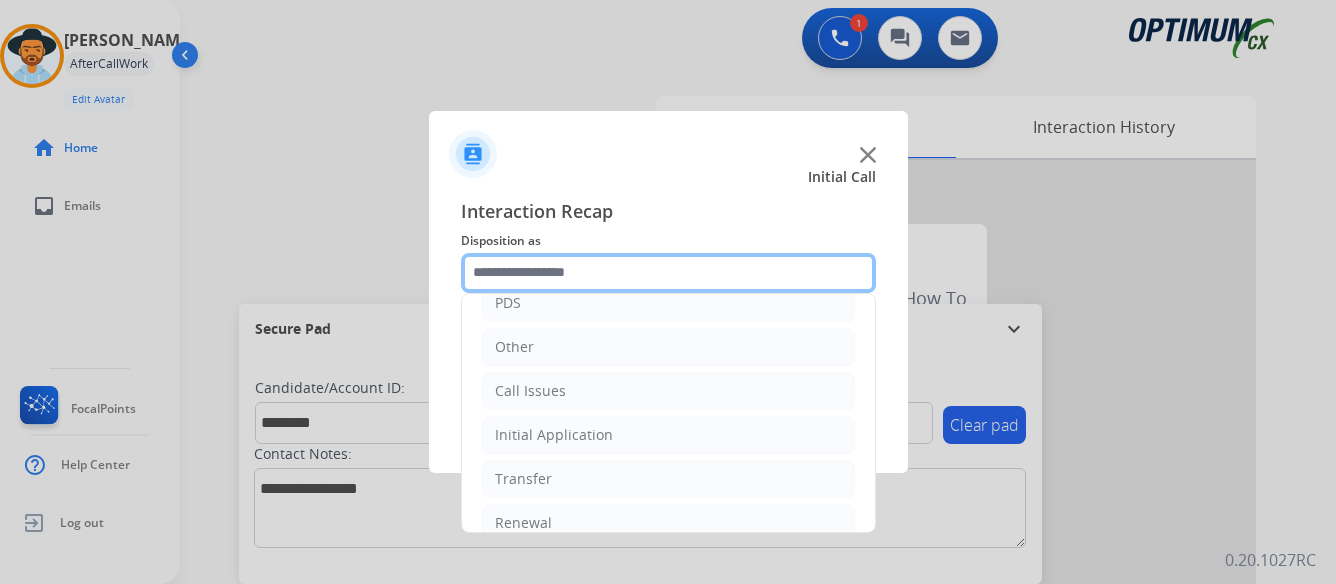 scroll, scrollTop: 136, scrollLeft: 0, axis: vertical 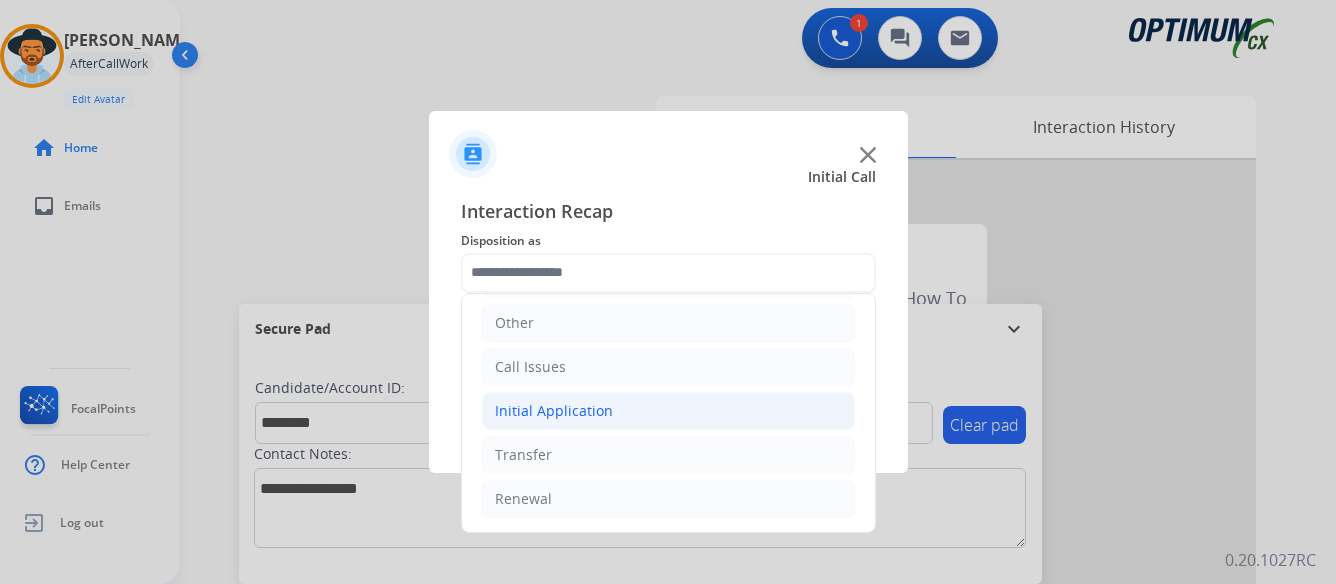 click on "Initial Application" 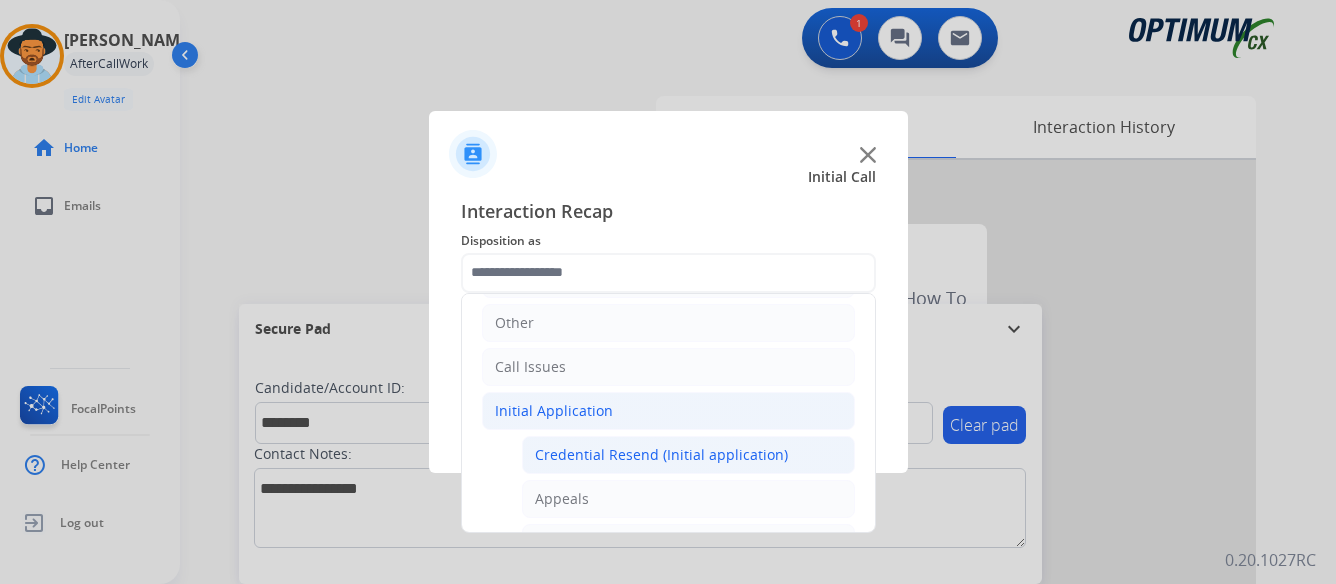 click on "Credential Resend (Initial application)" 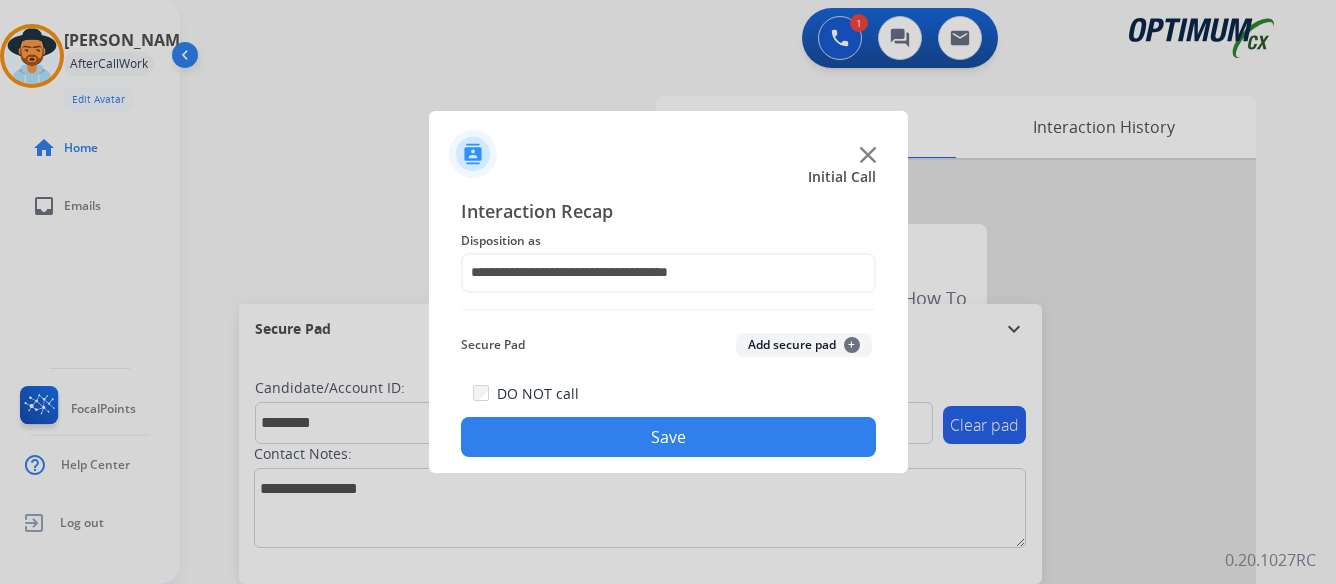 click on "Save" 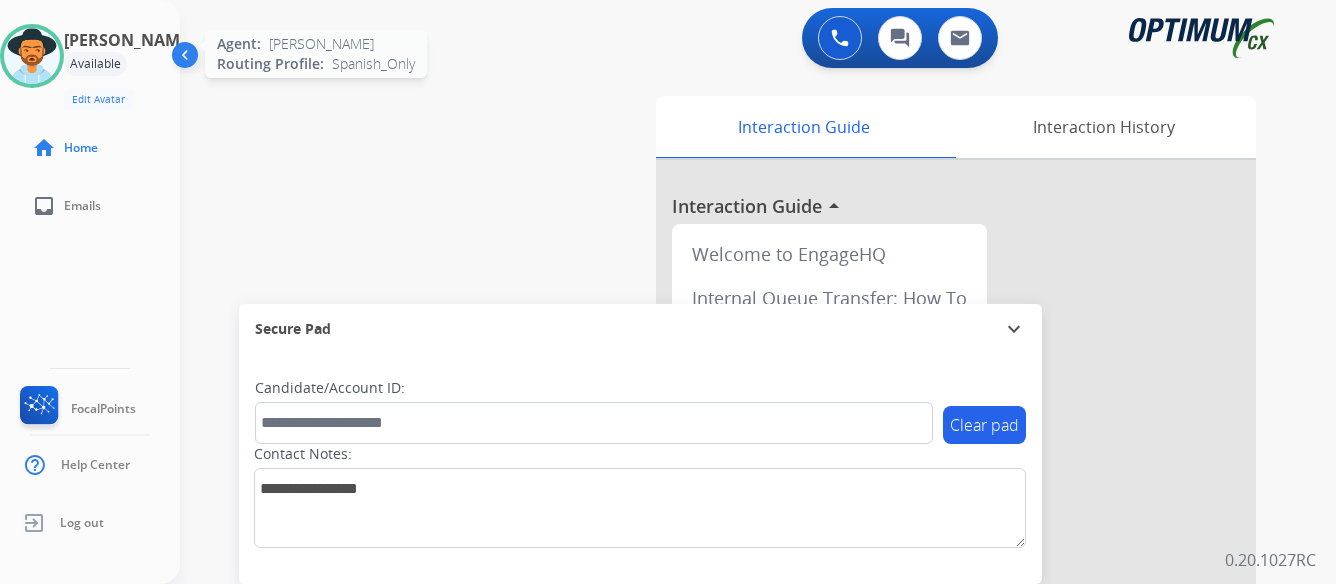 click at bounding box center (32, 56) 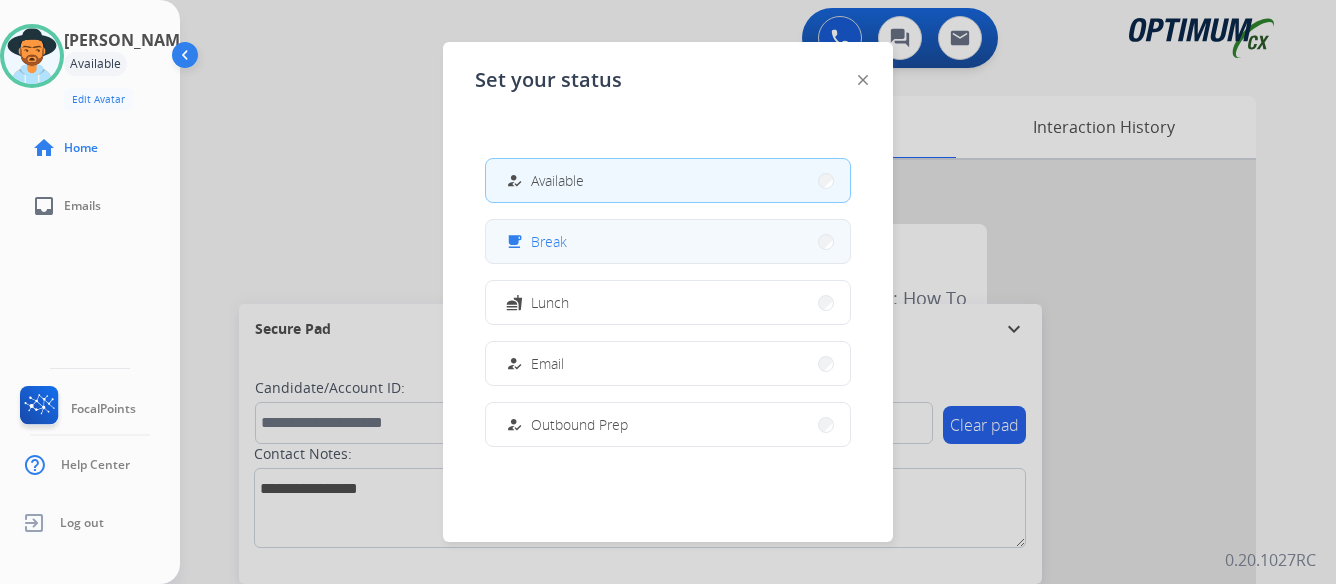 click on "free_breakfast Break" at bounding box center [668, 241] 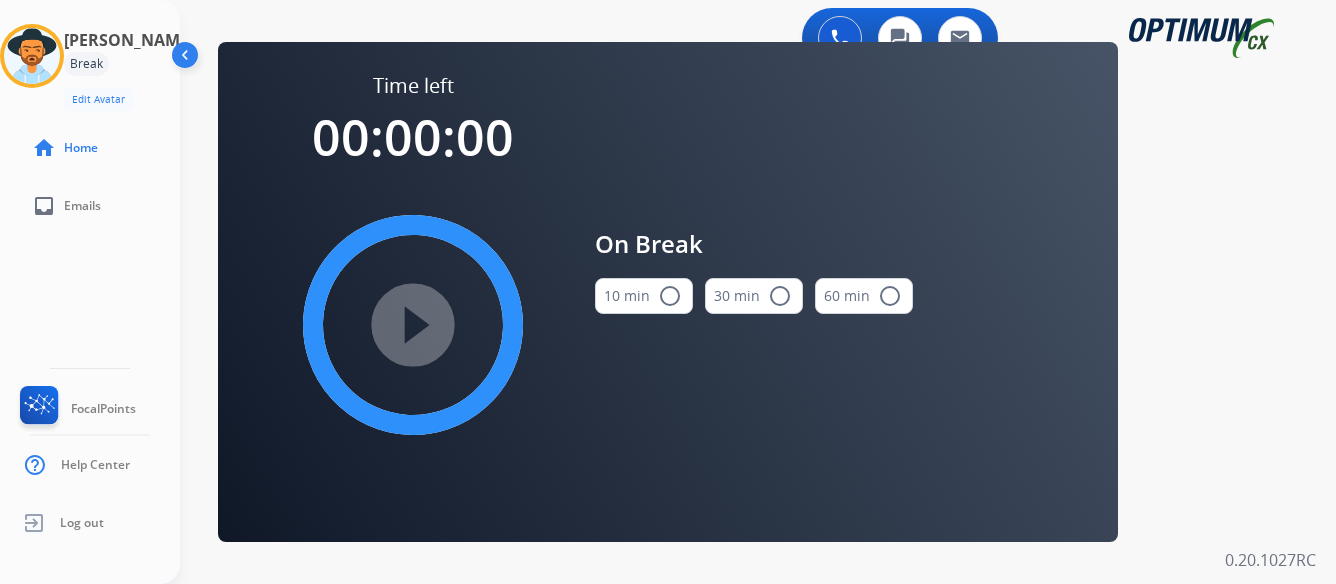 click on "radio_button_unchecked" at bounding box center [670, 296] 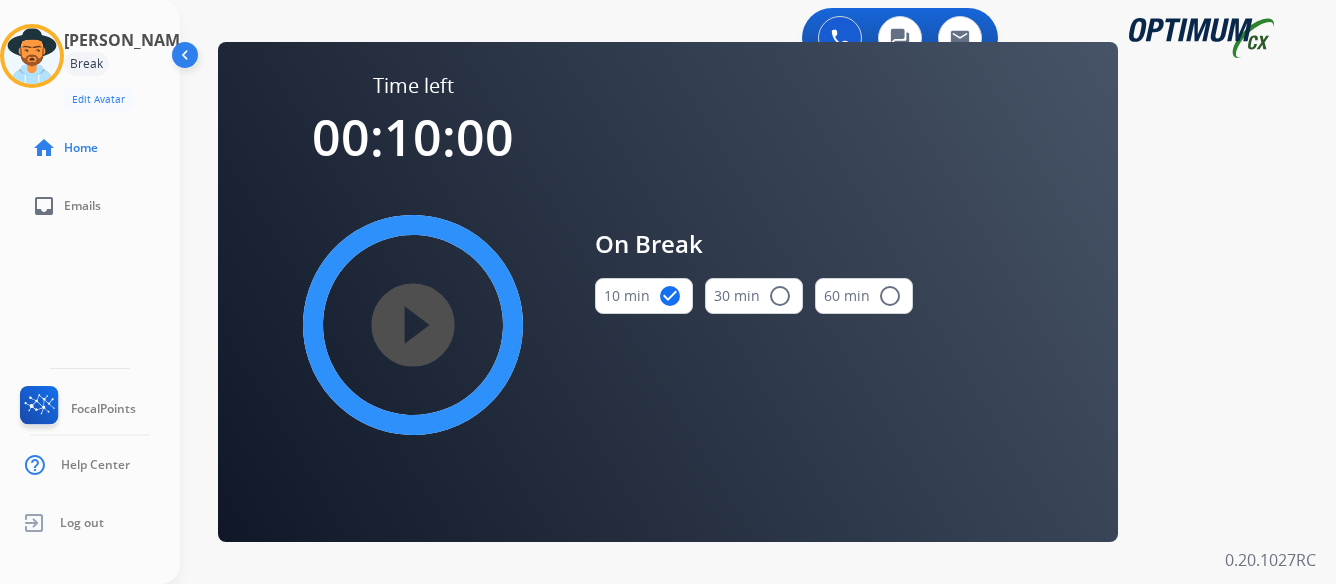 click on "play_circle_filled" at bounding box center (413, 325) 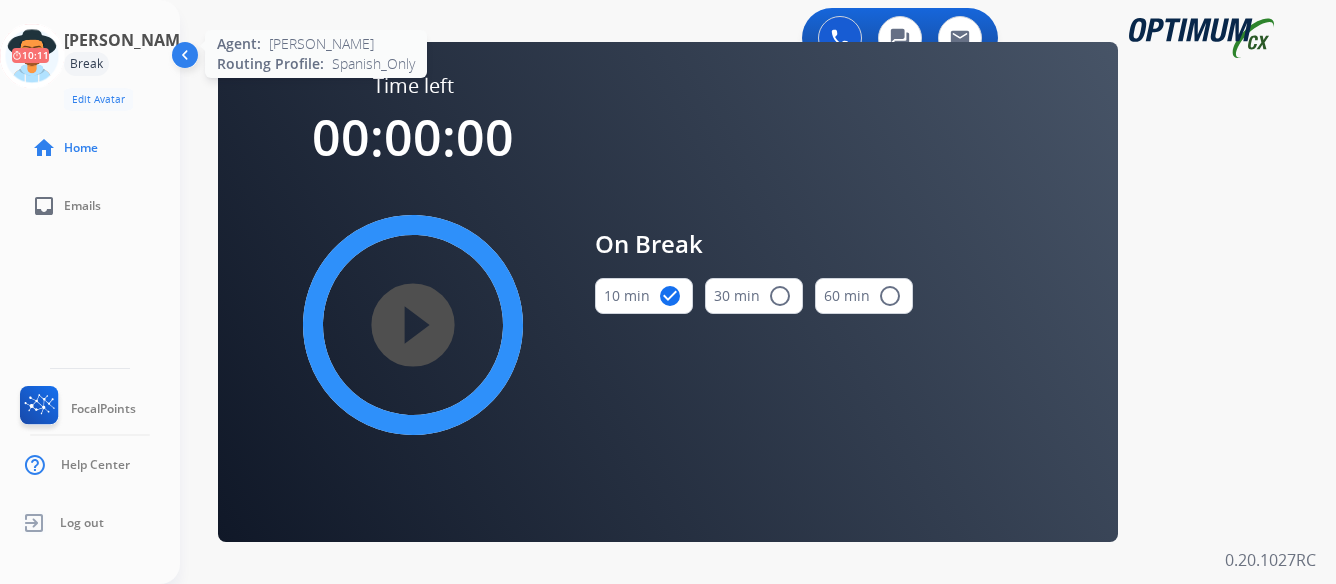 click 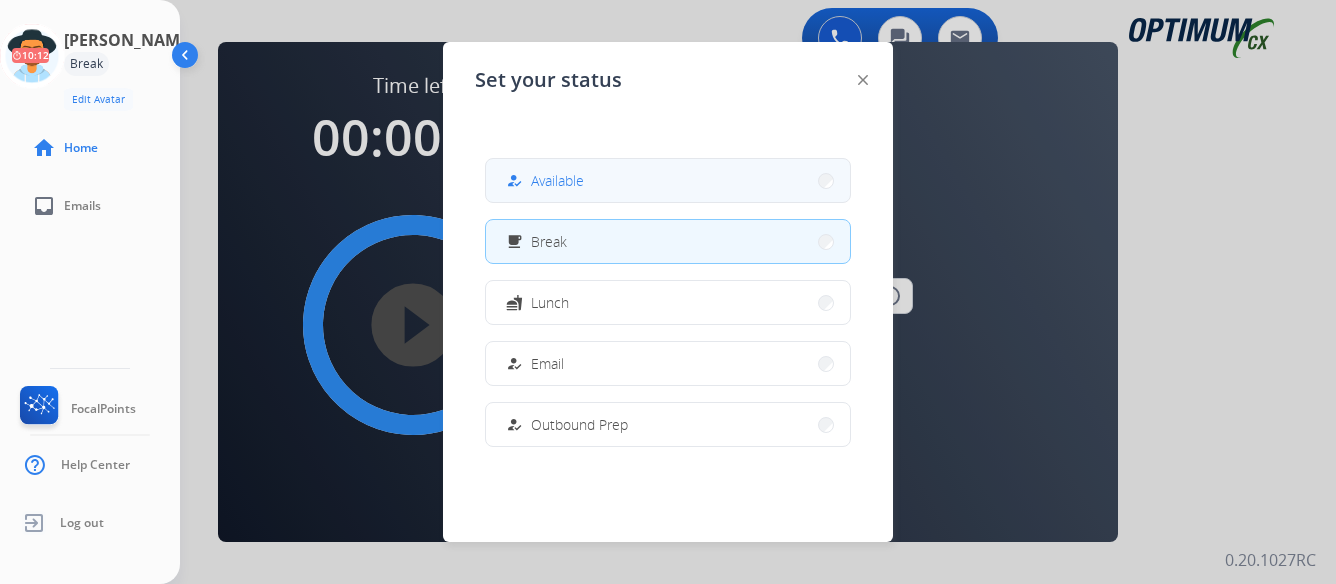 click on "how_to_reg Available" at bounding box center (668, 180) 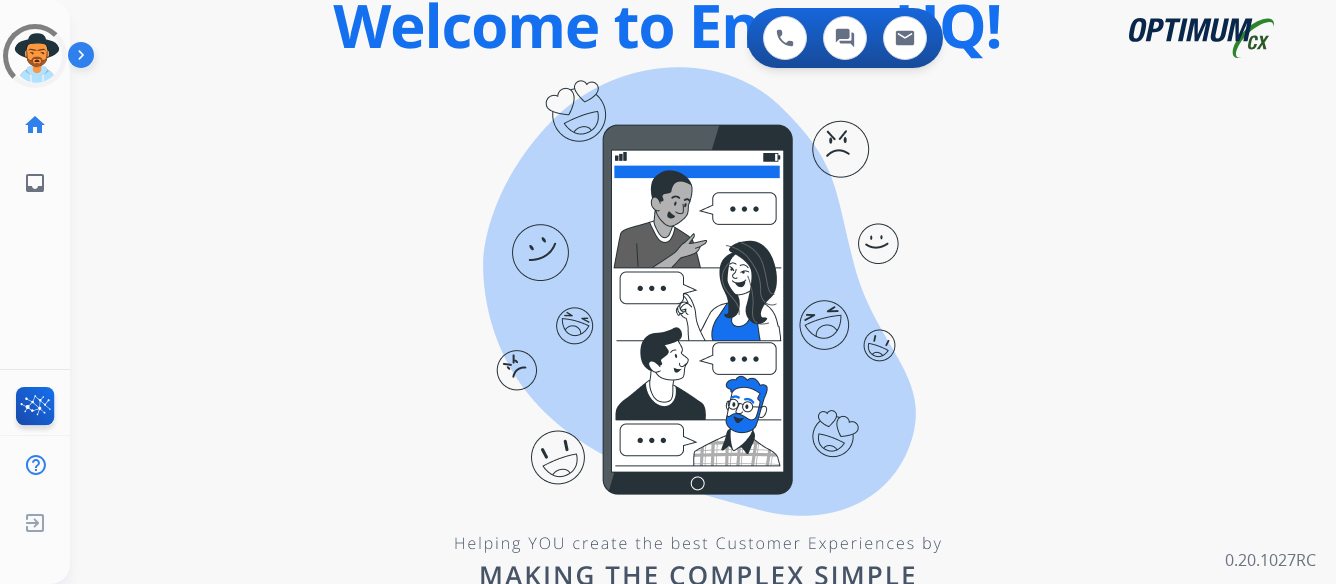 scroll, scrollTop: 0, scrollLeft: 0, axis: both 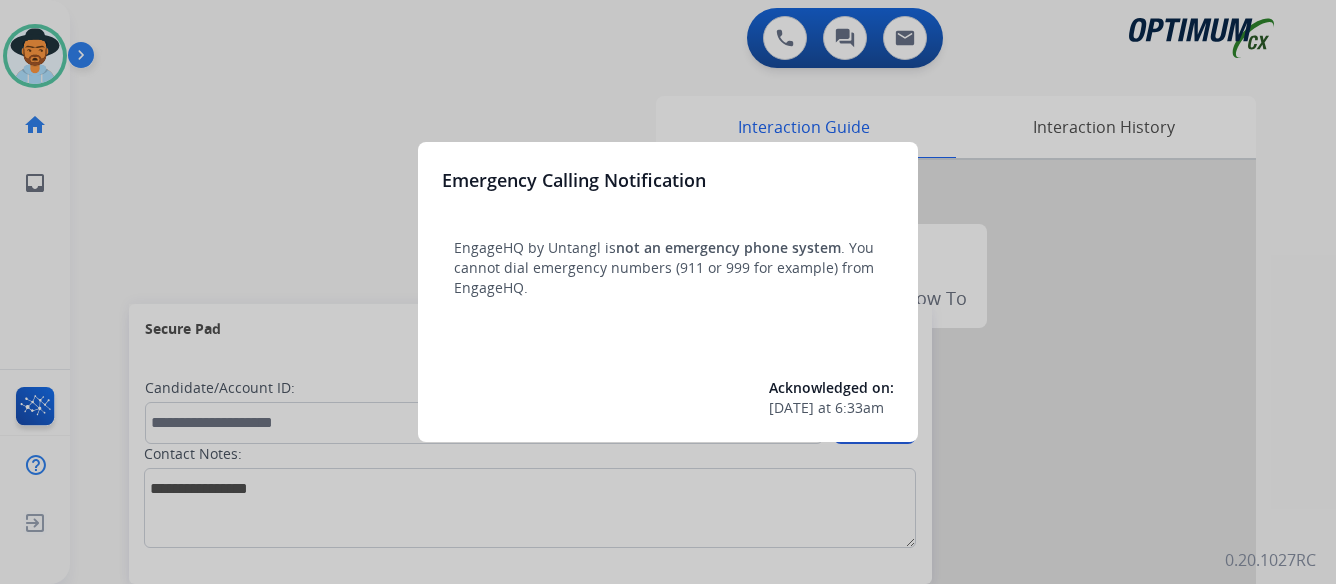 click at bounding box center (668, 292) 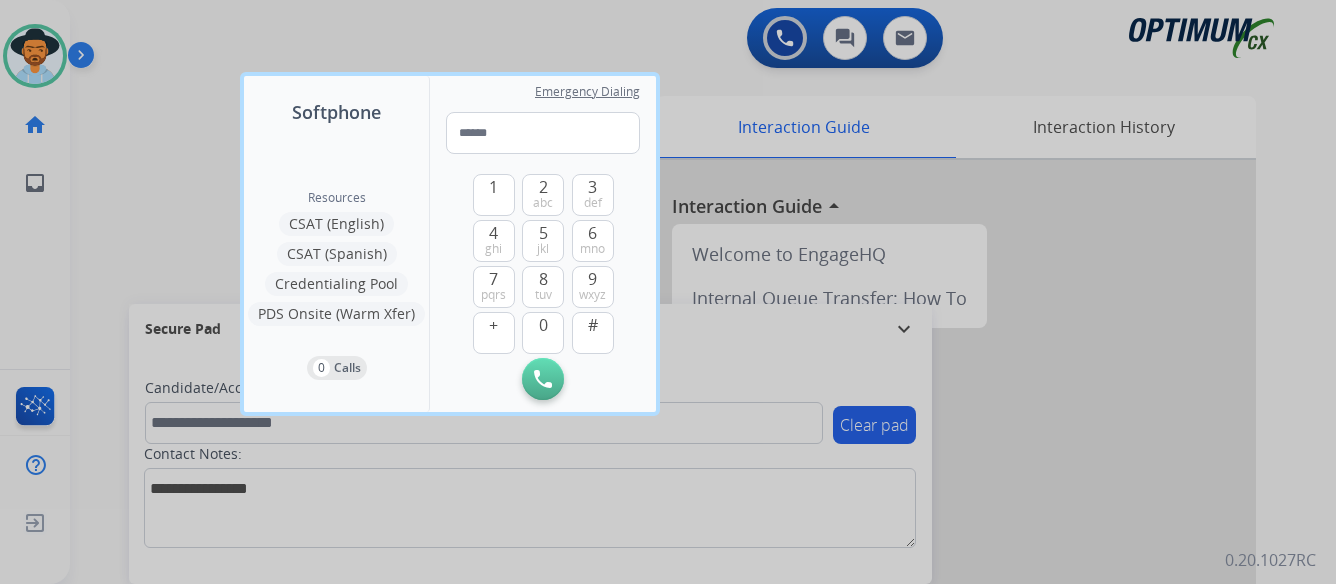 click at bounding box center [668, 292] 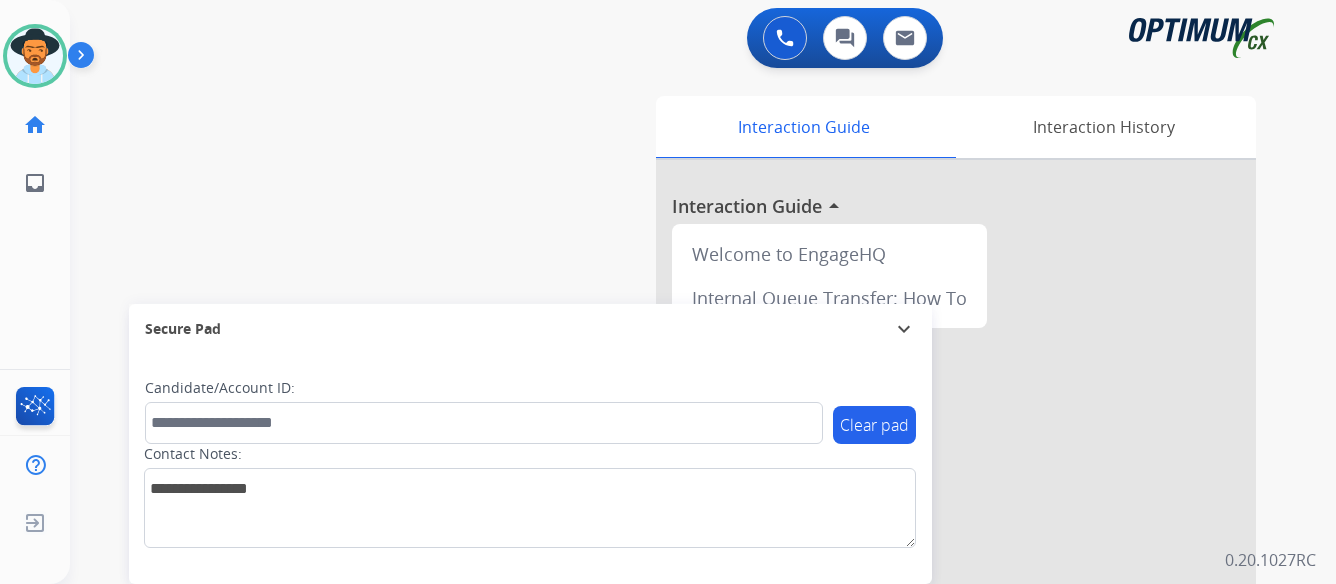 click at bounding box center [85, 59] 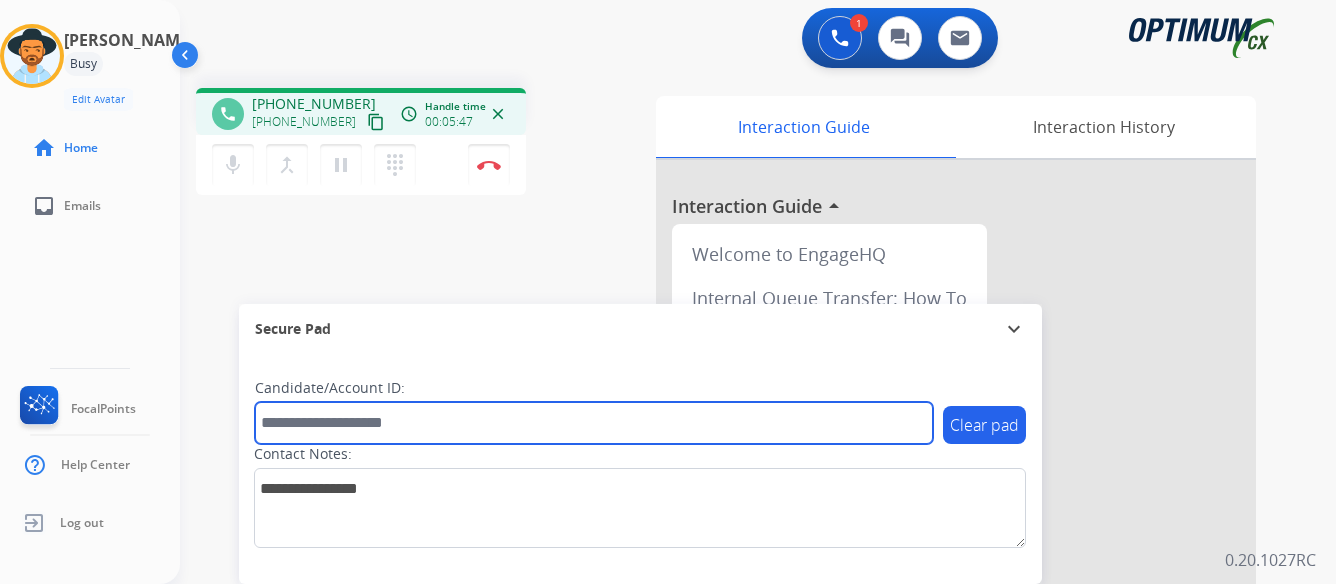 paste on "*******" 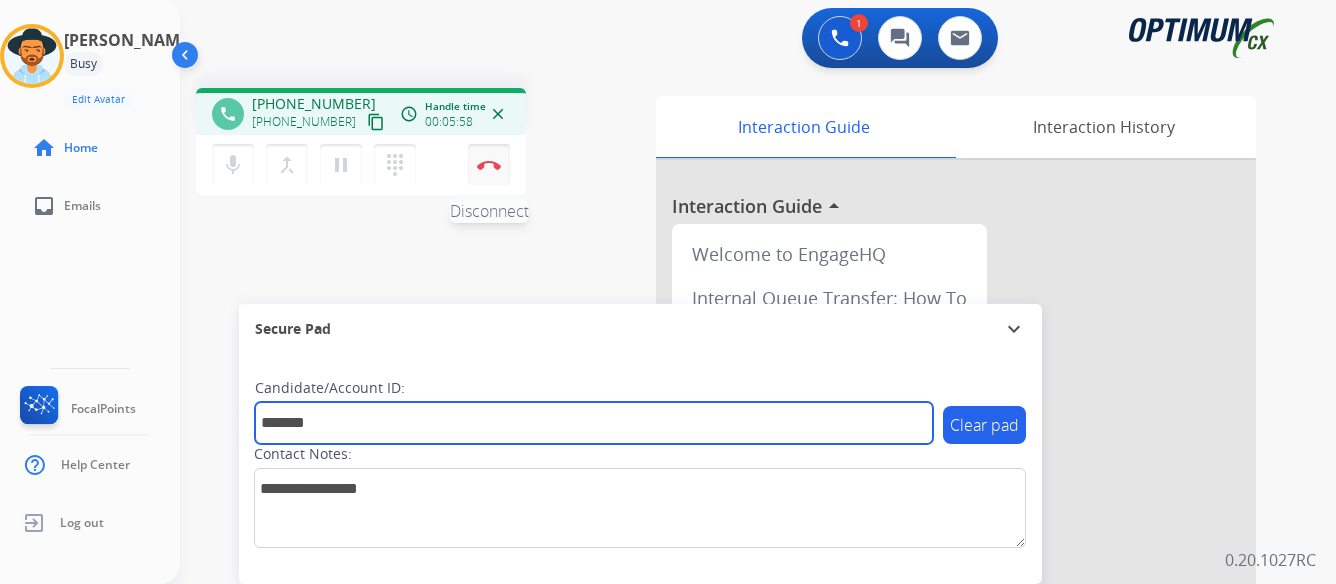 type on "*******" 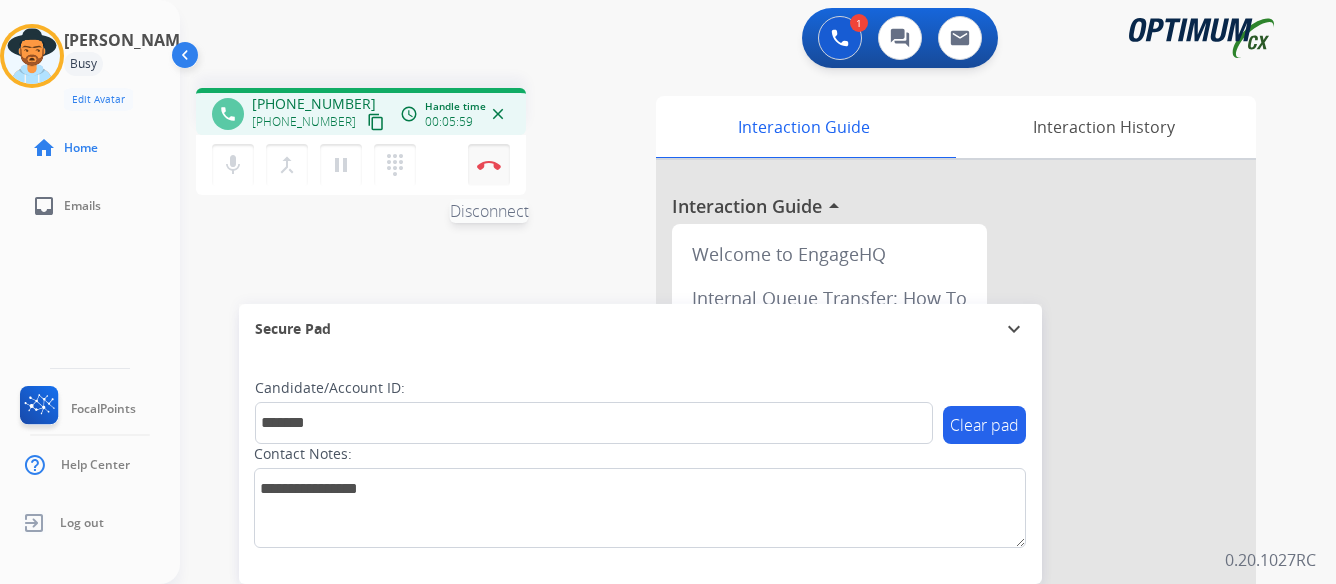 click at bounding box center (489, 165) 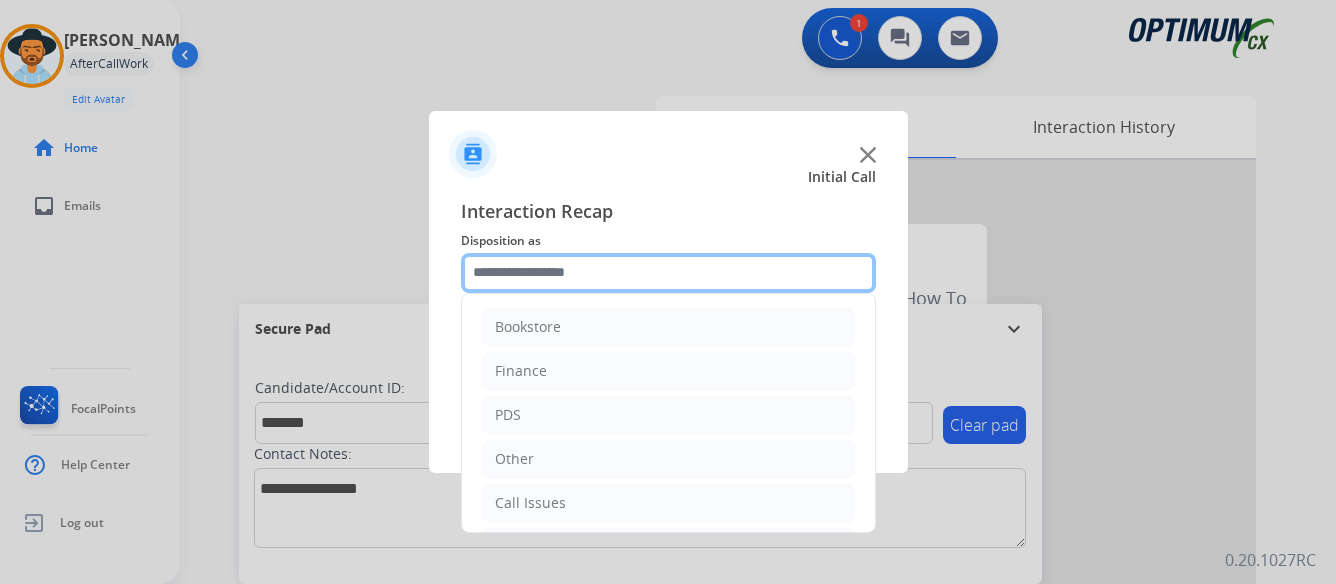 click 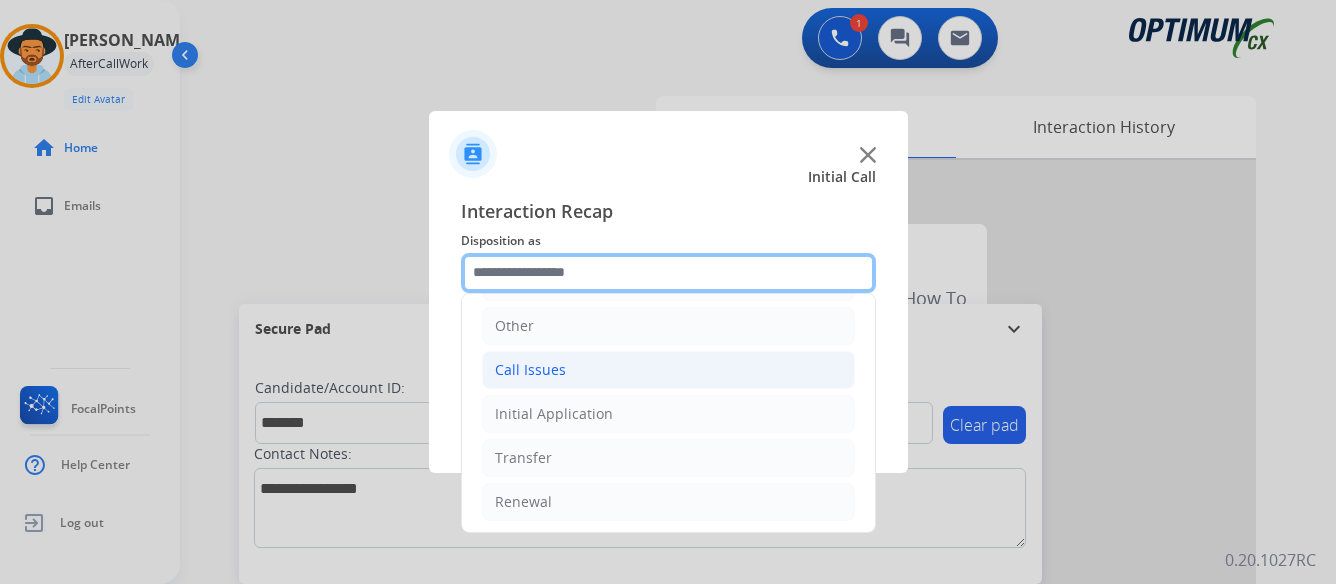 scroll, scrollTop: 136, scrollLeft: 0, axis: vertical 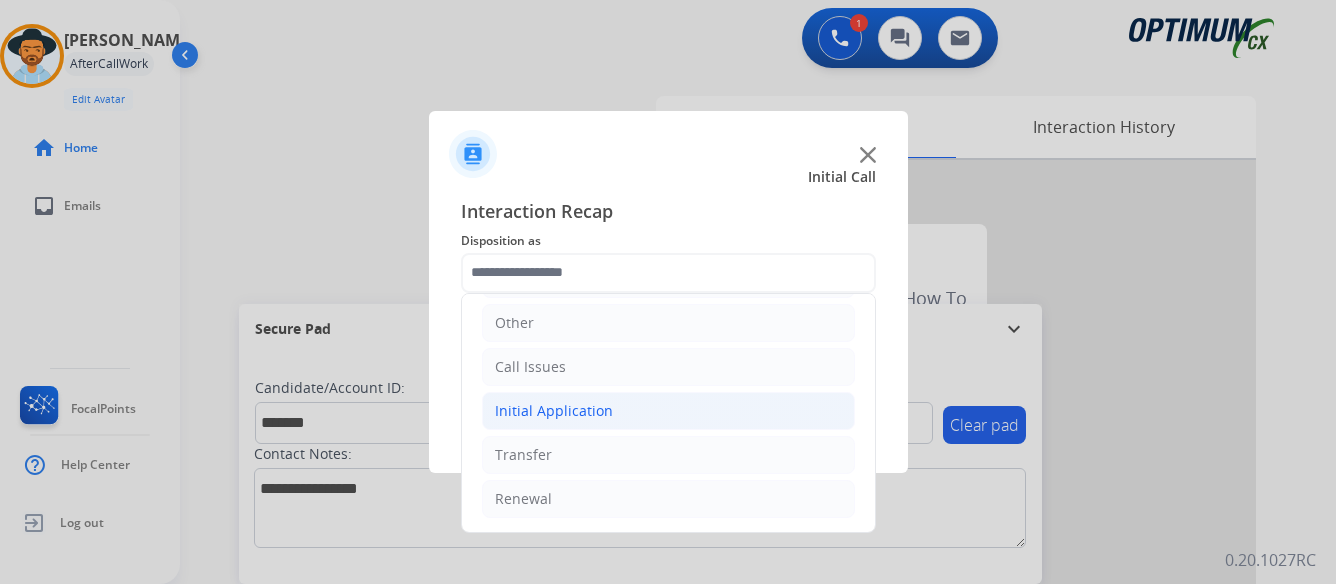 click on "Initial Application" 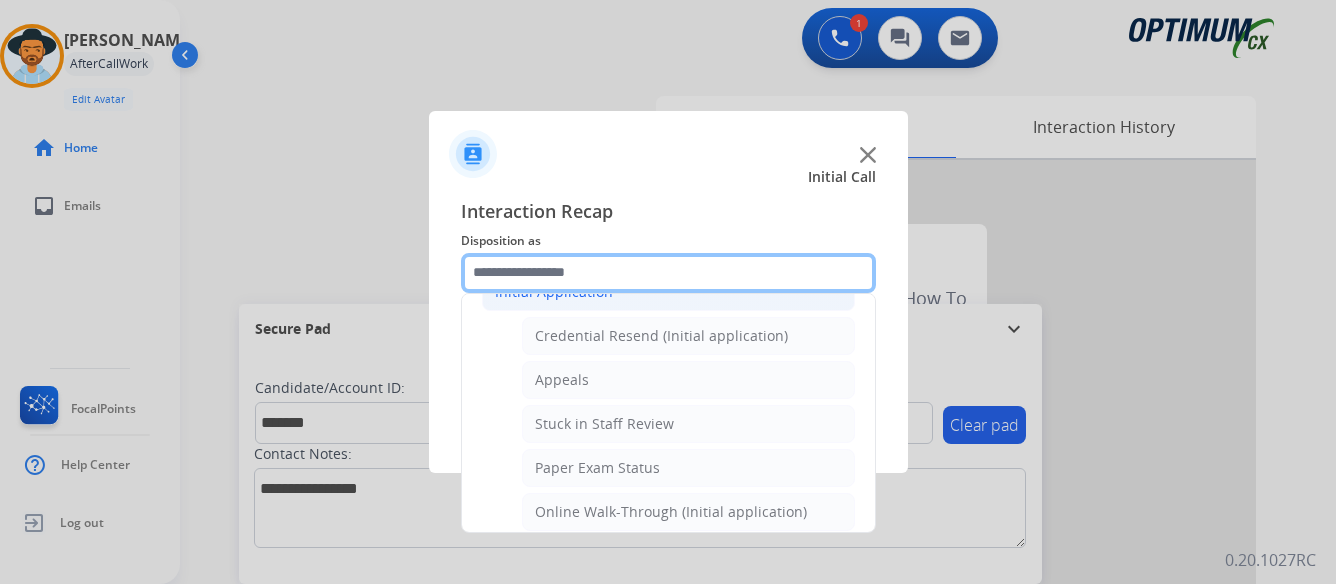 scroll, scrollTop: 336, scrollLeft: 0, axis: vertical 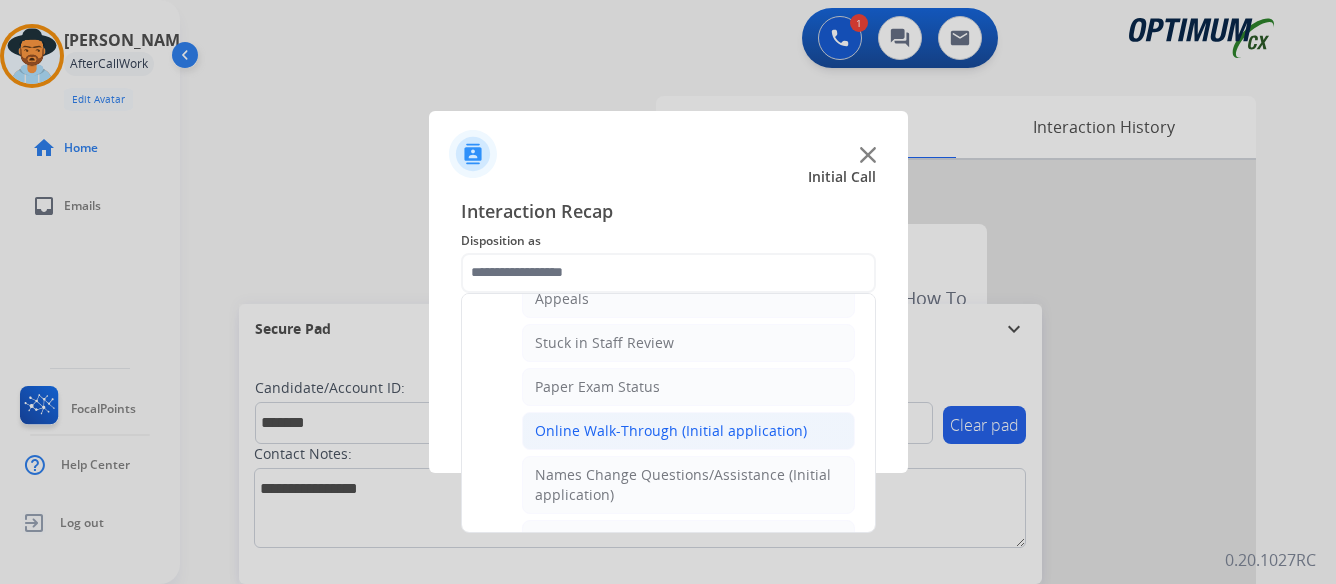 click on "Online Walk-Through (Initial application)" 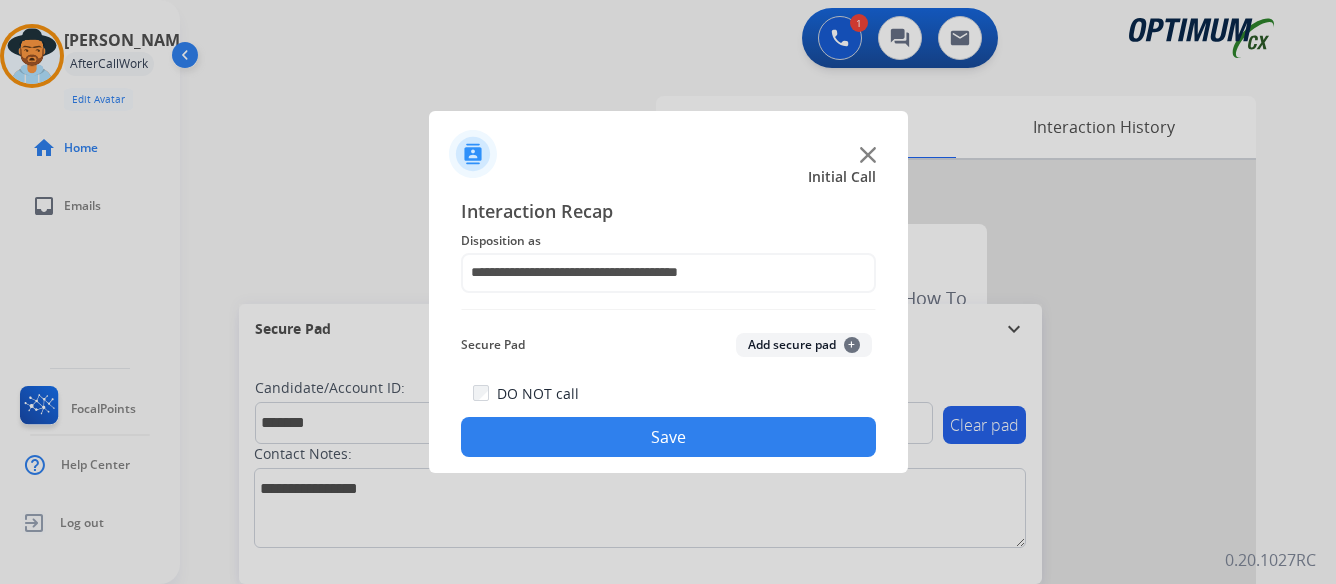 click on "Save" 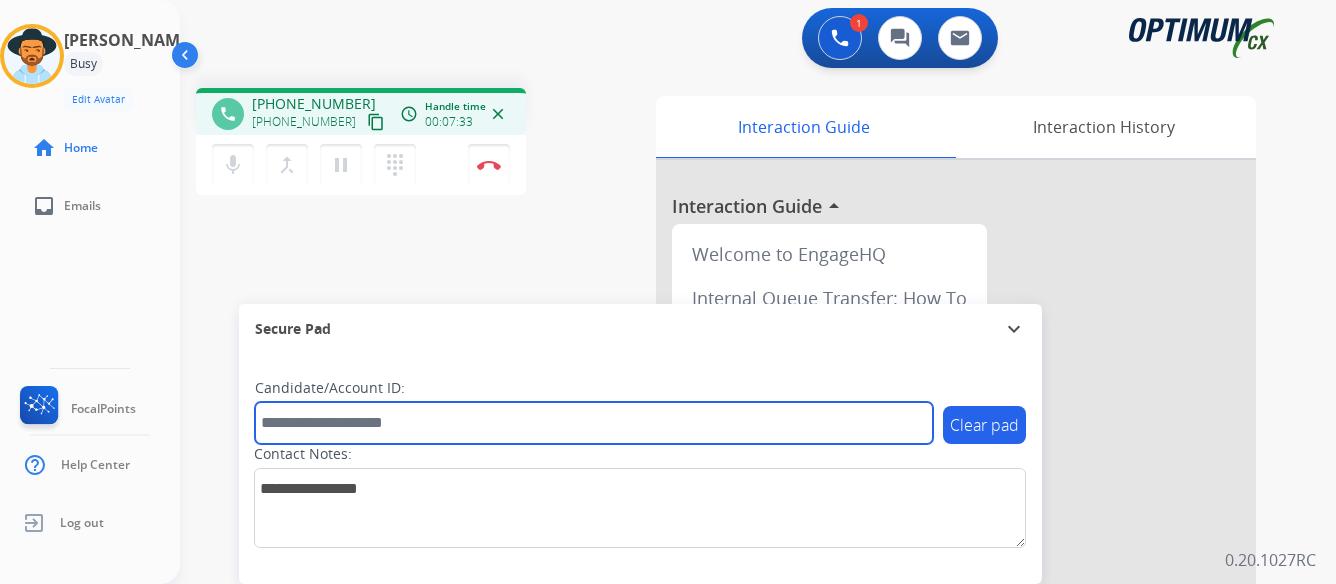 paste on "*******" 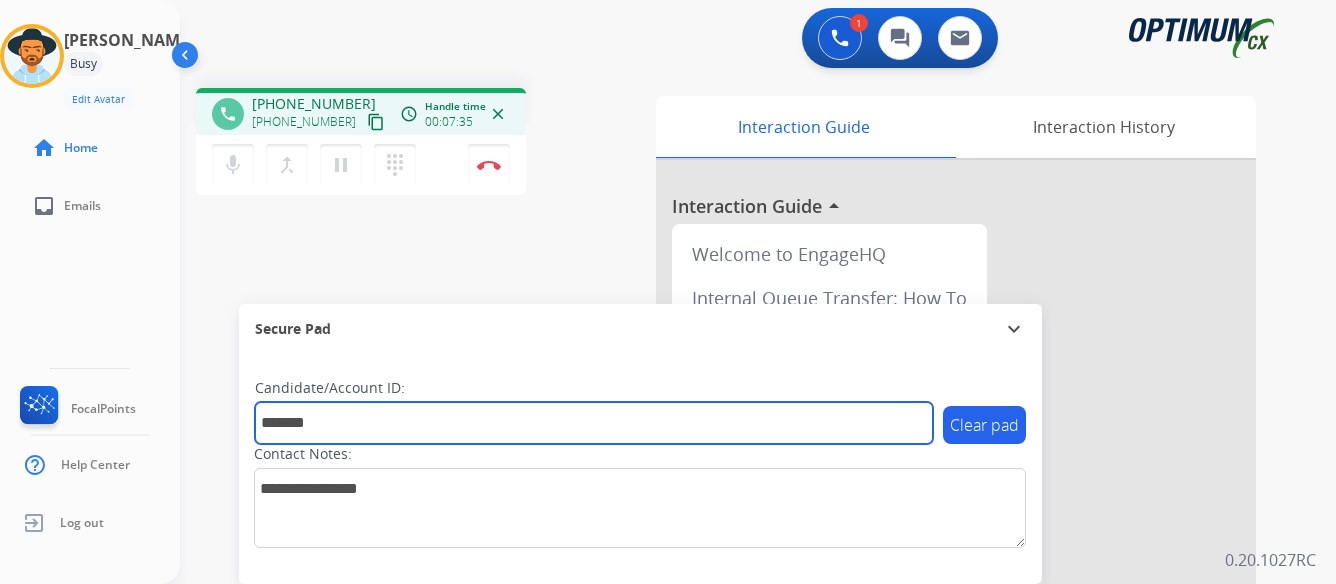 type on "*******" 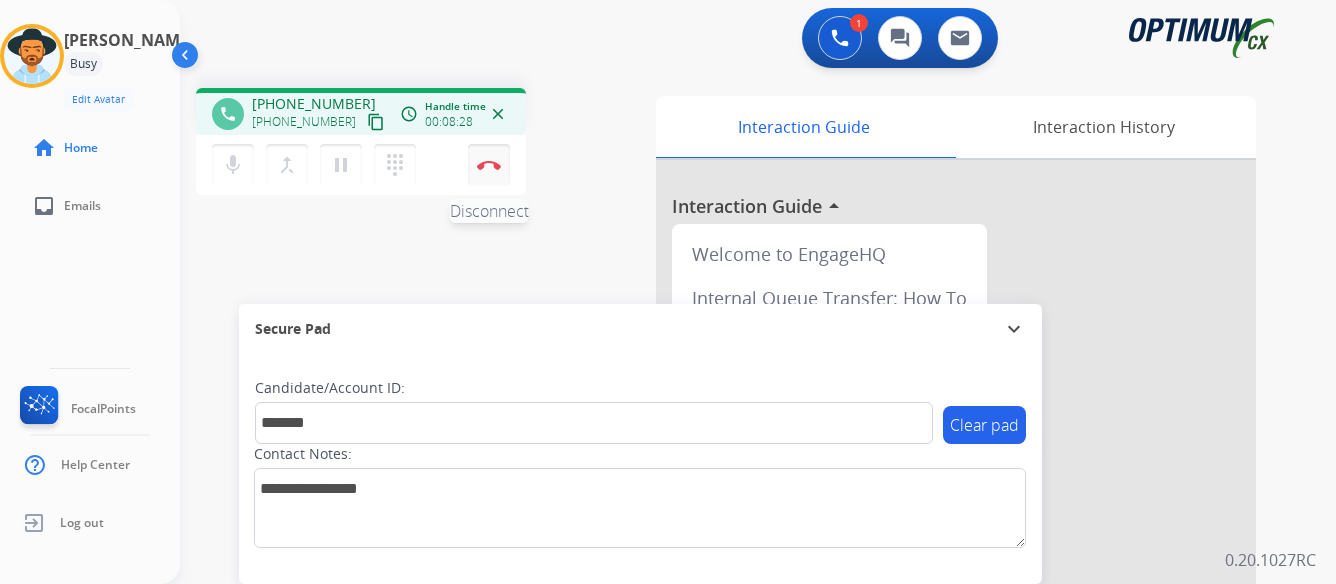click at bounding box center (489, 165) 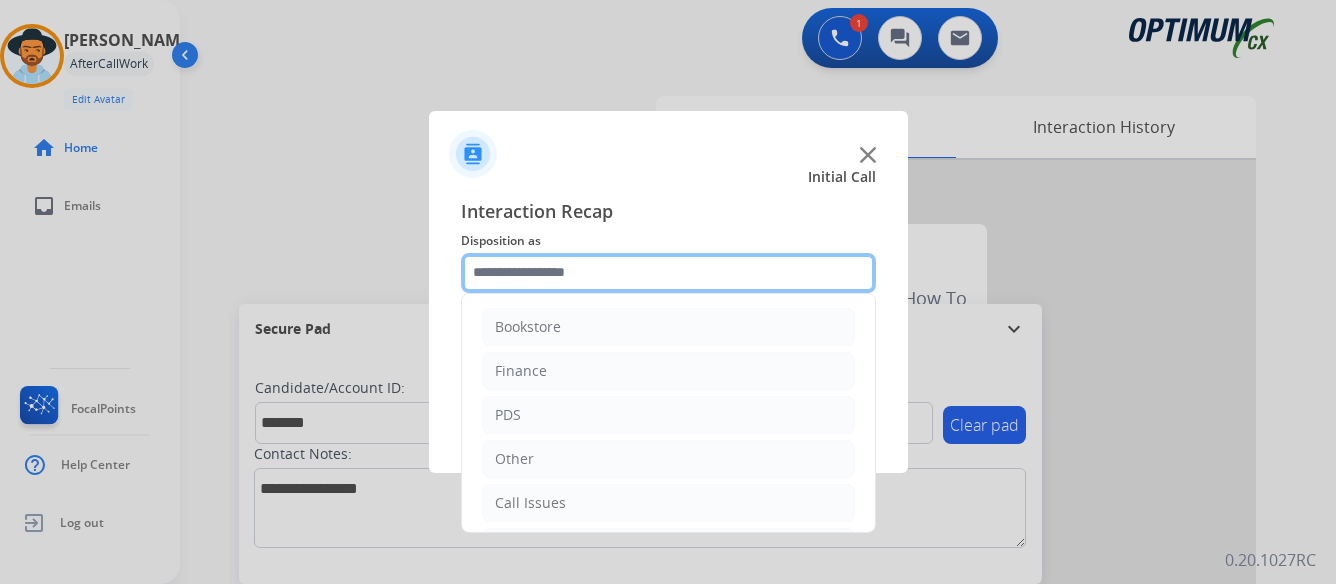 click 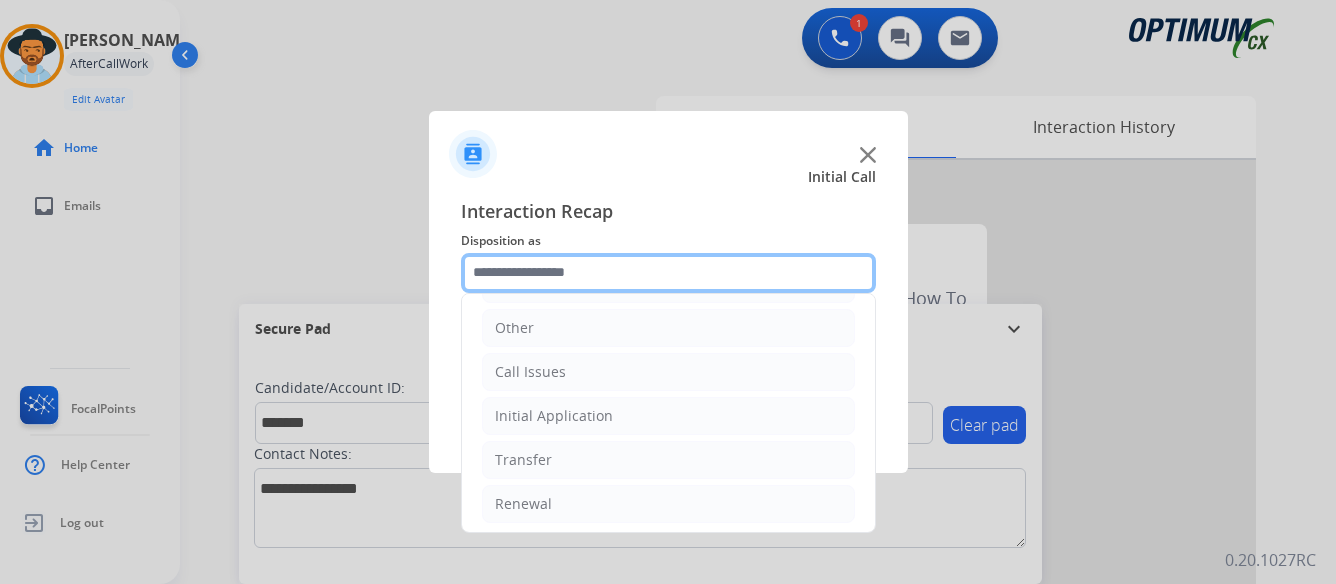 scroll, scrollTop: 136, scrollLeft: 0, axis: vertical 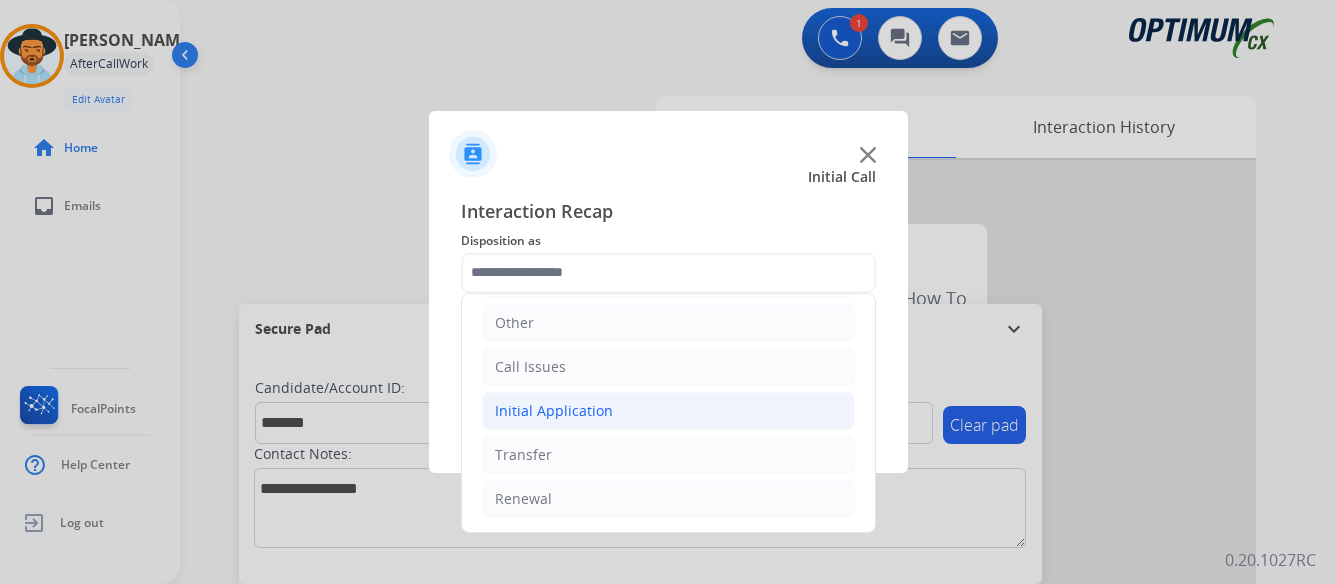 click on "Initial Application" 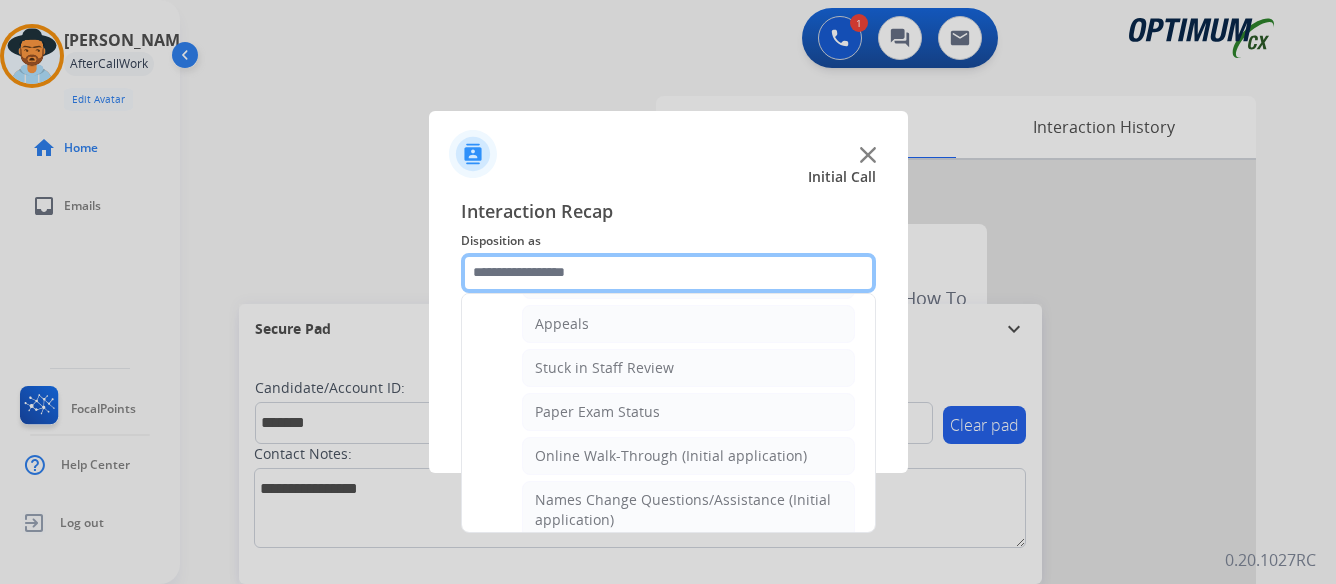 scroll, scrollTop: 336, scrollLeft: 0, axis: vertical 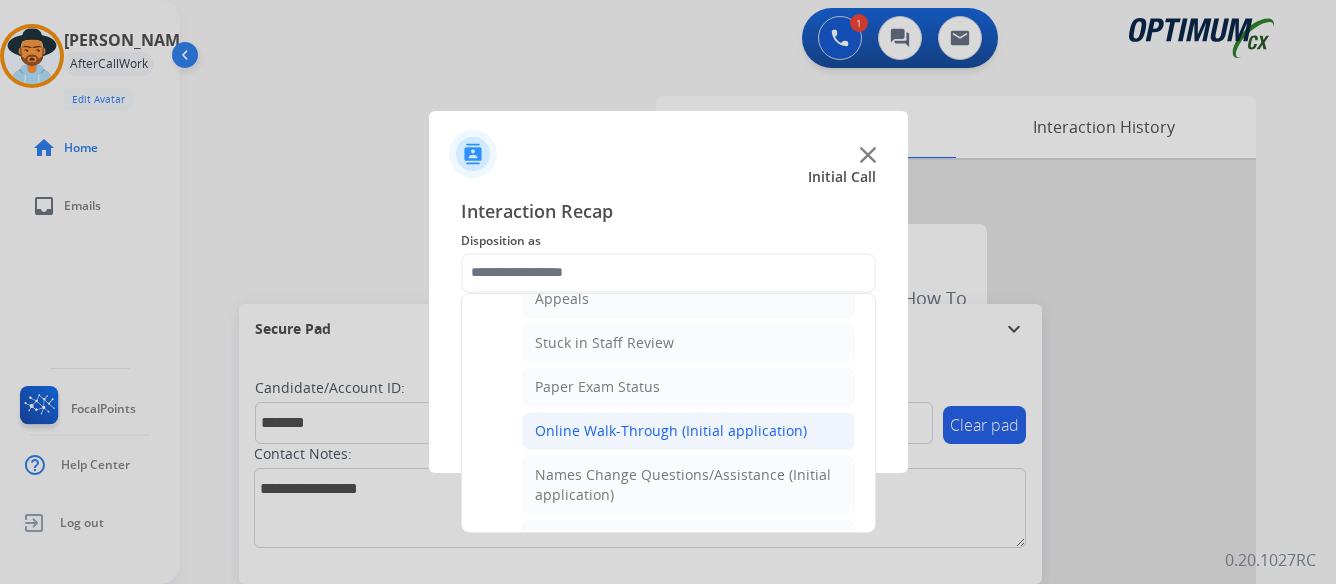 click on "Online Walk-Through (Initial application)" 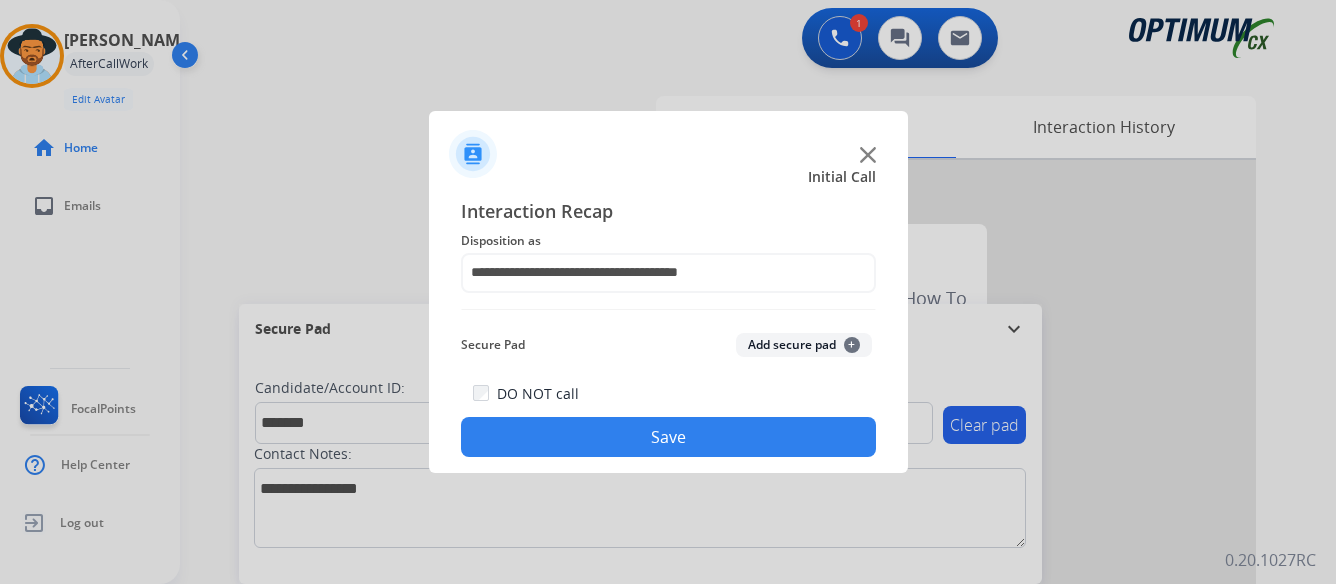 click on "Save" 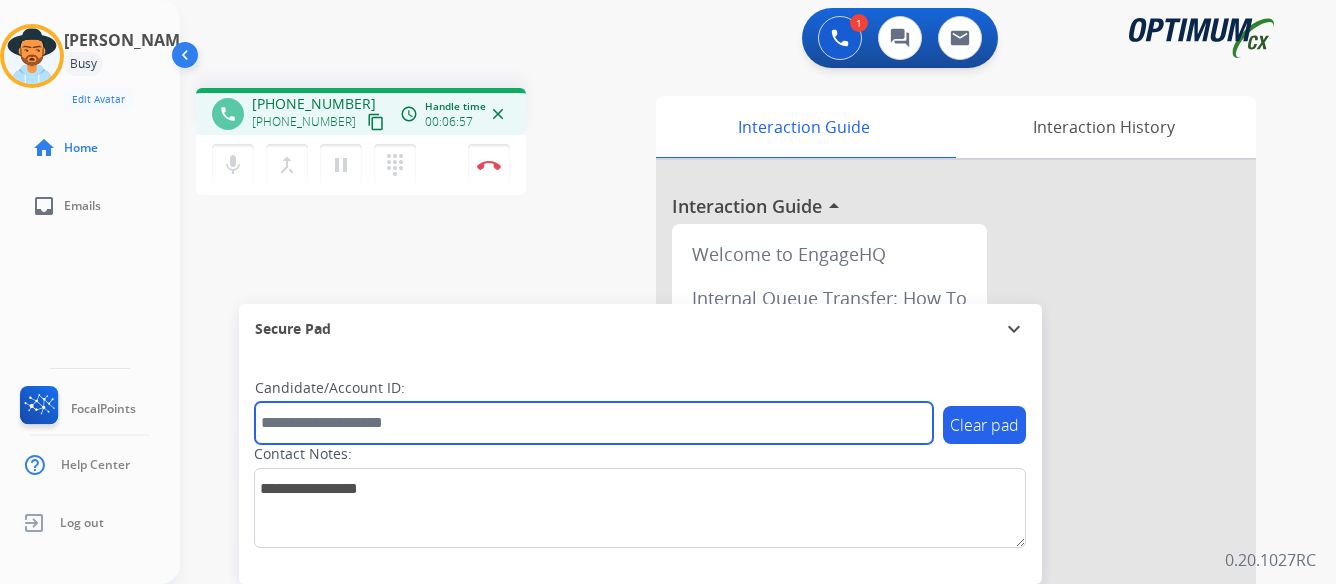 paste on "*******" 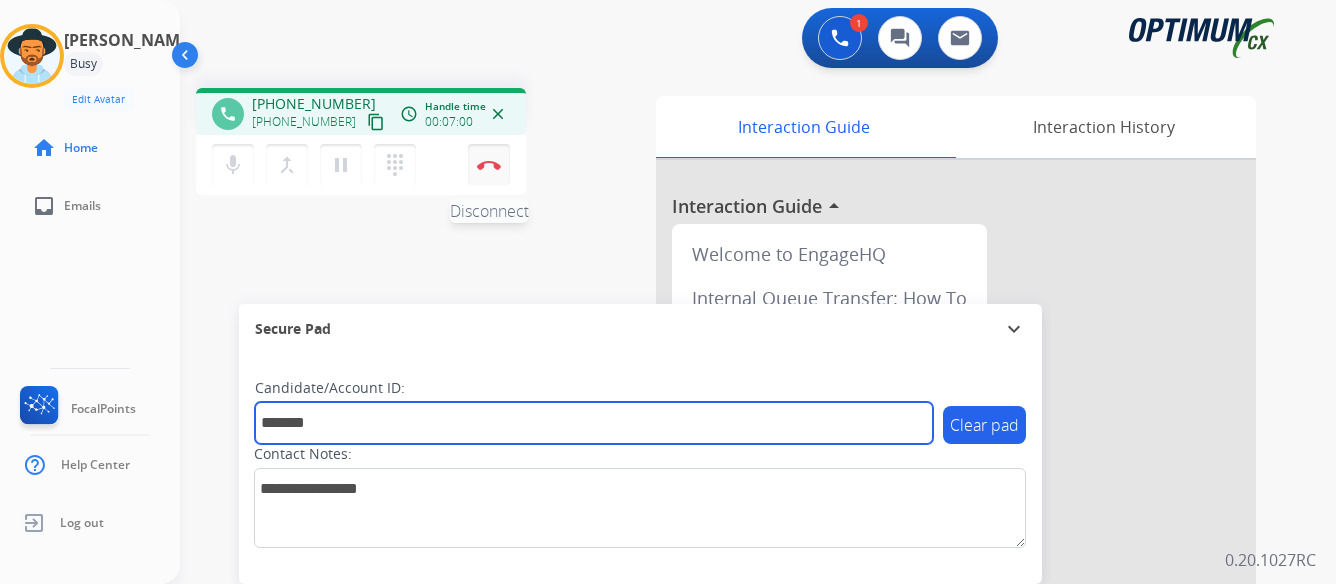 type on "*******" 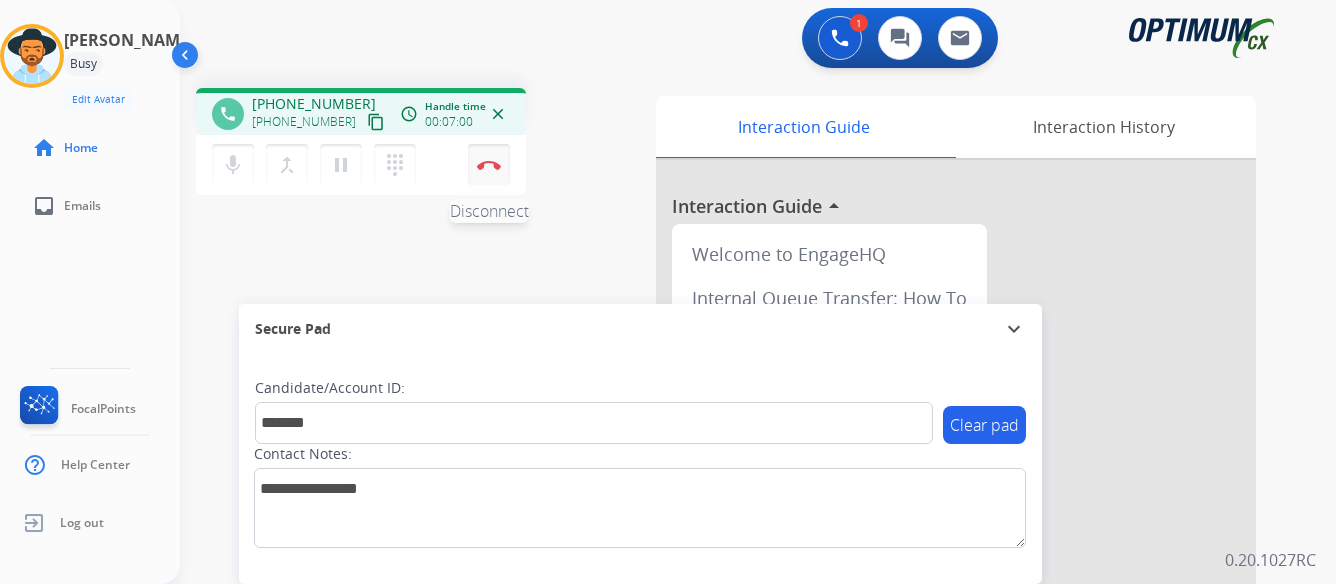 click at bounding box center (489, 165) 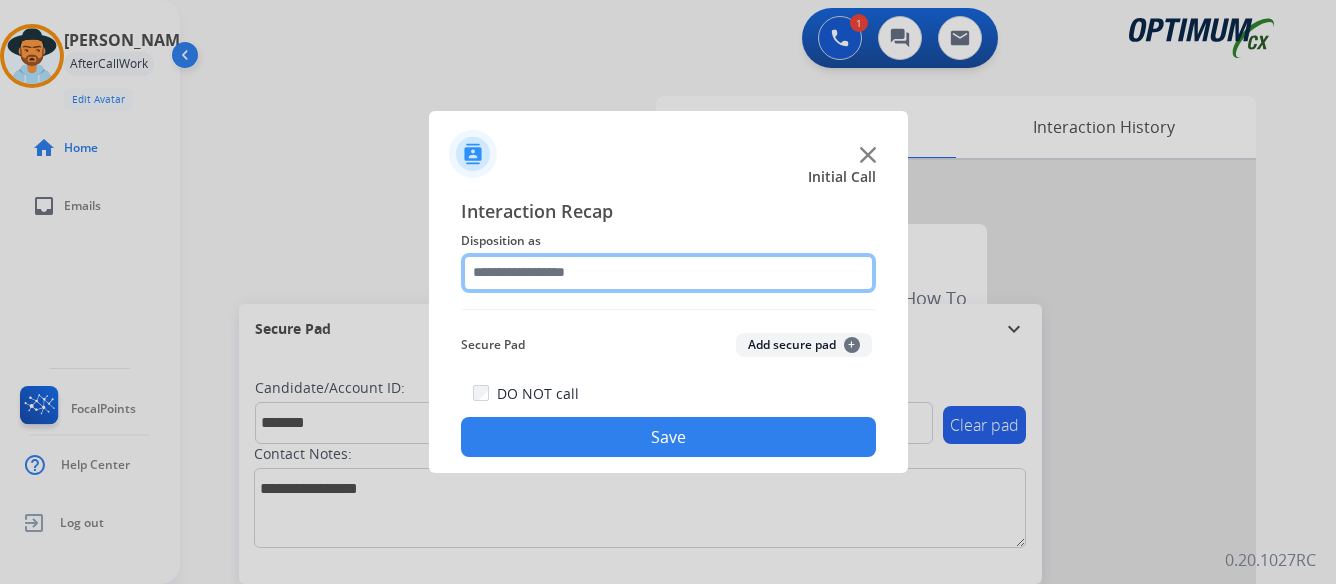 click 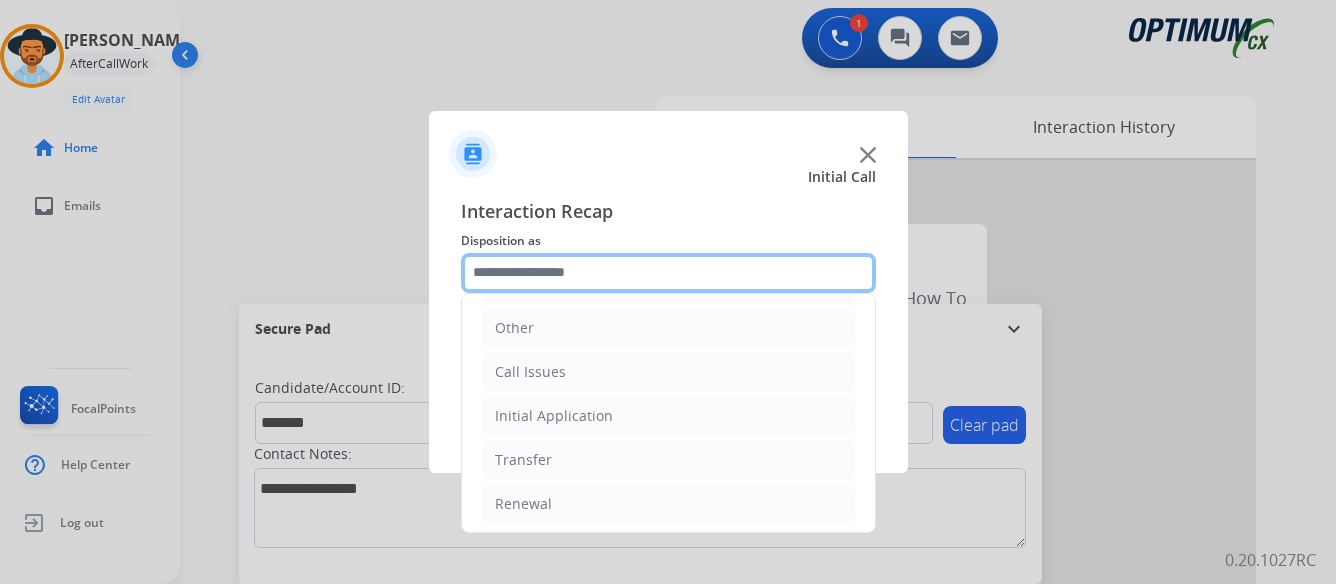 scroll, scrollTop: 136, scrollLeft: 0, axis: vertical 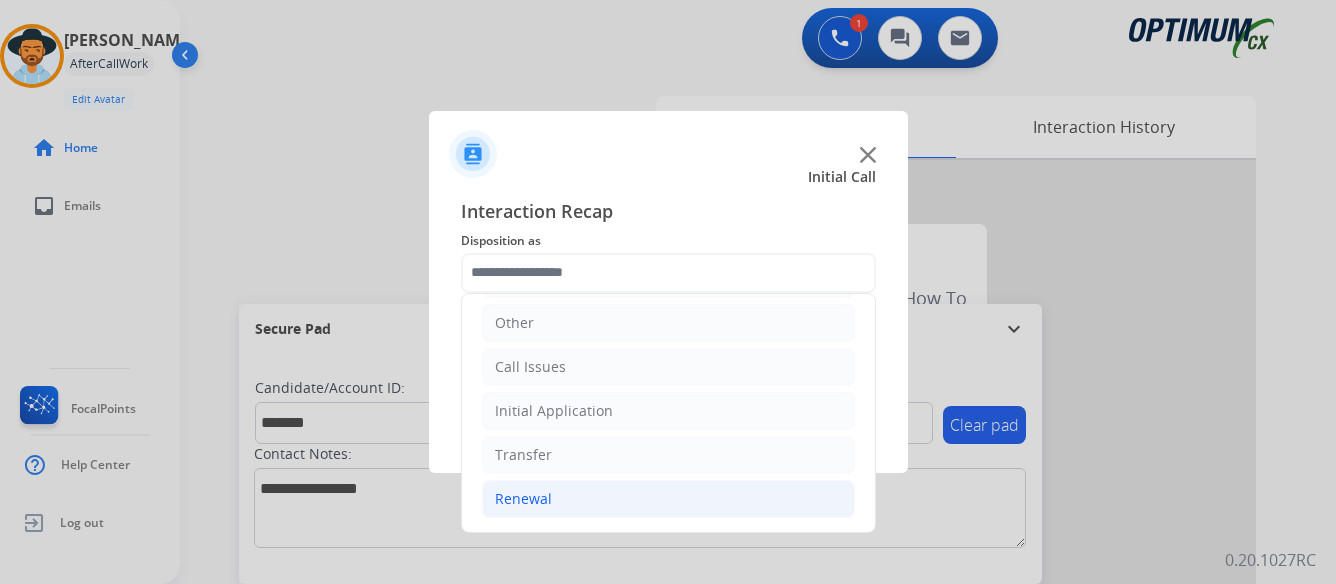 click on "Renewal" 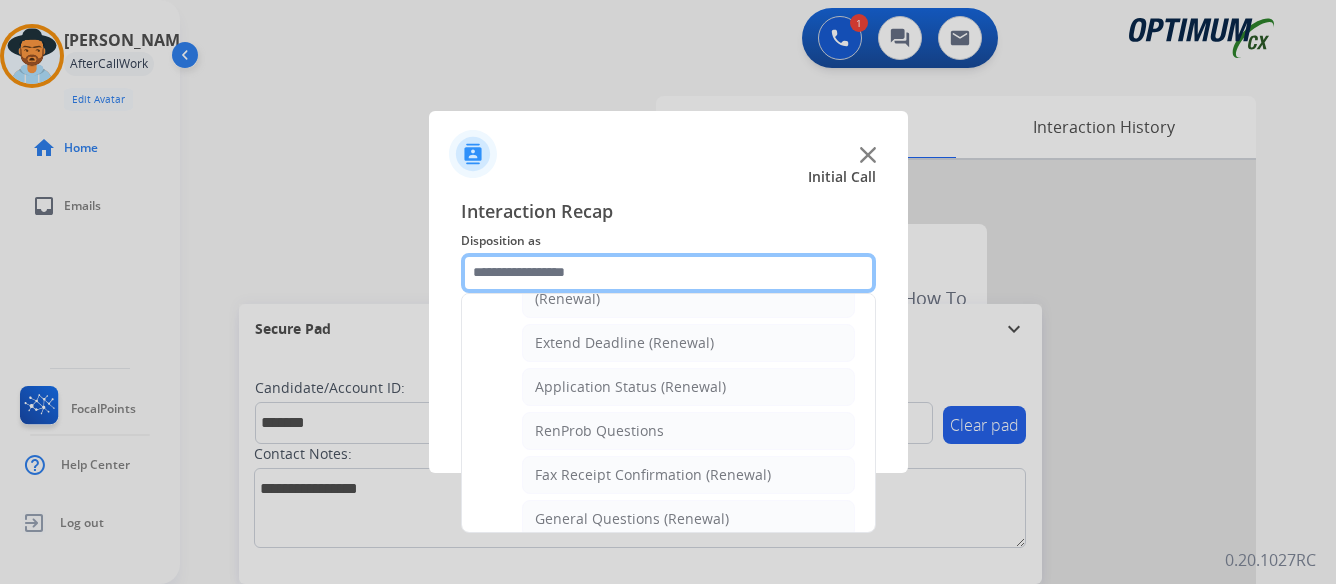 scroll, scrollTop: 436, scrollLeft: 0, axis: vertical 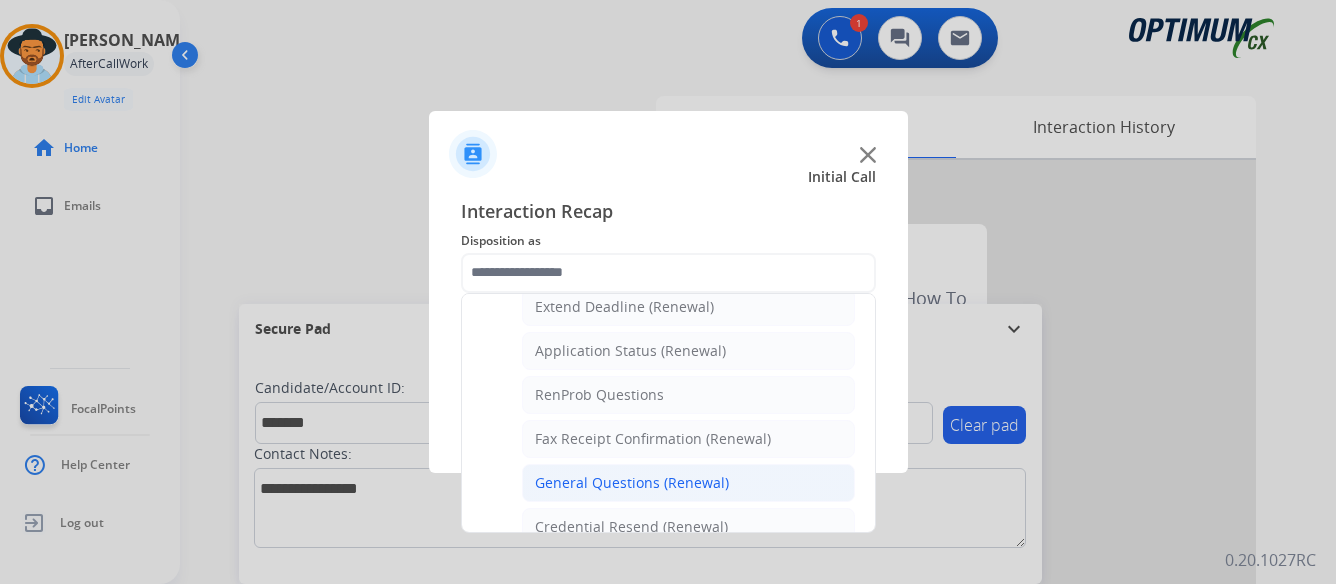 click on "General Questions (Renewal)" 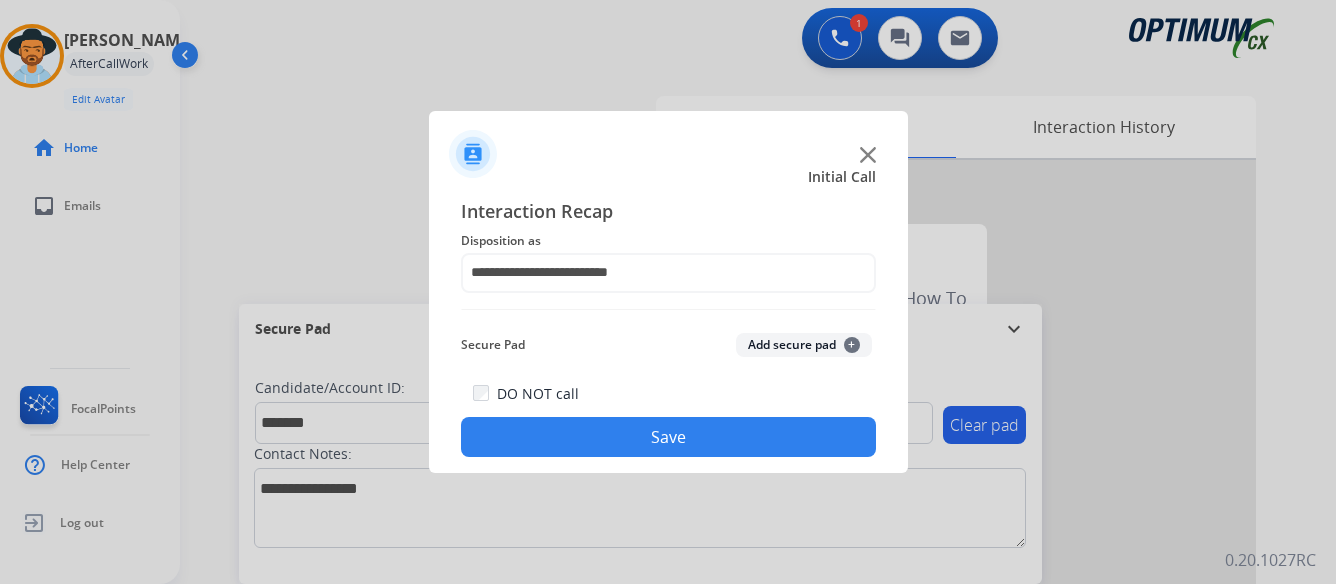 click on "Save" 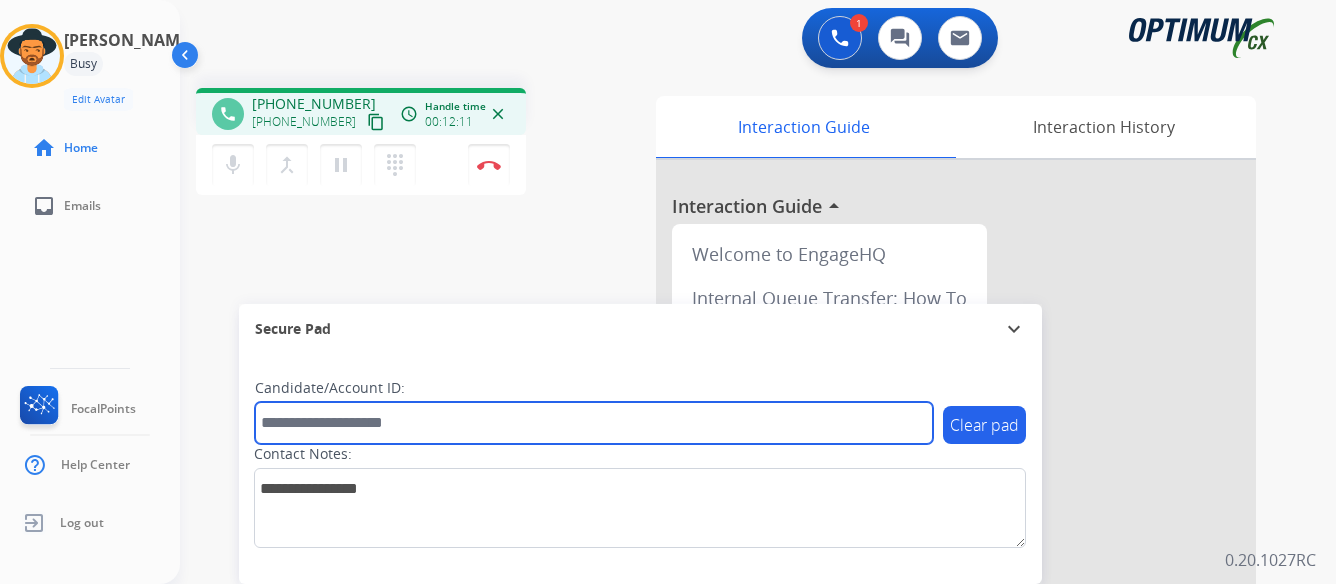 click at bounding box center (594, 423) 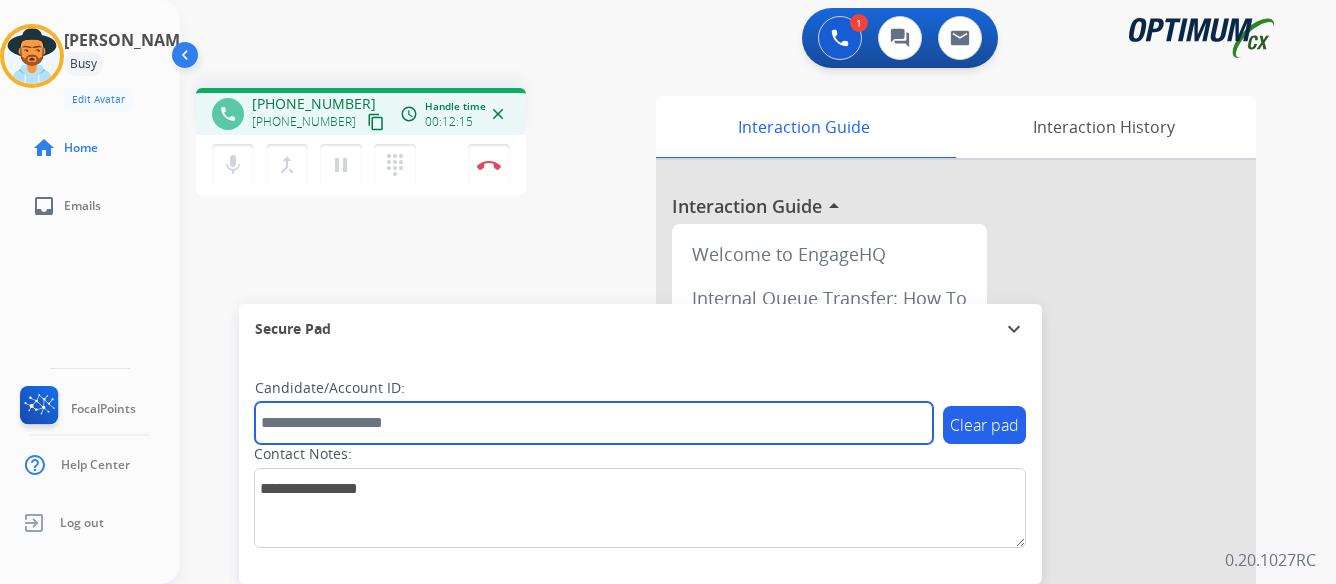 paste on "**********" 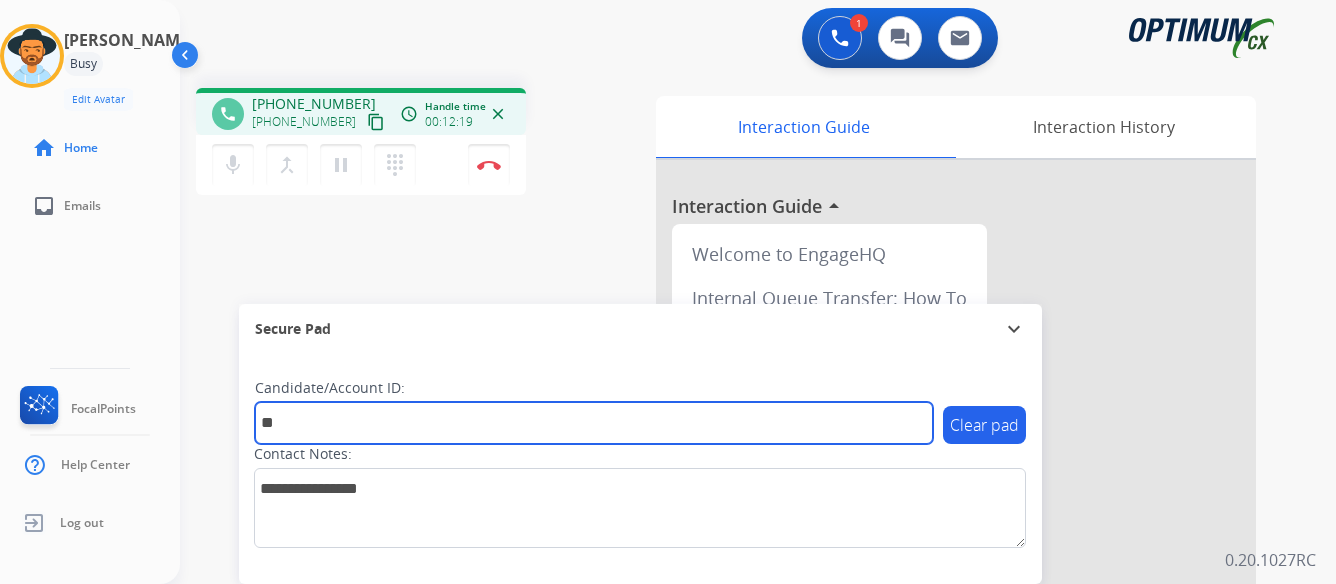 type on "*" 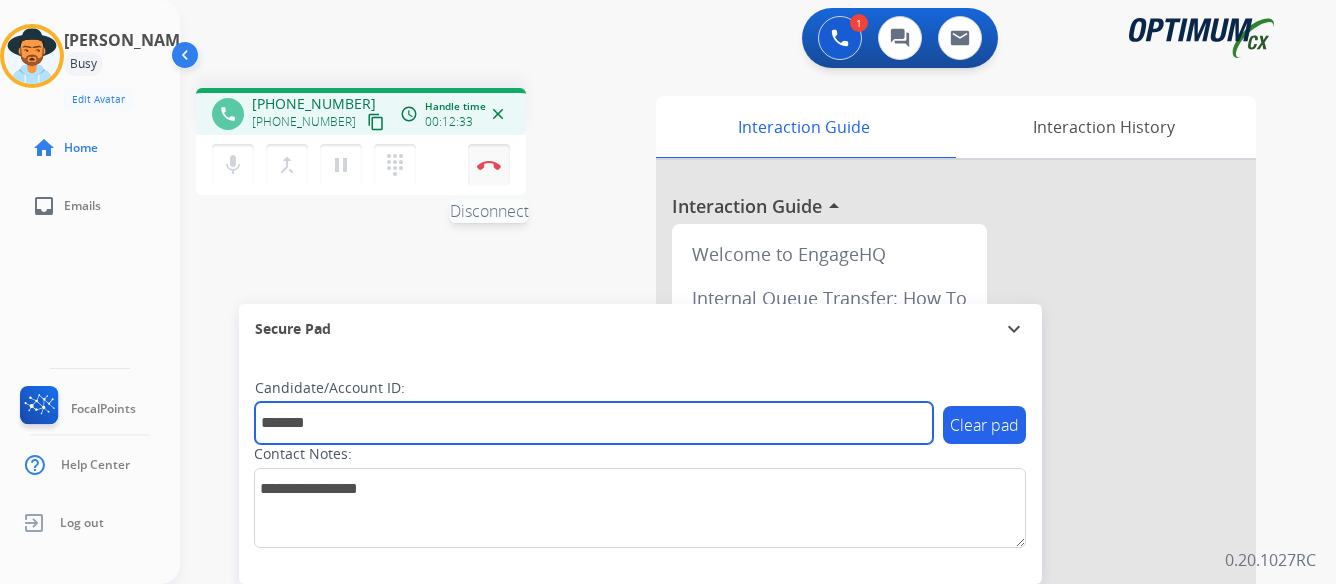 type on "*******" 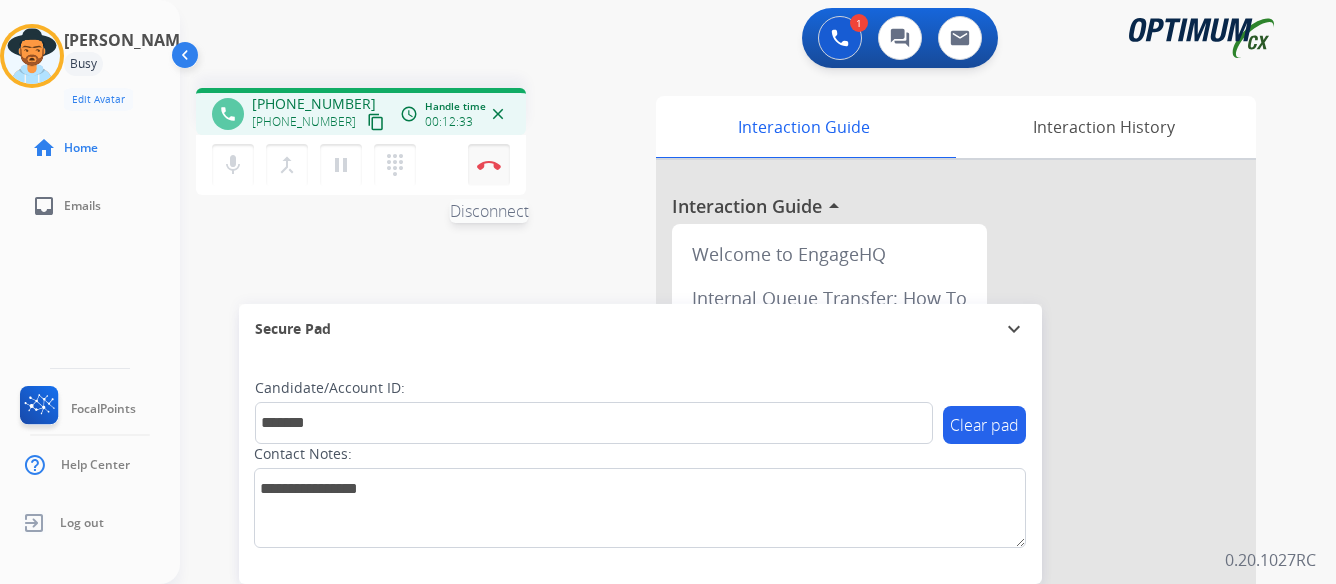 click at bounding box center (489, 165) 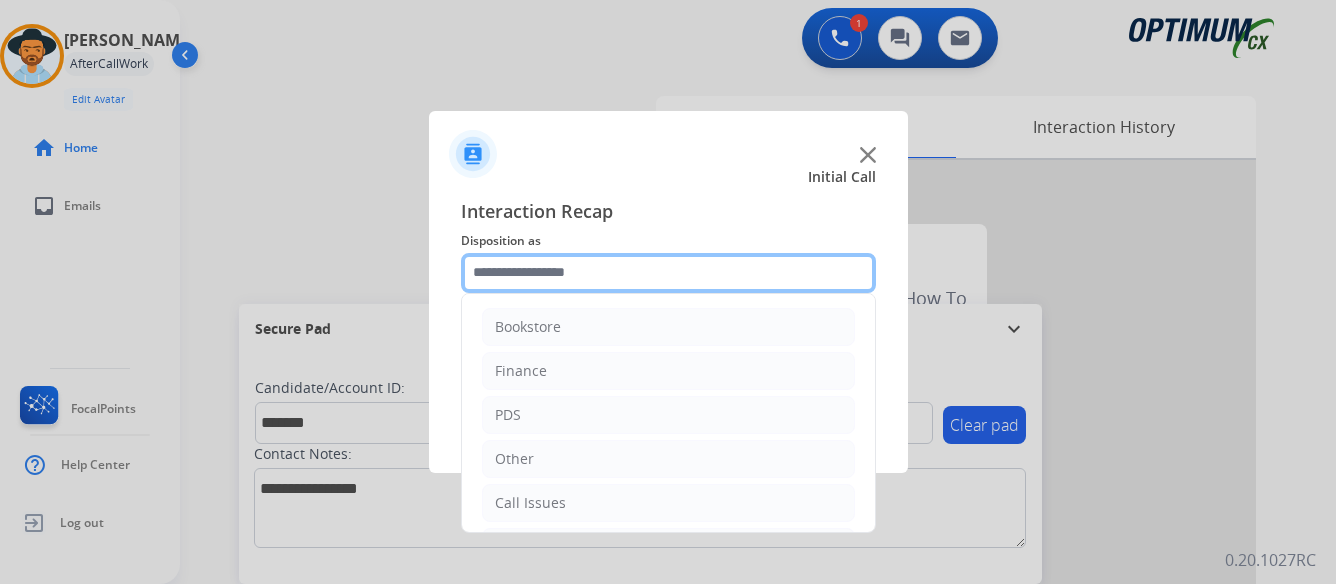 click 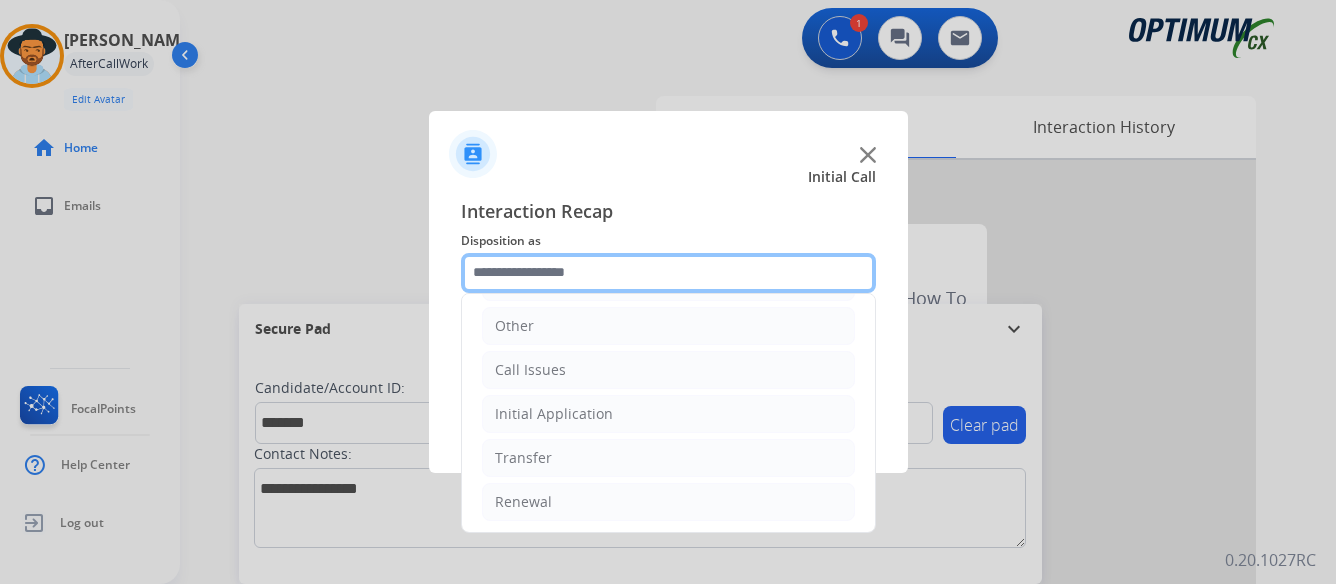 scroll, scrollTop: 136, scrollLeft: 0, axis: vertical 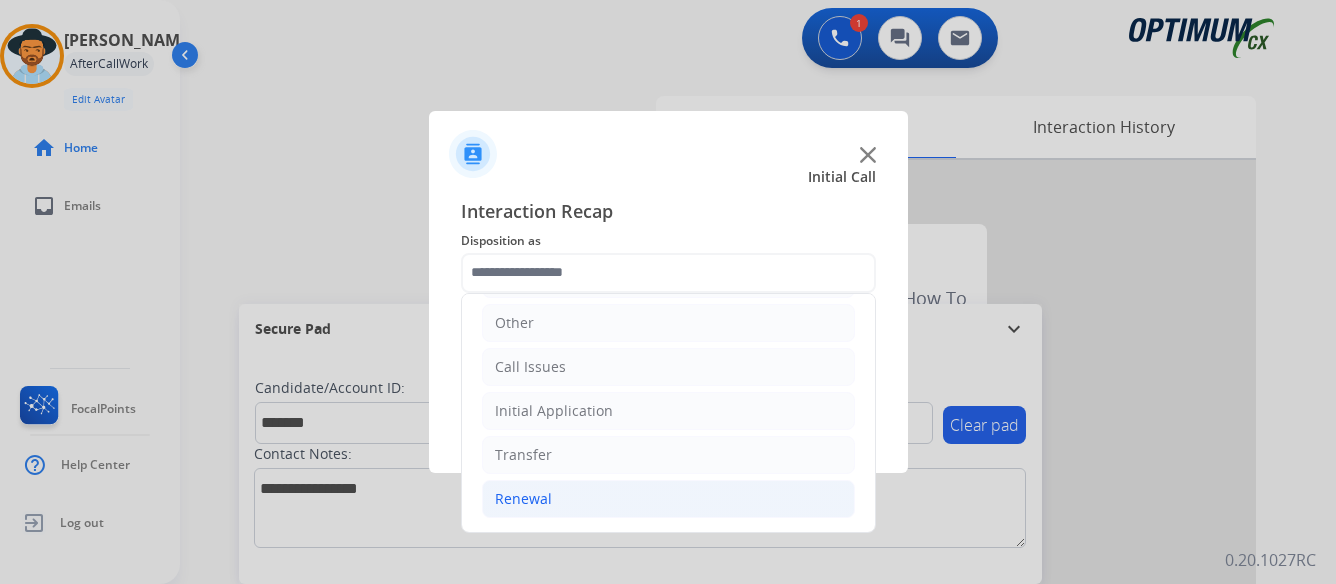 click on "Renewal" 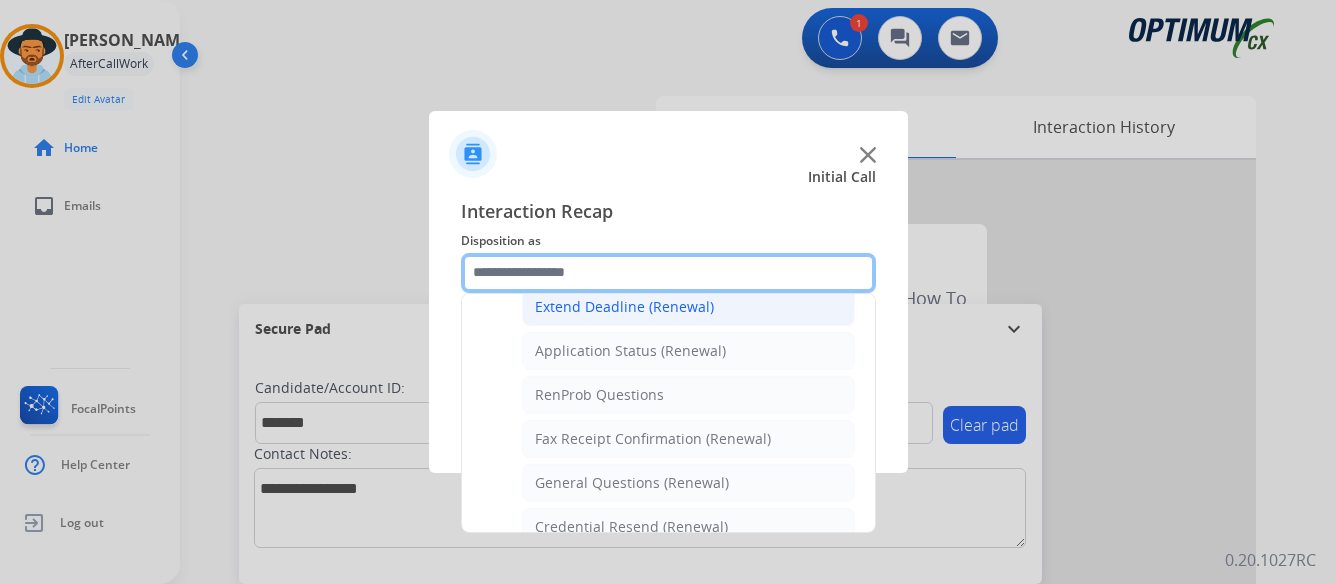 scroll, scrollTop: 536, scrollLeft: 0, axis: vertical 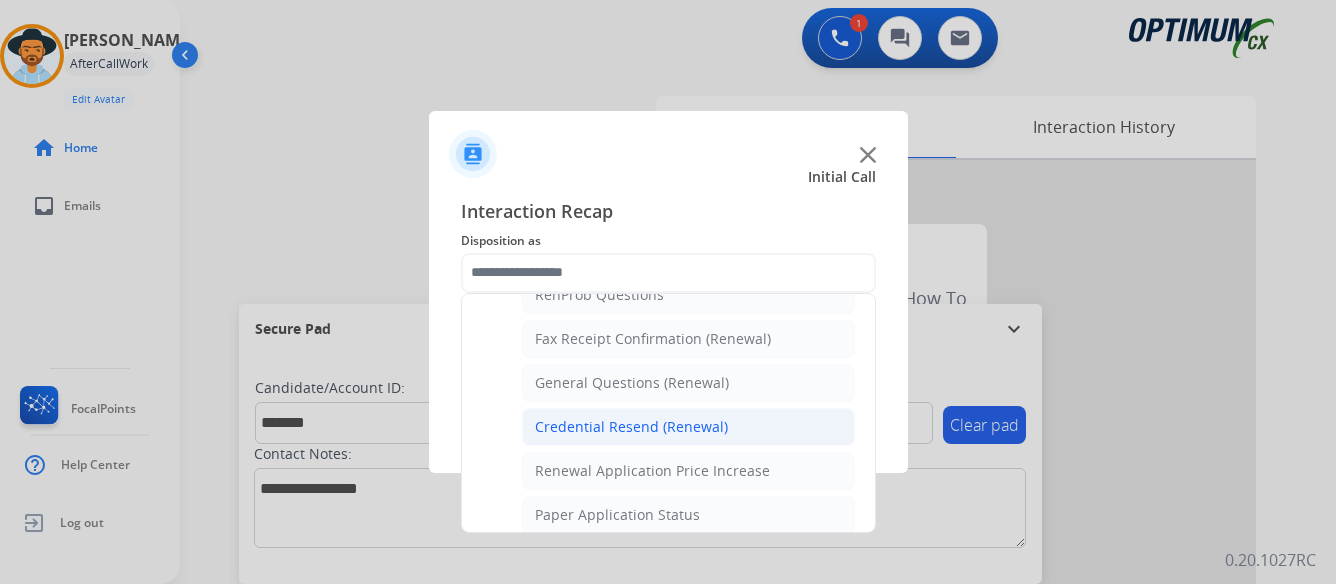 click on "Credential Resend (Renewal)" 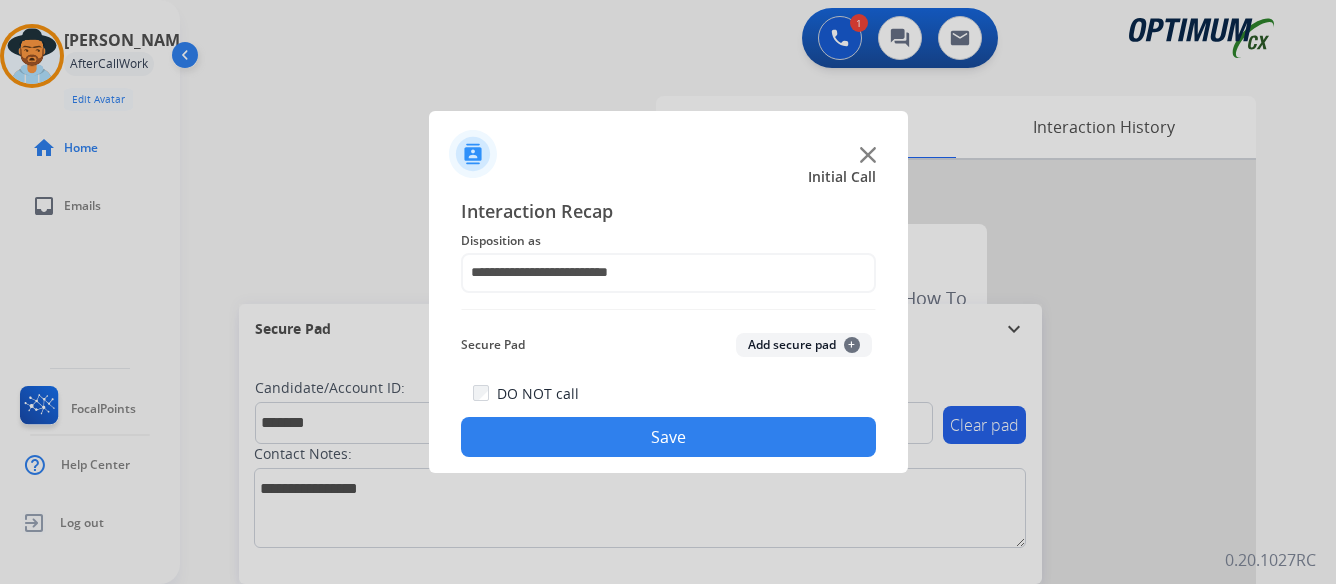 click on "Save" 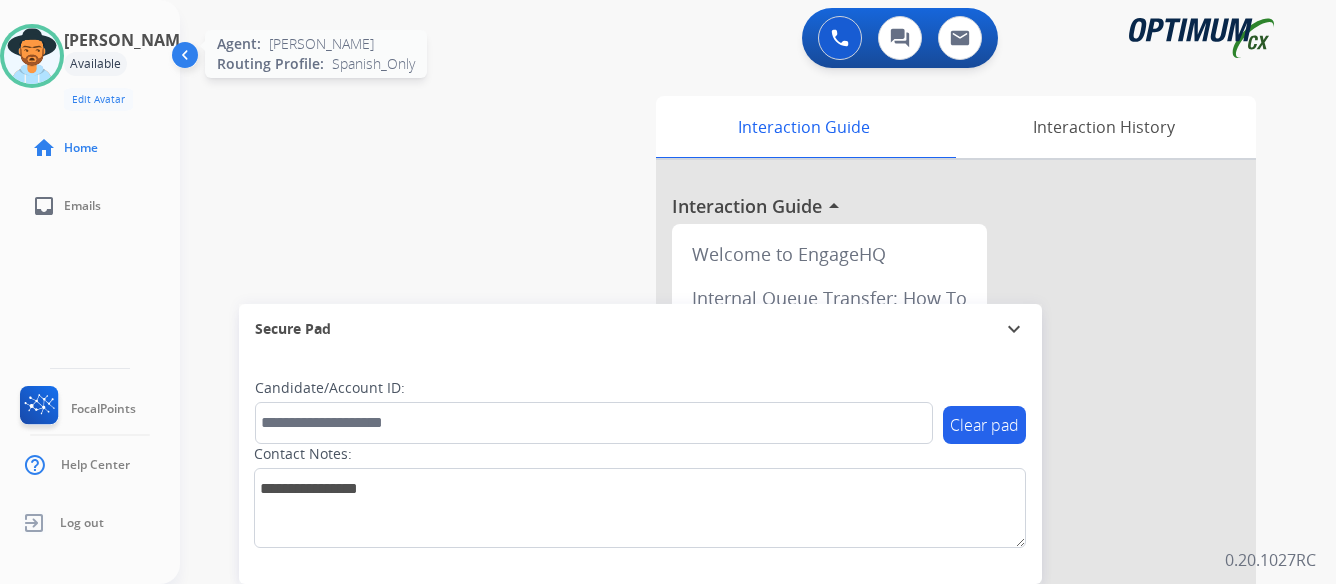 click at bounding box center (32, 56) 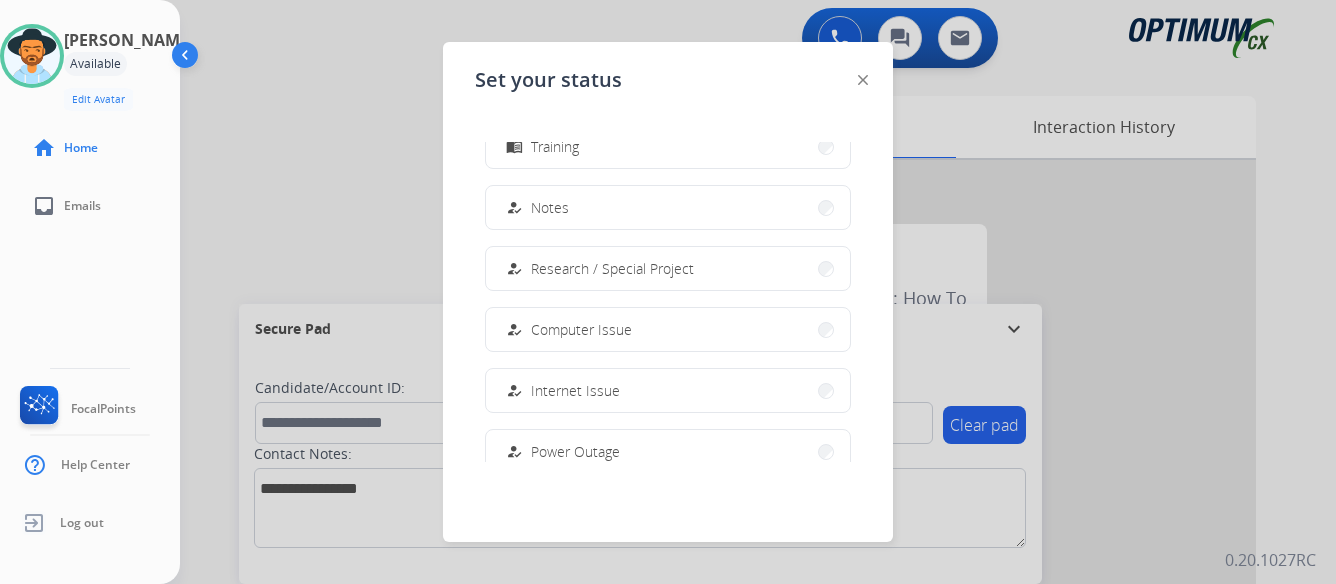 scroll, scrollTop: 499, scrollLeft: 0, axis: vertical 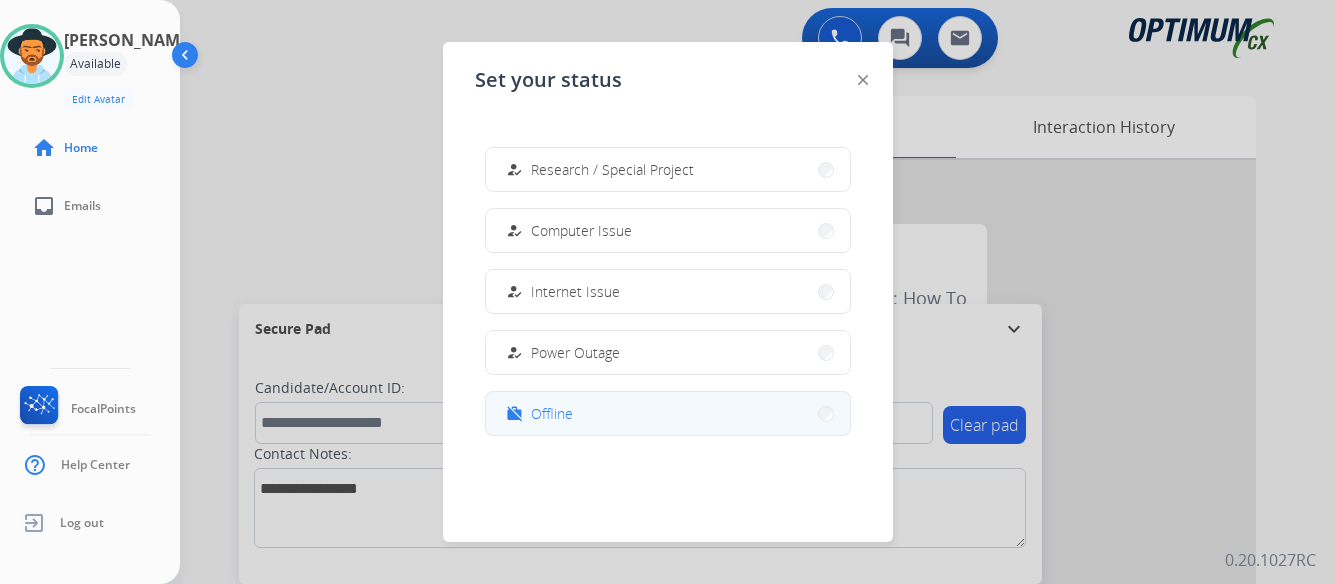 click on "work_off Offline" at bounding box center (668, 413) 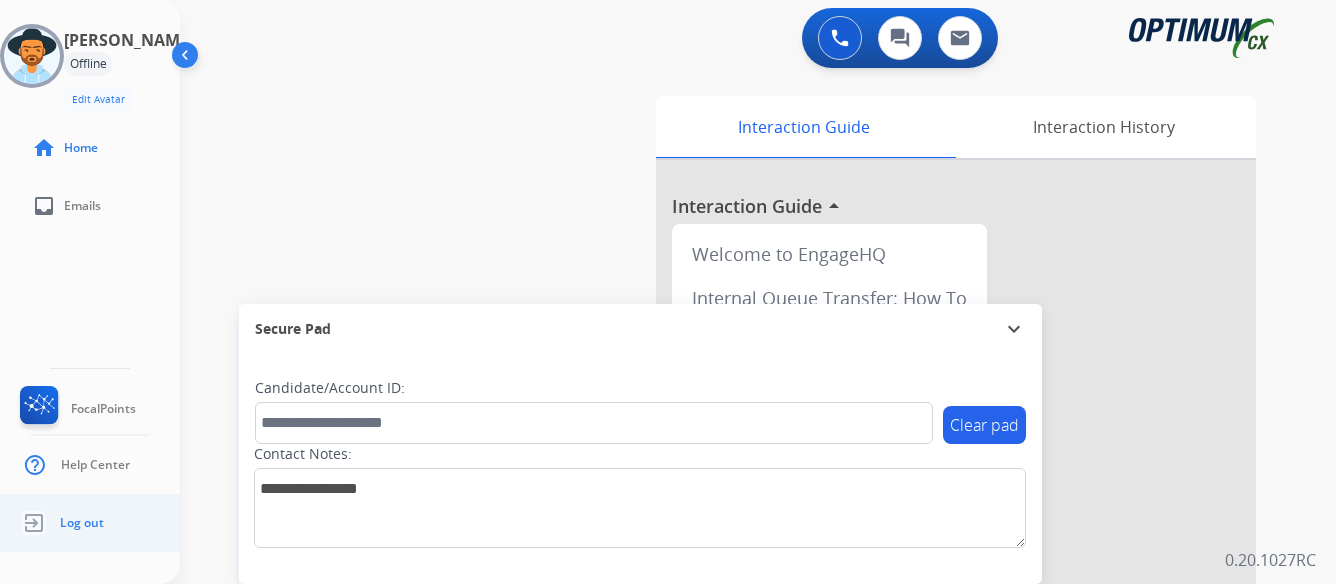 click on "Log out" 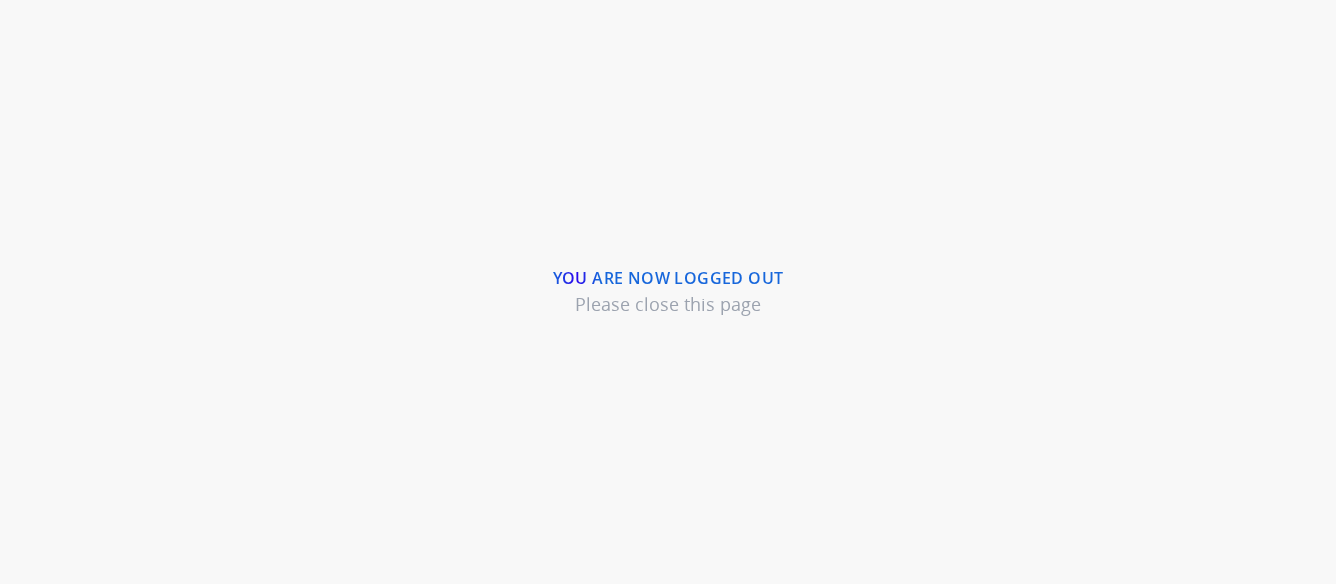 scroll, scrollTop: 0, scrollLeft: 0, axis: both 